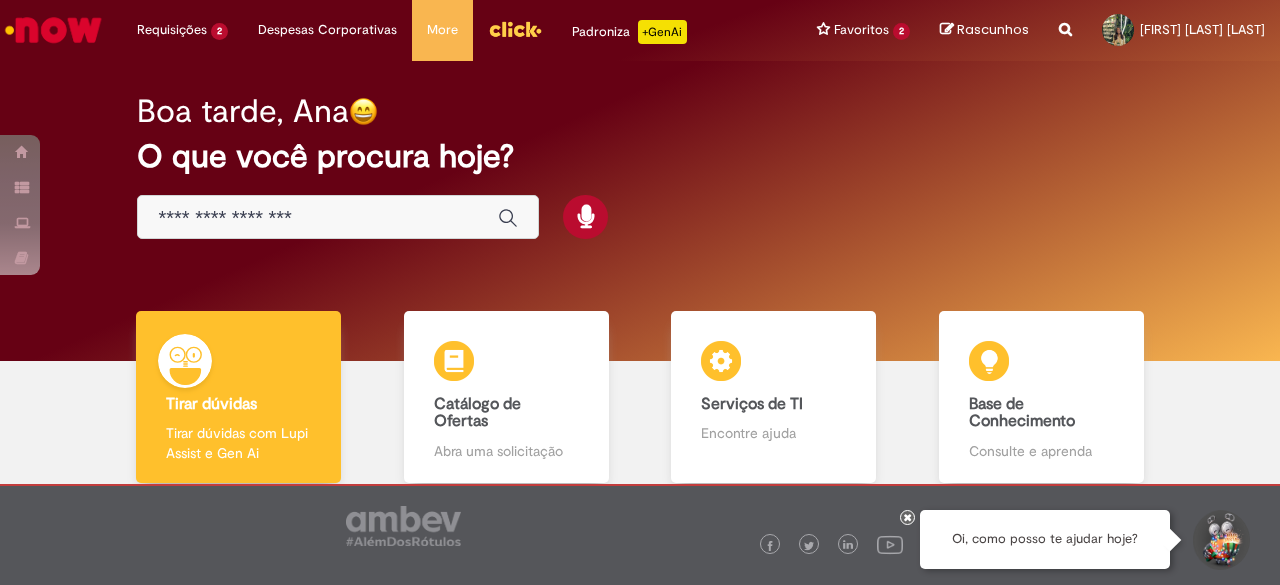 scroll, scrollTop: 0, scrollLeft: 0, axis: both 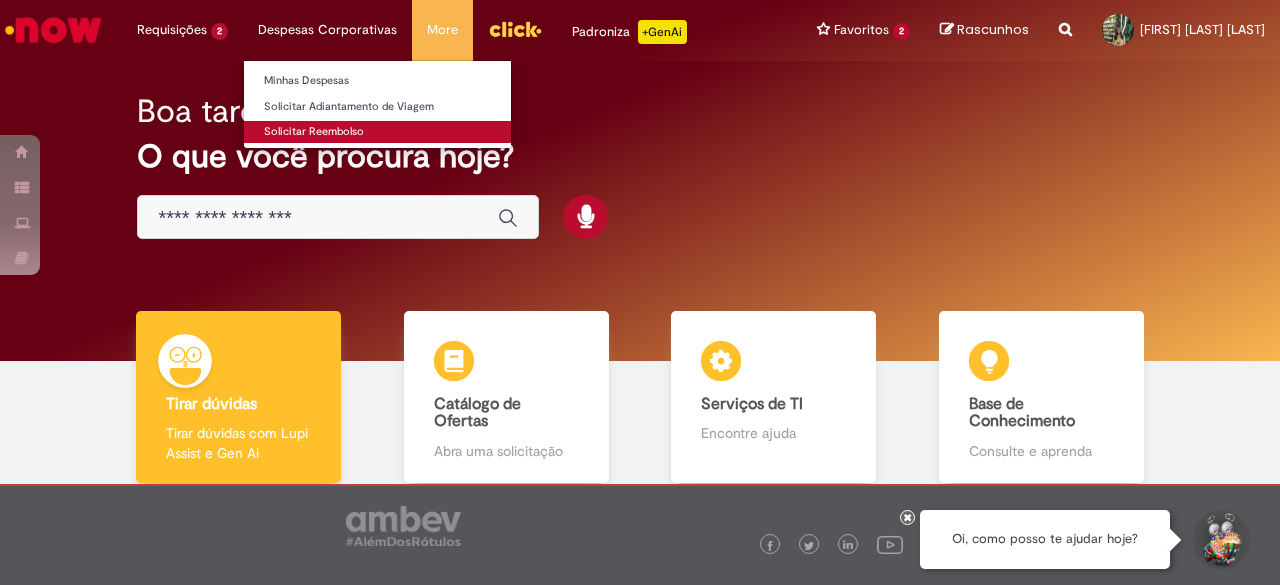 click on "Solicitar Reembolso" at bounding box center (377, 132) 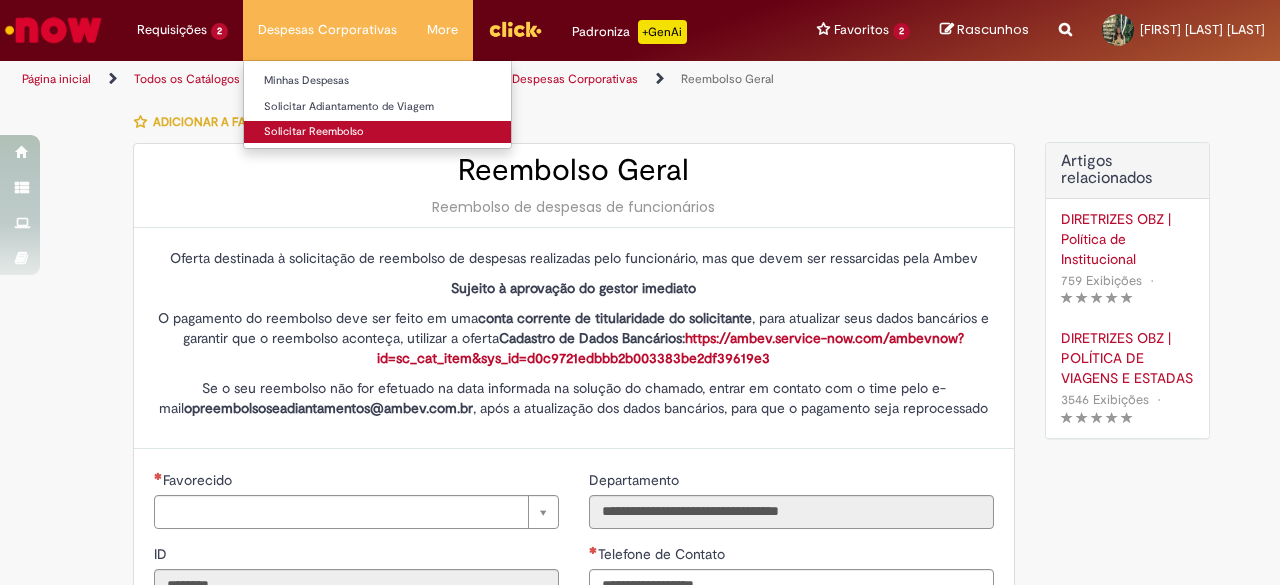 type on "**********" 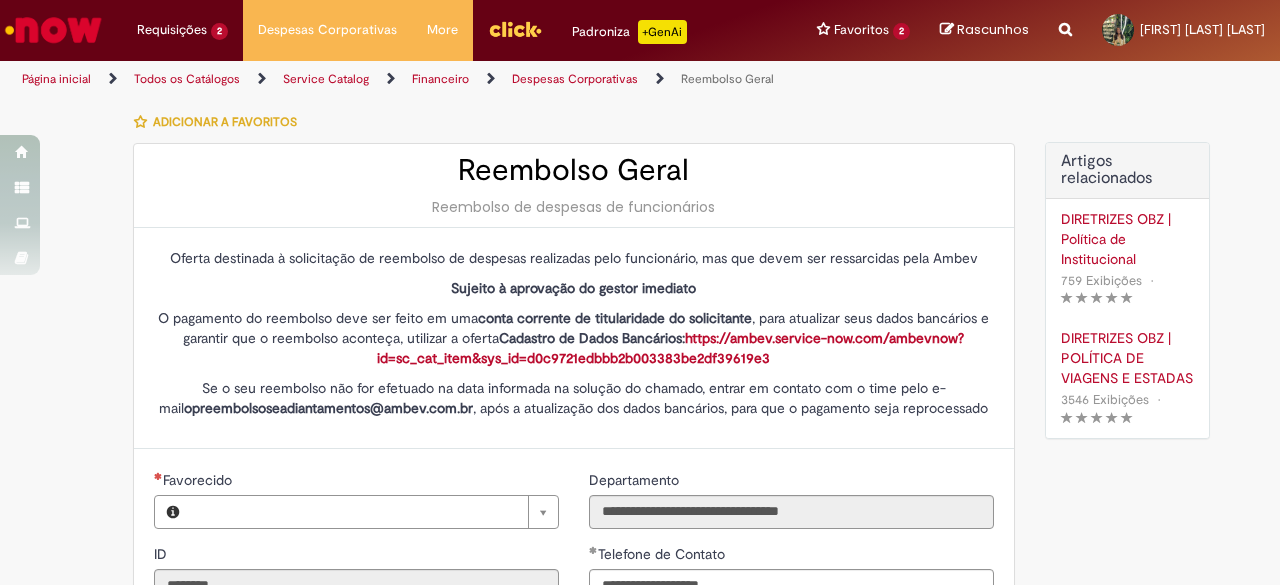 type on "**********" 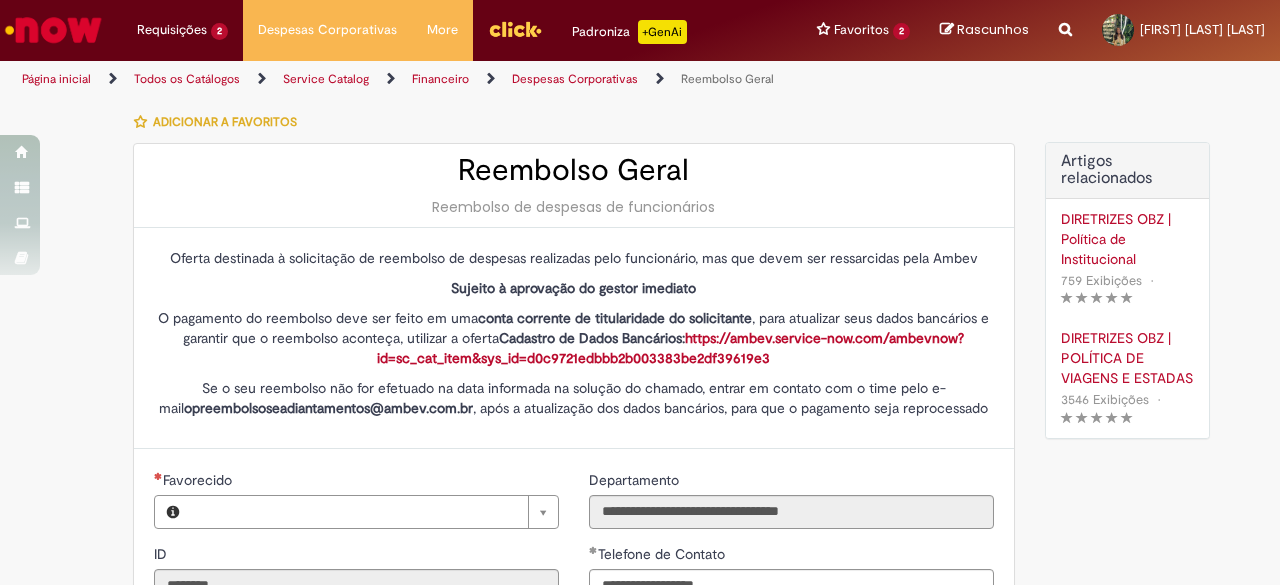 type on "**********" 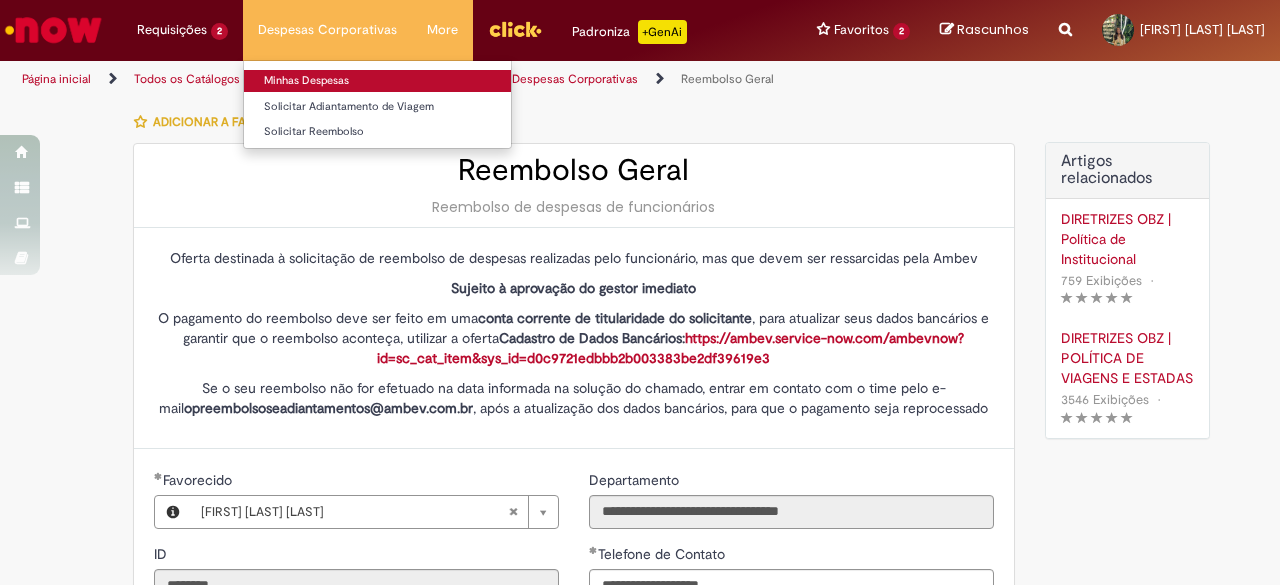 click on "Minhas Despesas" at bounding box center (377, 81) 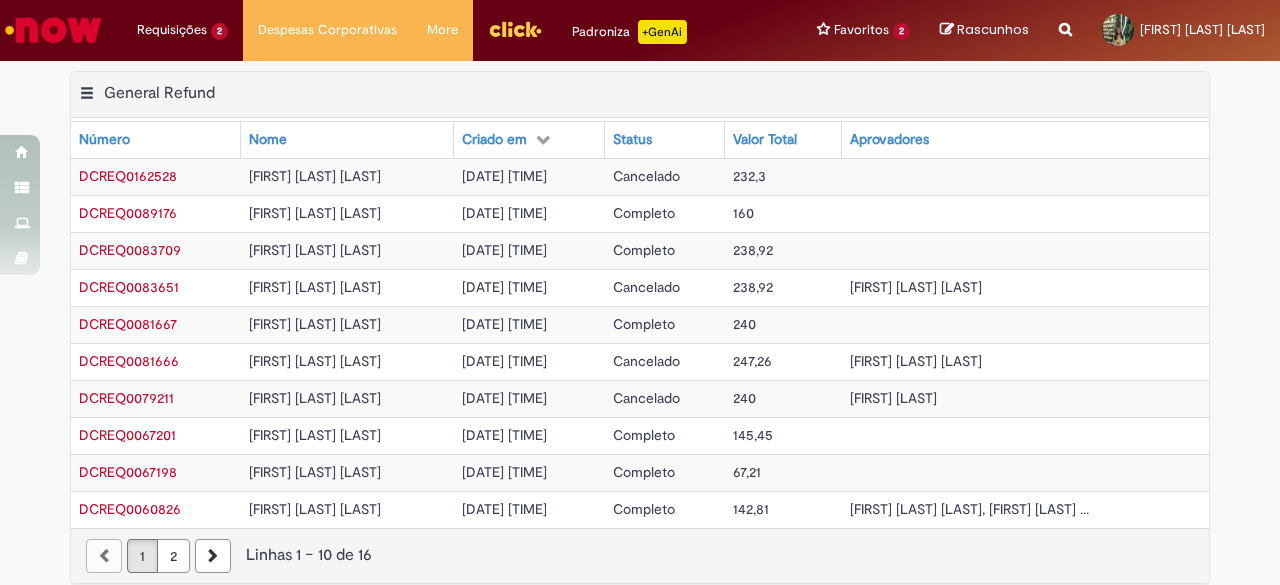 click on "Cancelado" at bounding box center (646, 176) 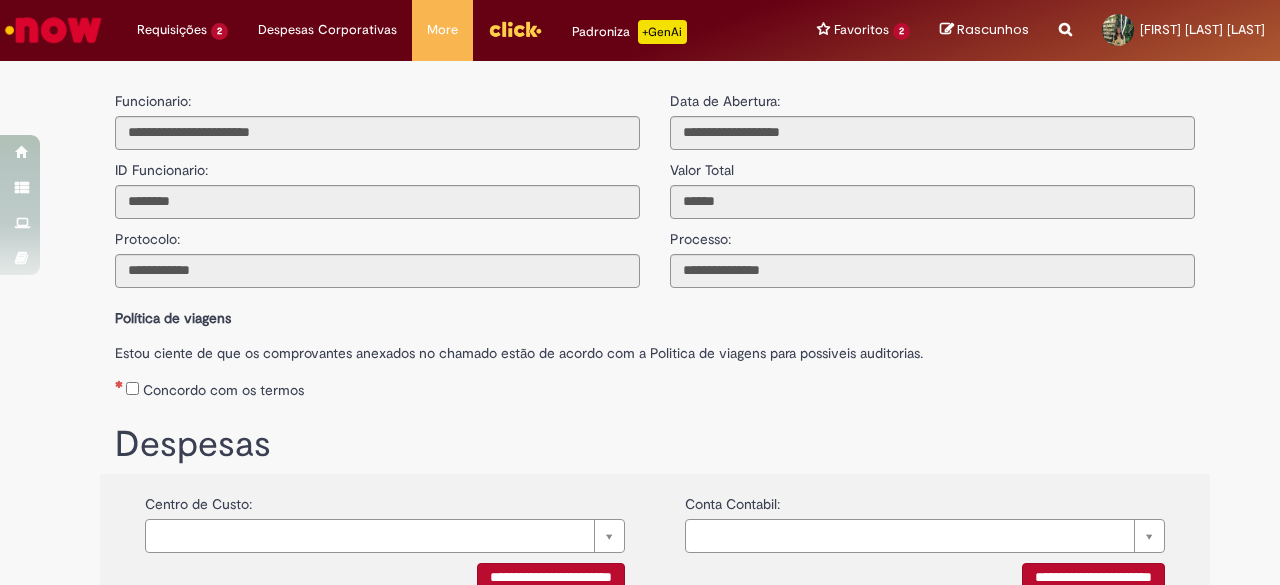 scroll, scrollTop: 253, scrollLeft: 0, axis: vertical 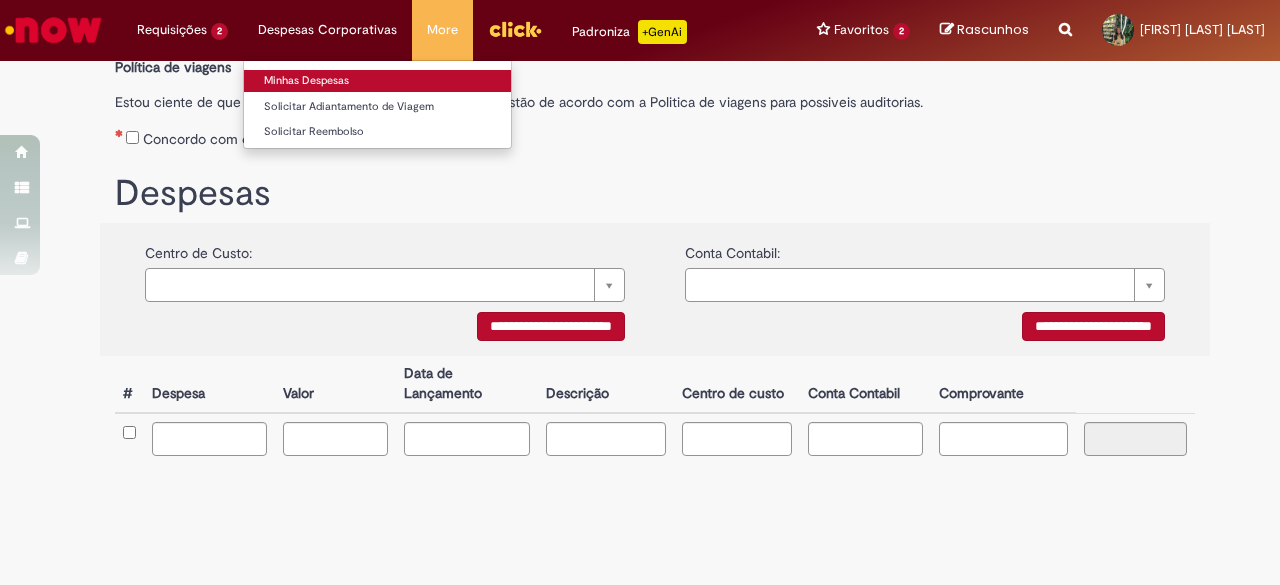 click on "Minhas Despesas" at bounding box center [377, 81] 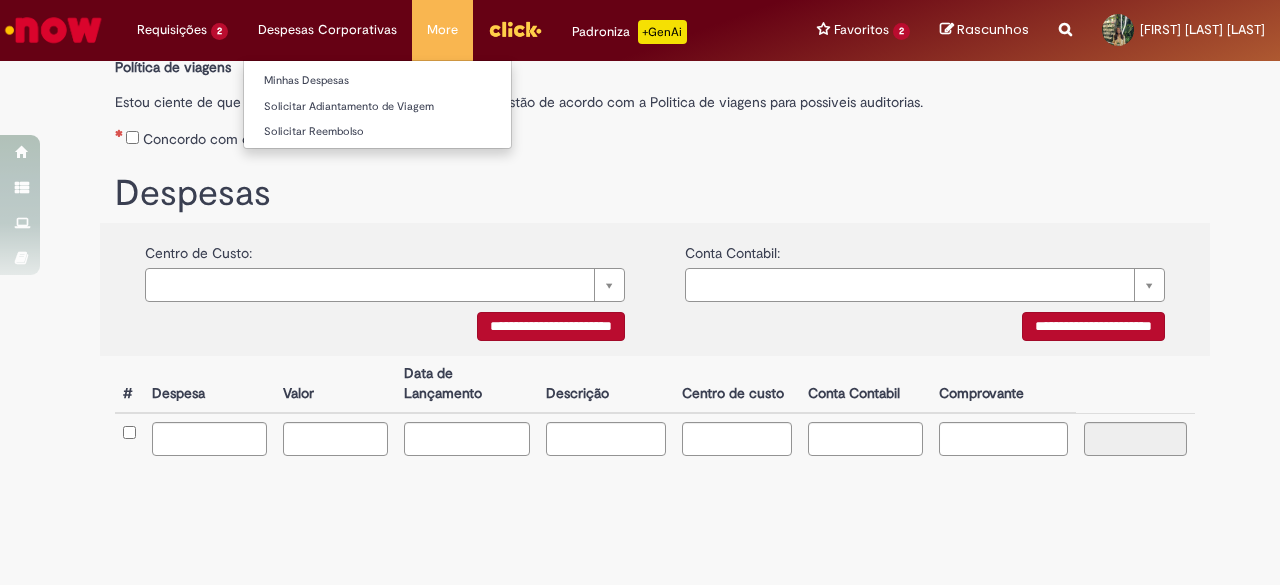 scroll, scrollTop: 0, scrollLeft: 0, axis: both 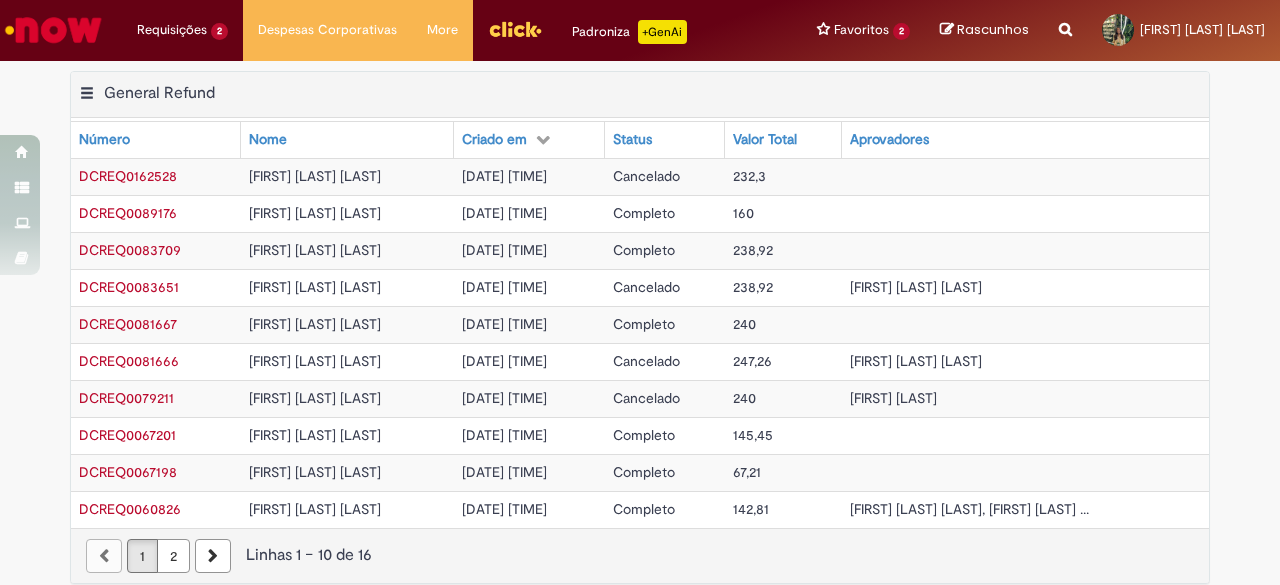 click on "232,3" at bounding box center (749, 176) 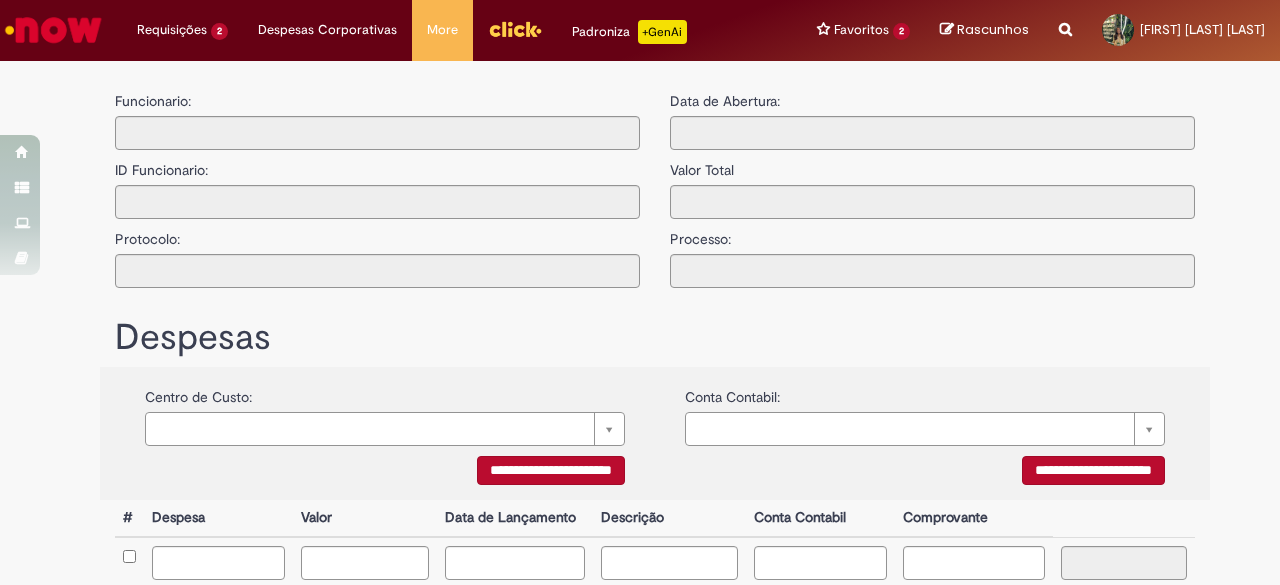 type on "**********" 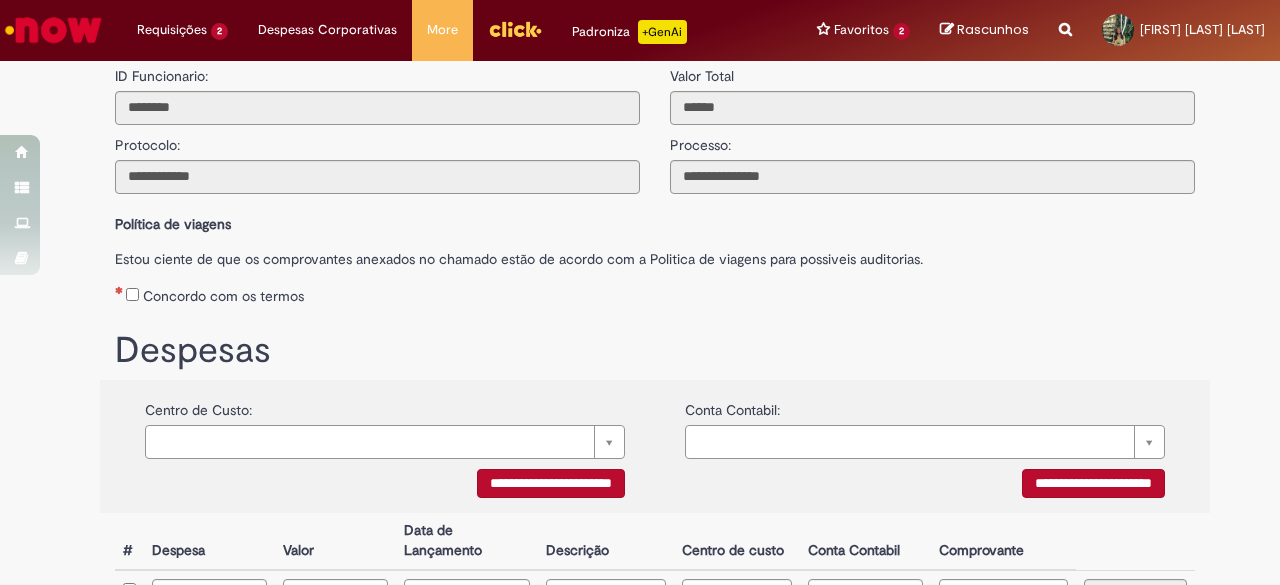 scroll, scrollTop: 0, scrollLeft: 0, axis: both 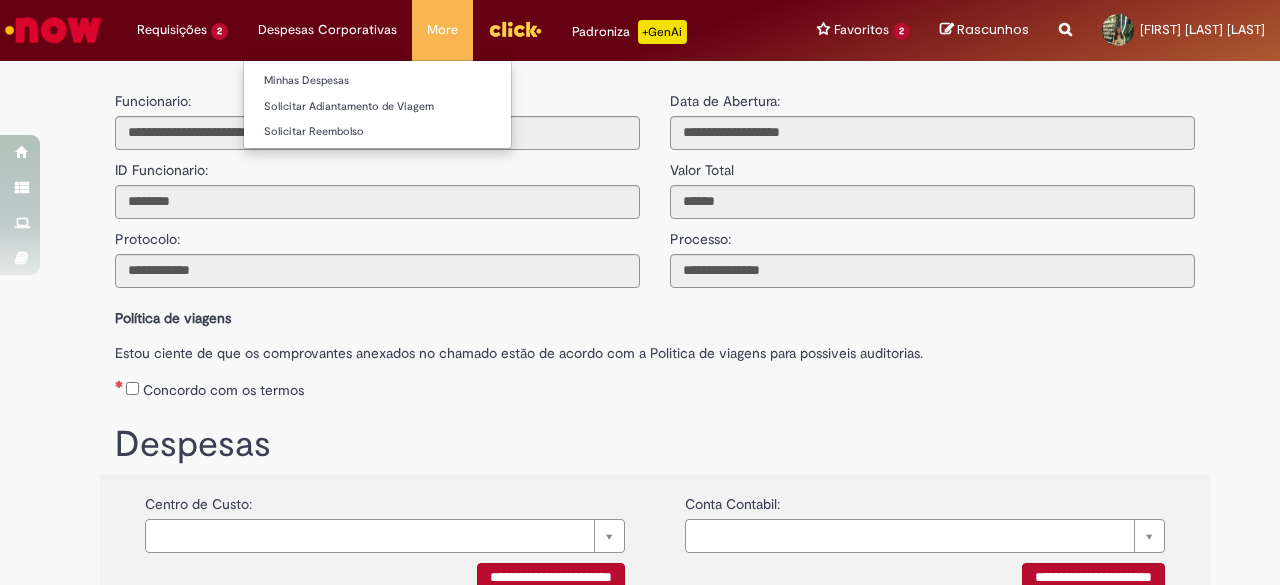 click on "Minhas Despesas
Solicitar Adiantamento de Viagem
Solicitar Reembolso" at bounding box center [377, 104] 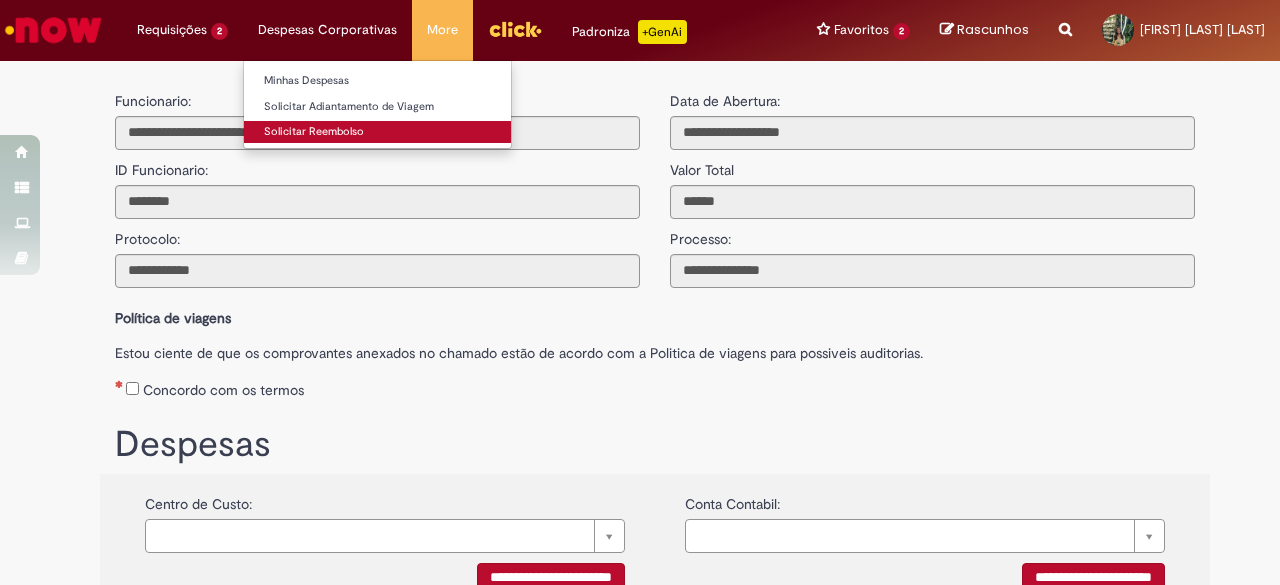 click on "Solicitar Reembolso" at bounding box center (377, 132) 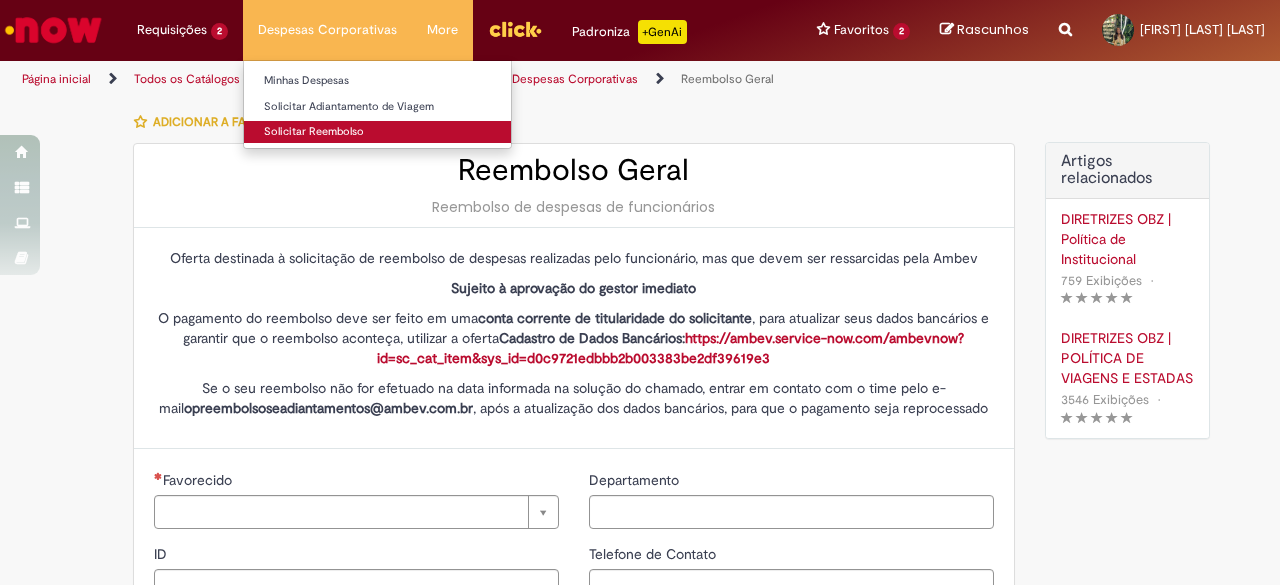 type on "********" 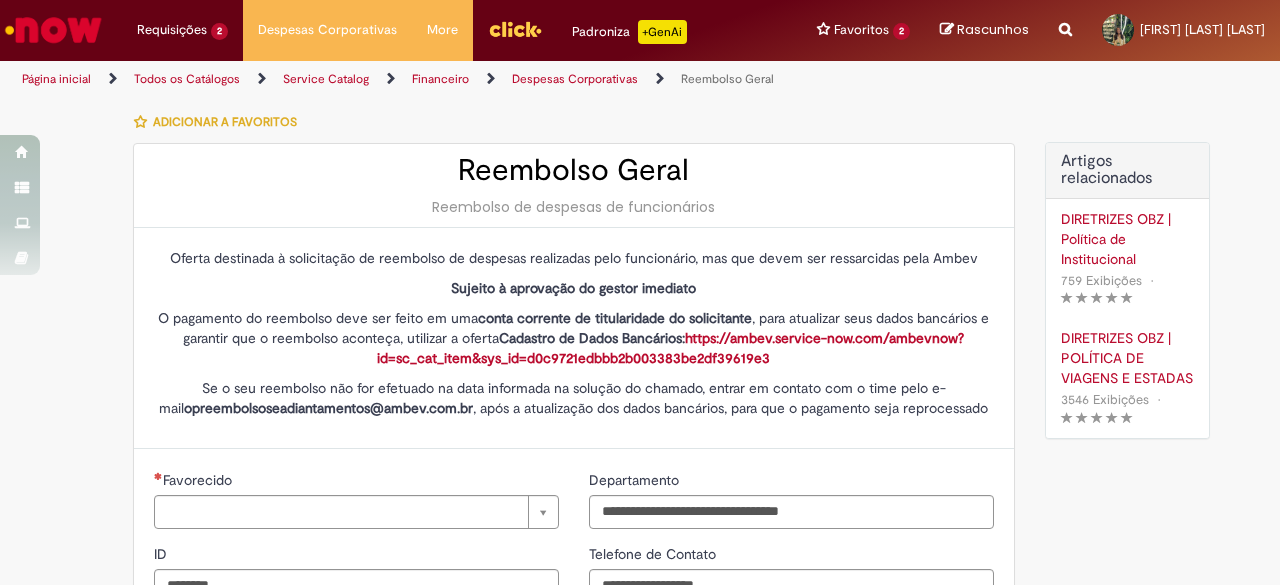 type on "**********" 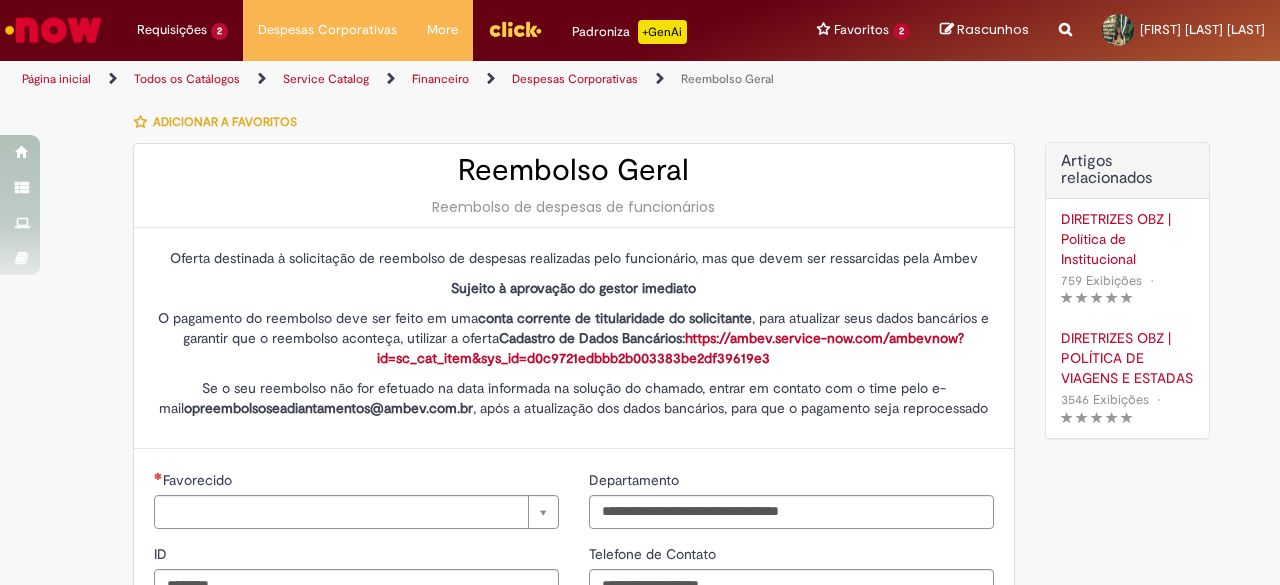 type on "**********" 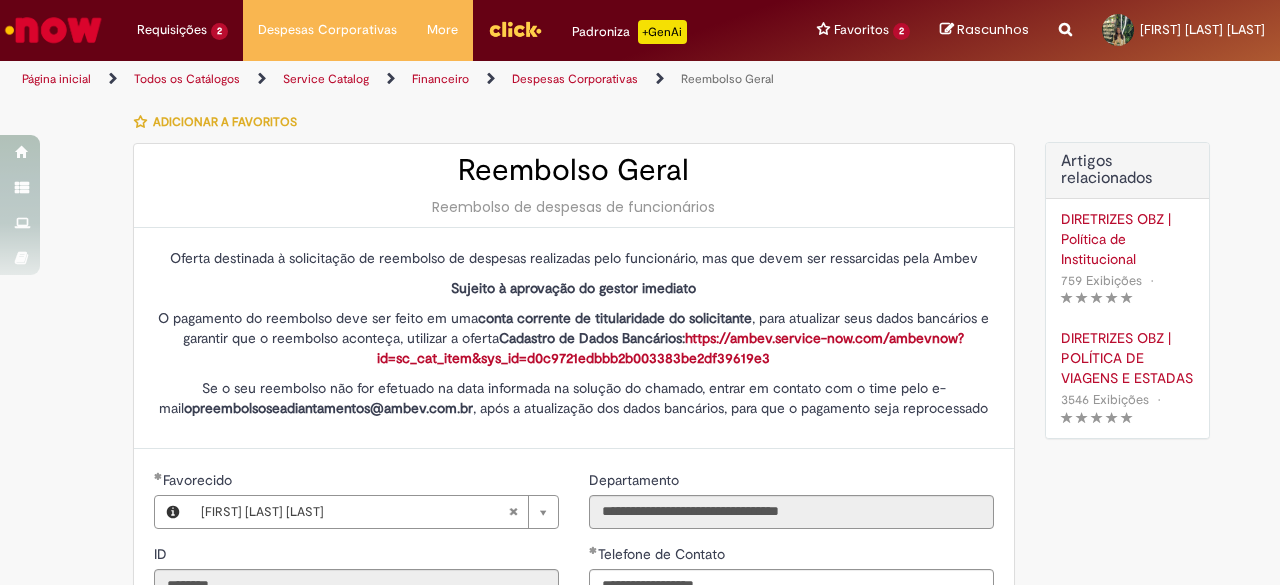 type on "**********" 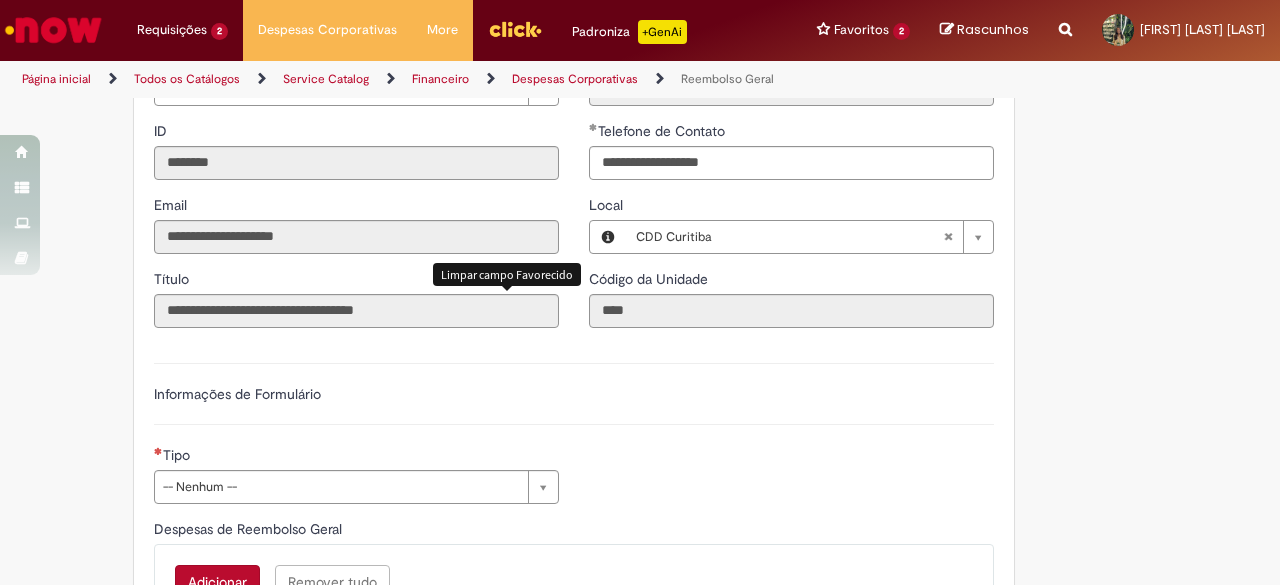 scroll, scrollTop: 500, scrollLeft: 0, axis: vertical 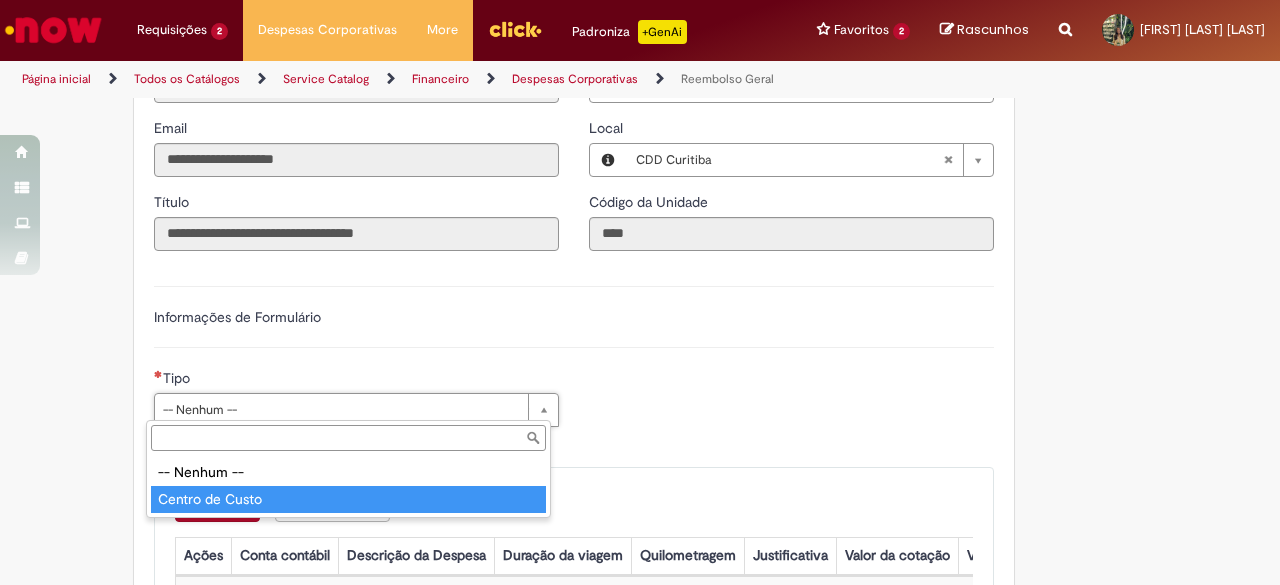 type on "**********" 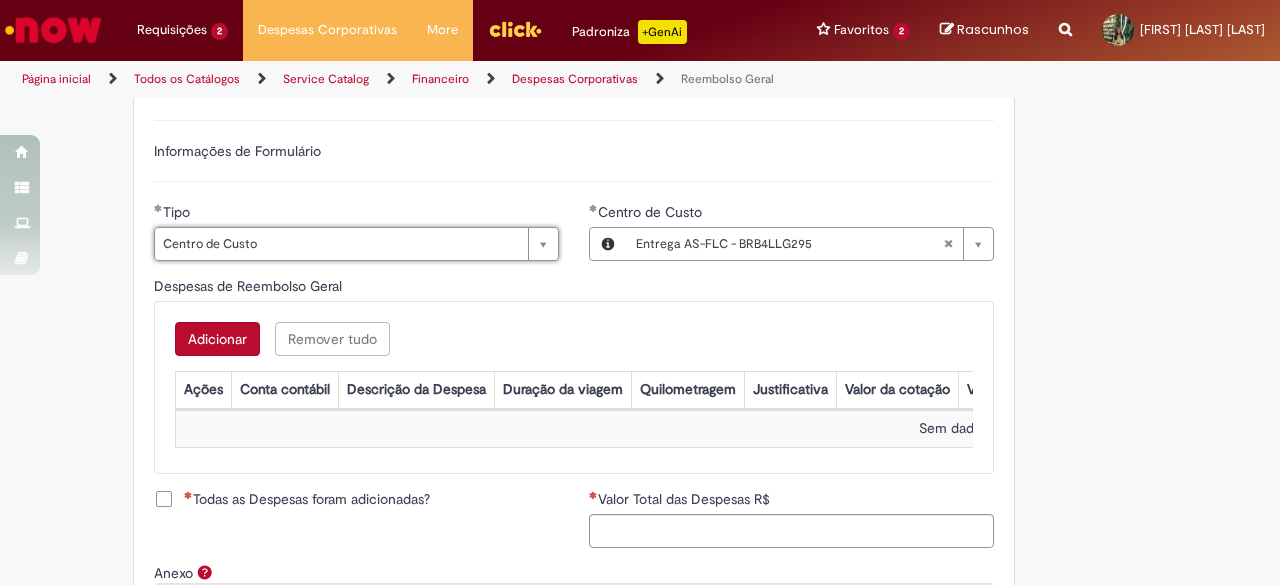 scroll, scrollTop: 700, scrollLeft: 0, axis: vertical 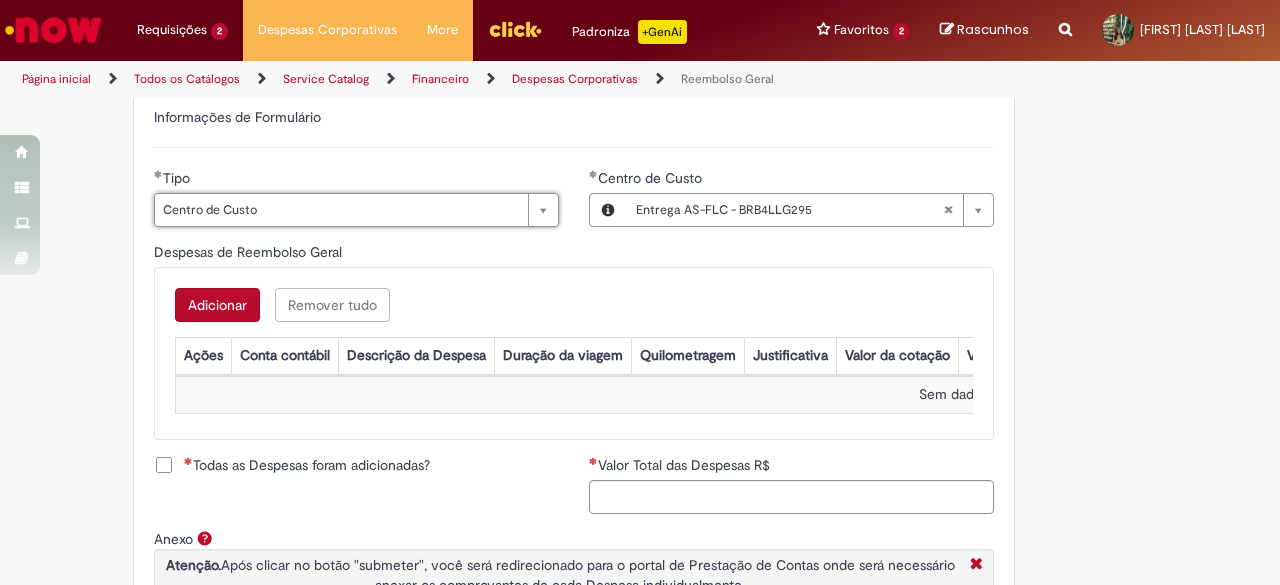 click on "Adicionar" at bounding box center [217, 305] 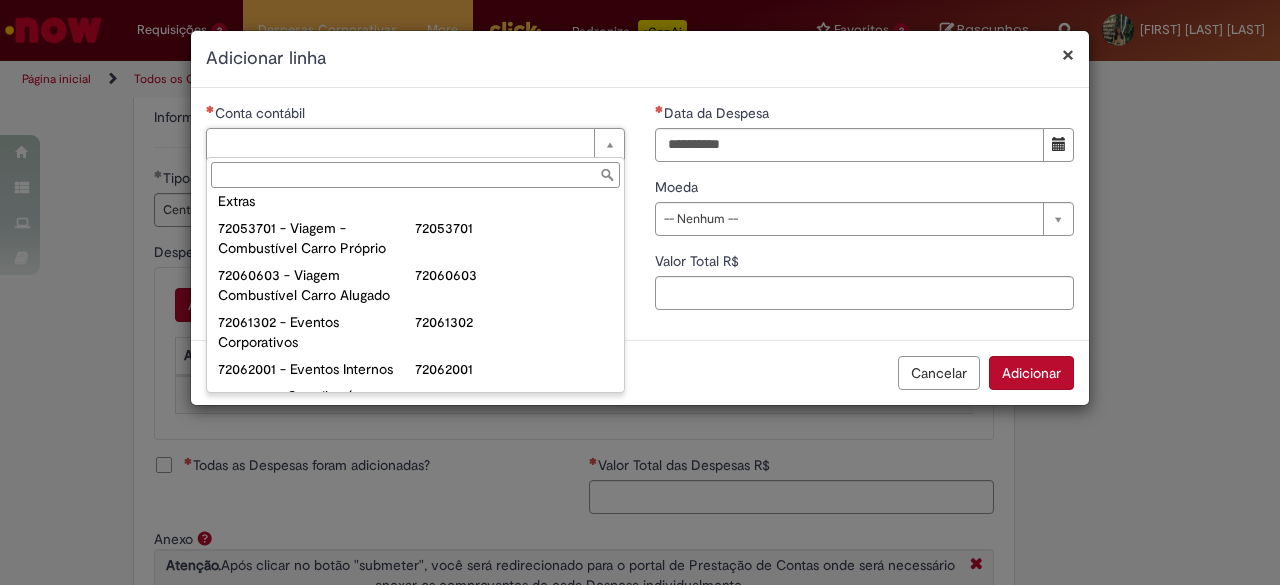 scroll, scrollTop: 1274, scrollLeft: 0, axis: vertical 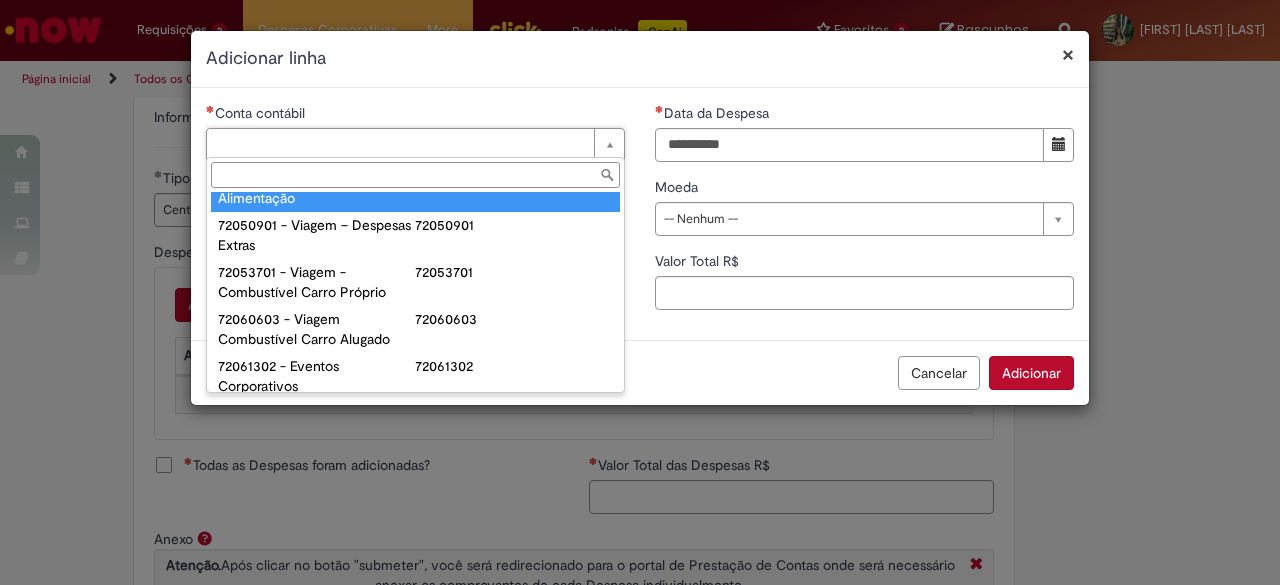 type on "**********" 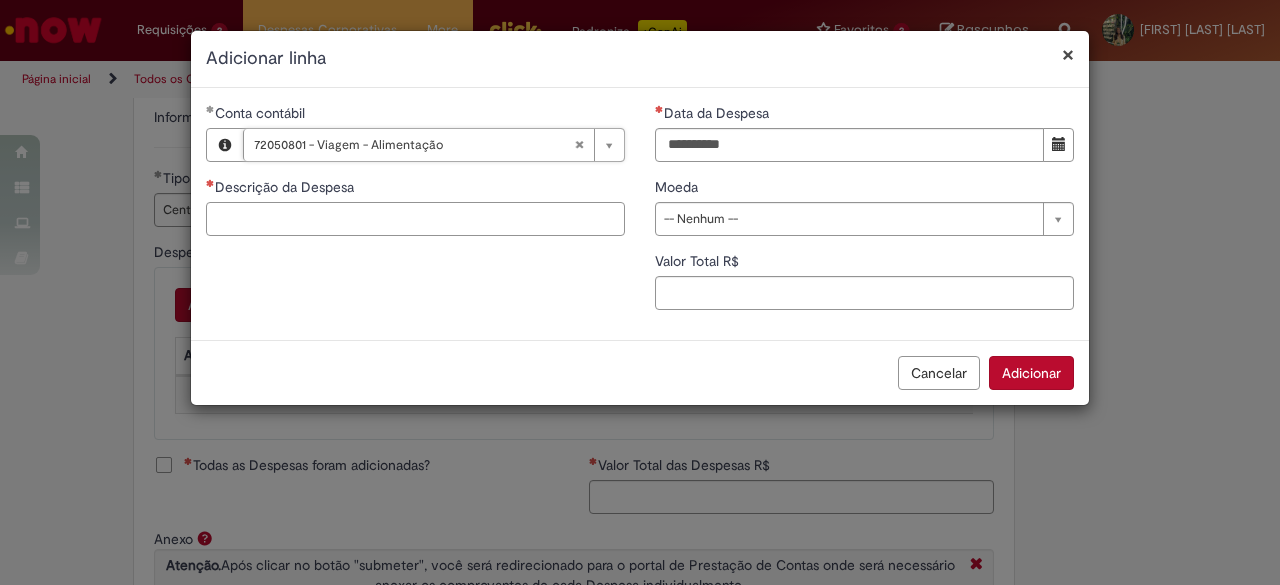 click on "Descrição da Despesa" at bounding box center (415, 219) 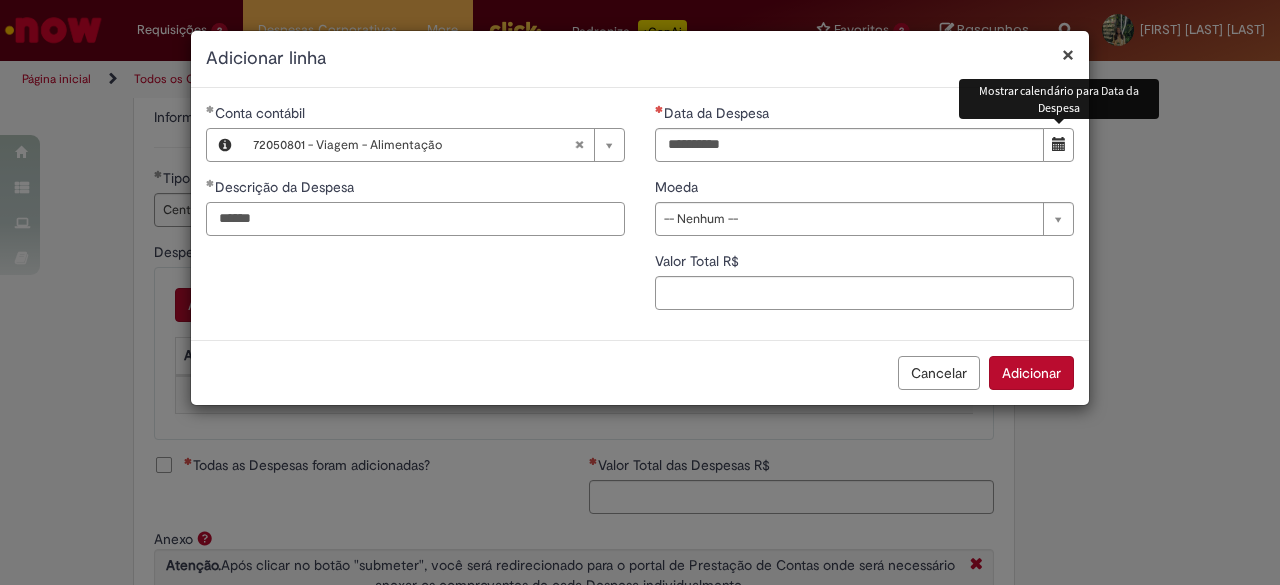 type on "******" 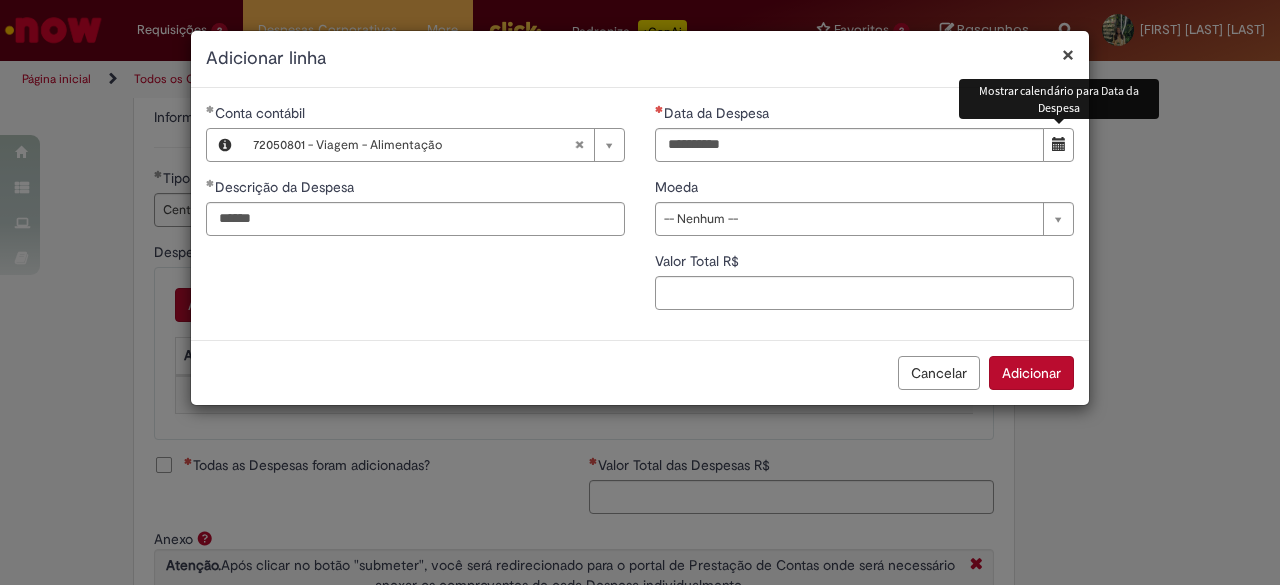 click at bounding box center [1059, 144] 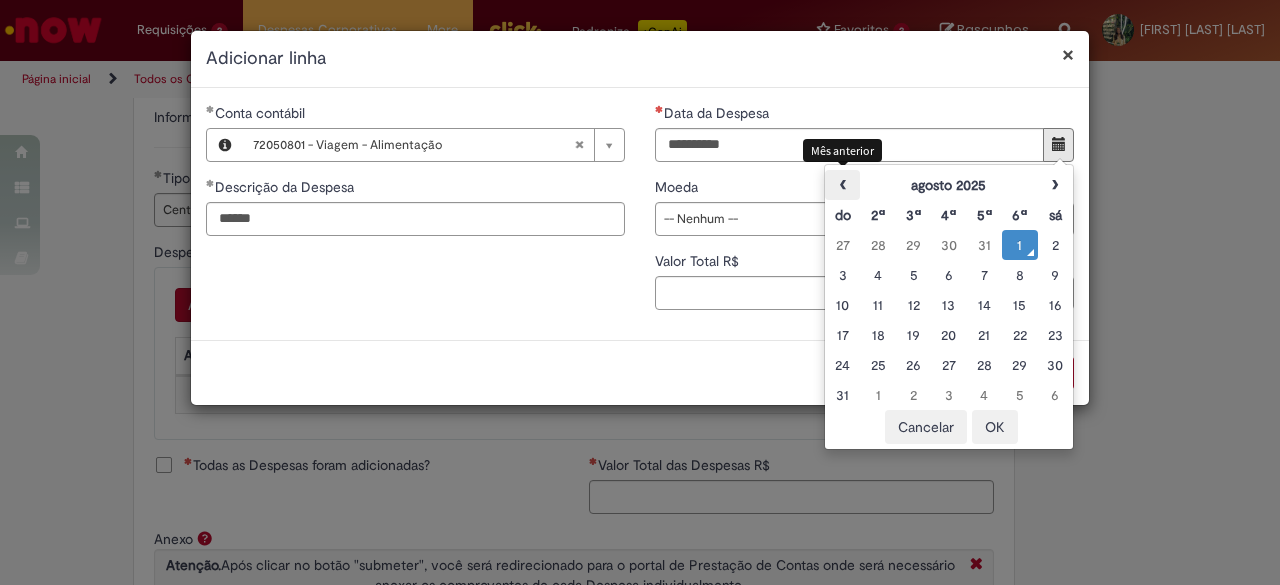 click on "‹" at bounding box center [842, 185] 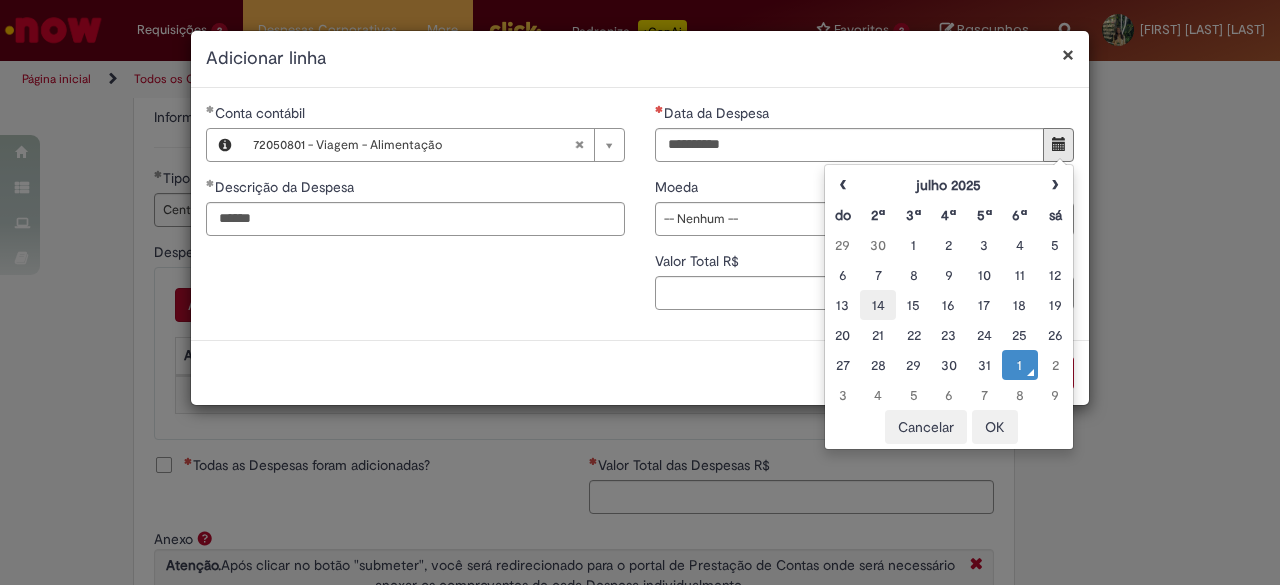 click on "14" at bounding box center (877, 305) 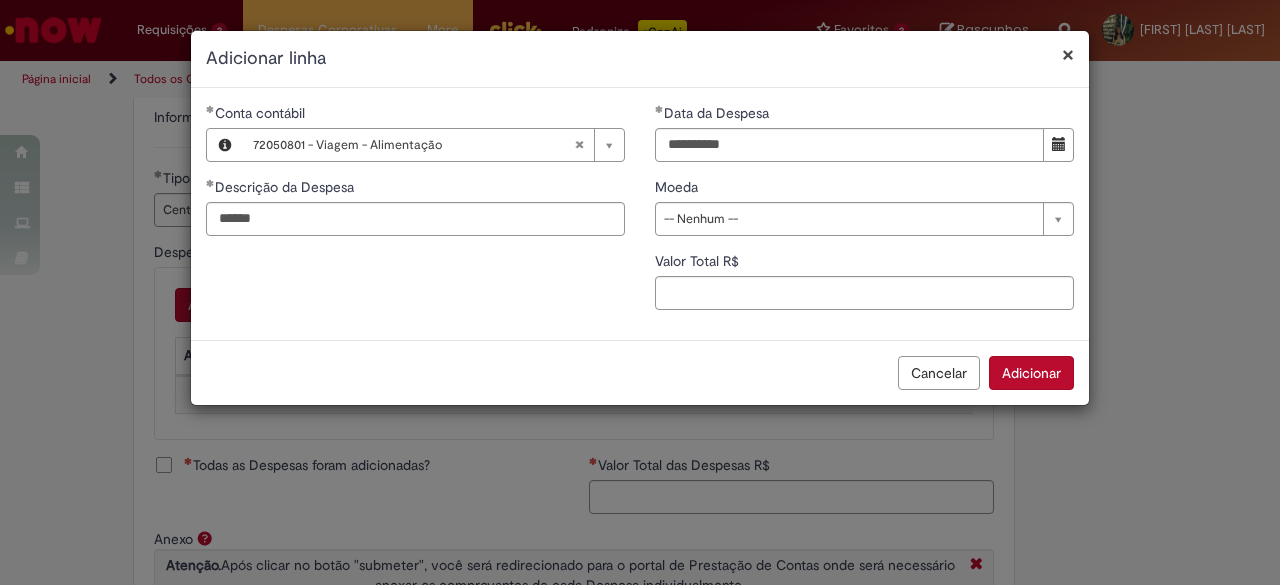 click on "Data da Despesa" at bounding box center (864, 115) 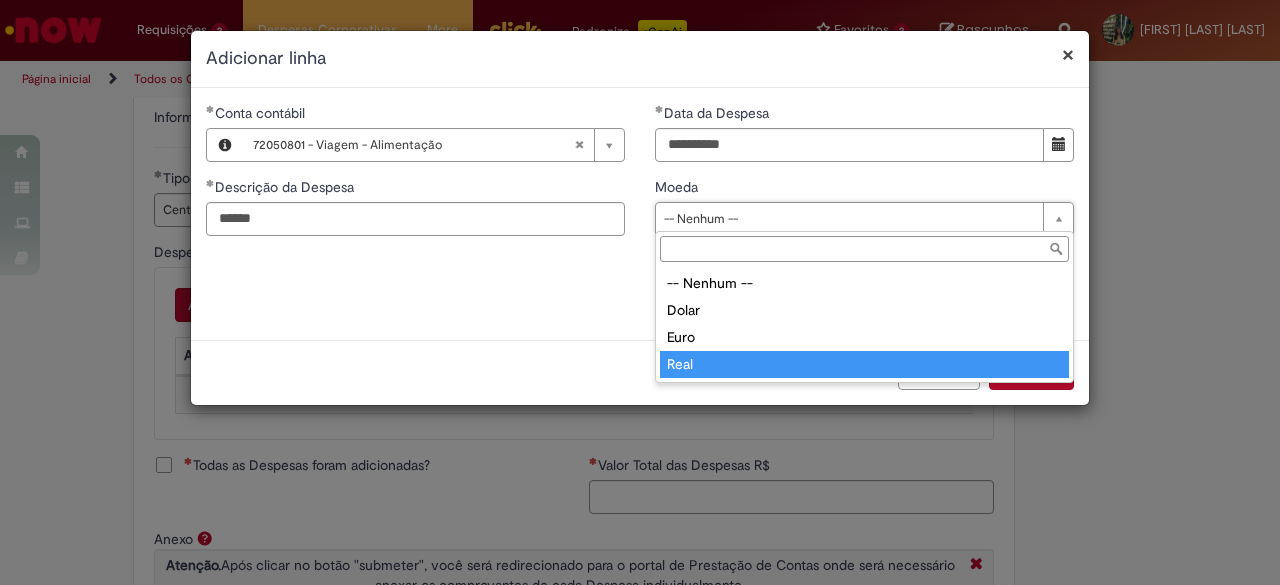 type on "****" 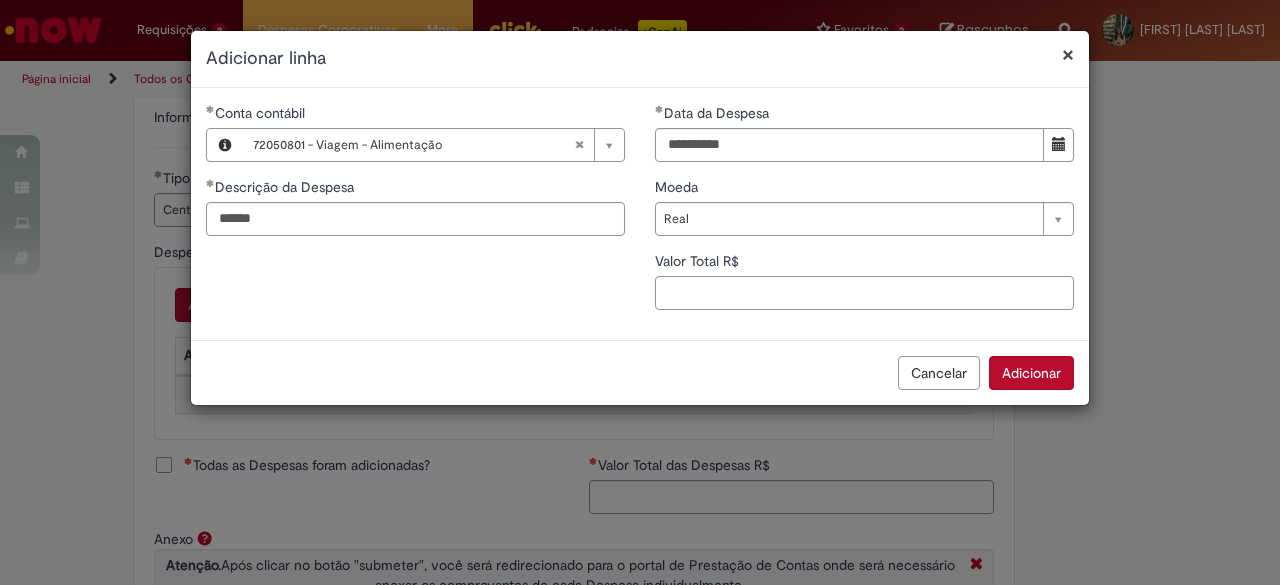 click on "Valor Total R$" at bounding box center (864, 293) 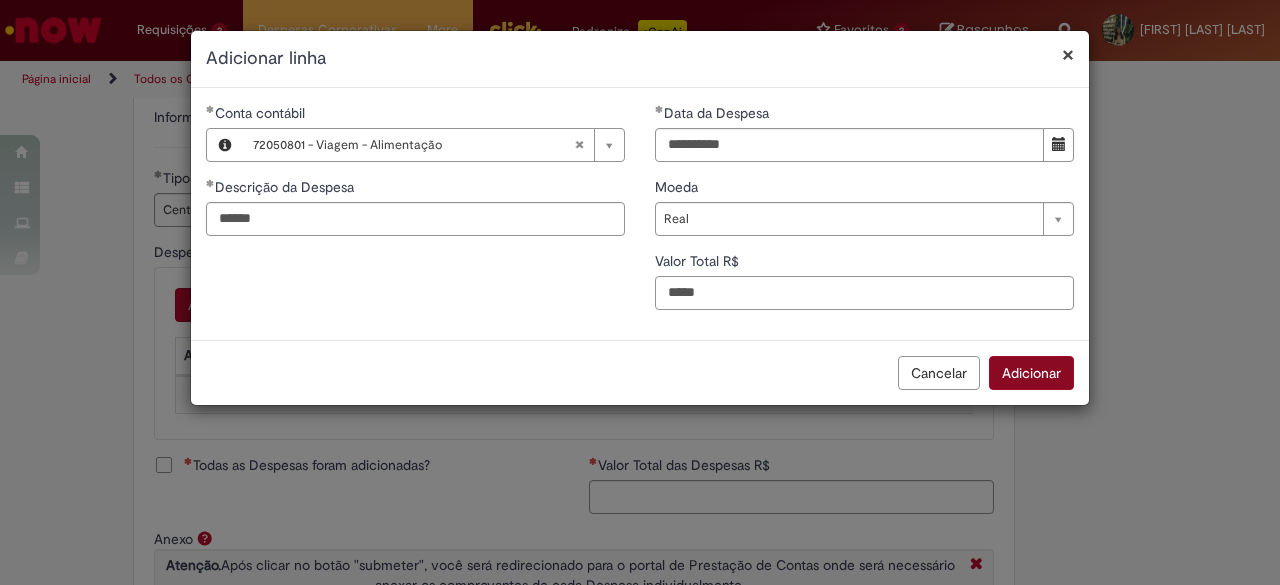 type on "*****" 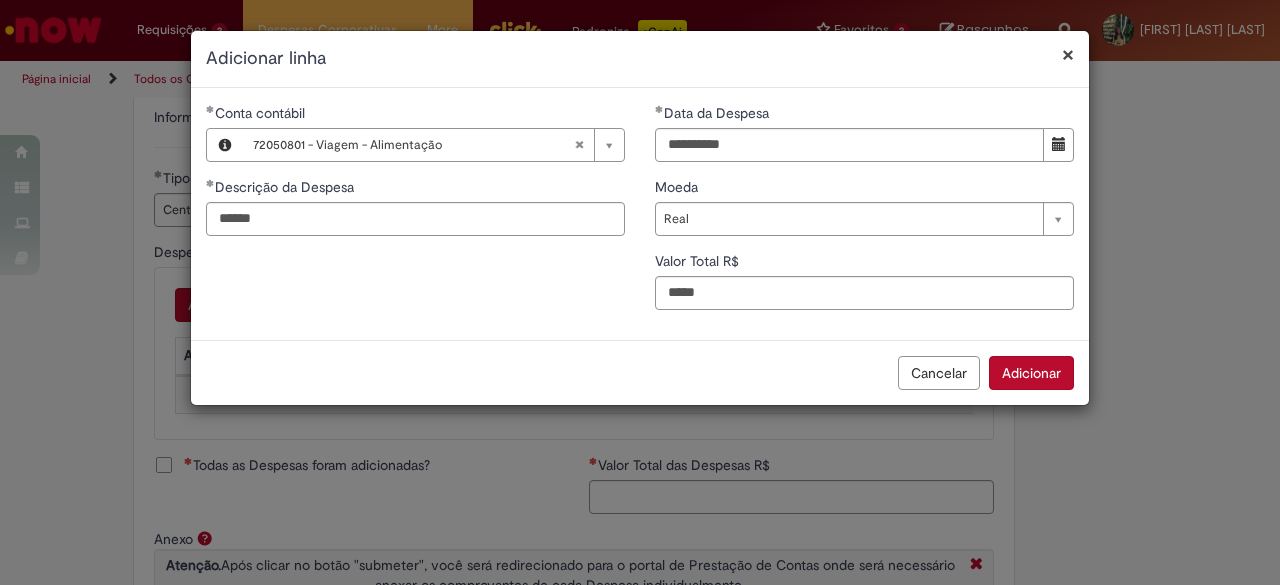 click on "Adicionar" at bounding box center (1031, 373) 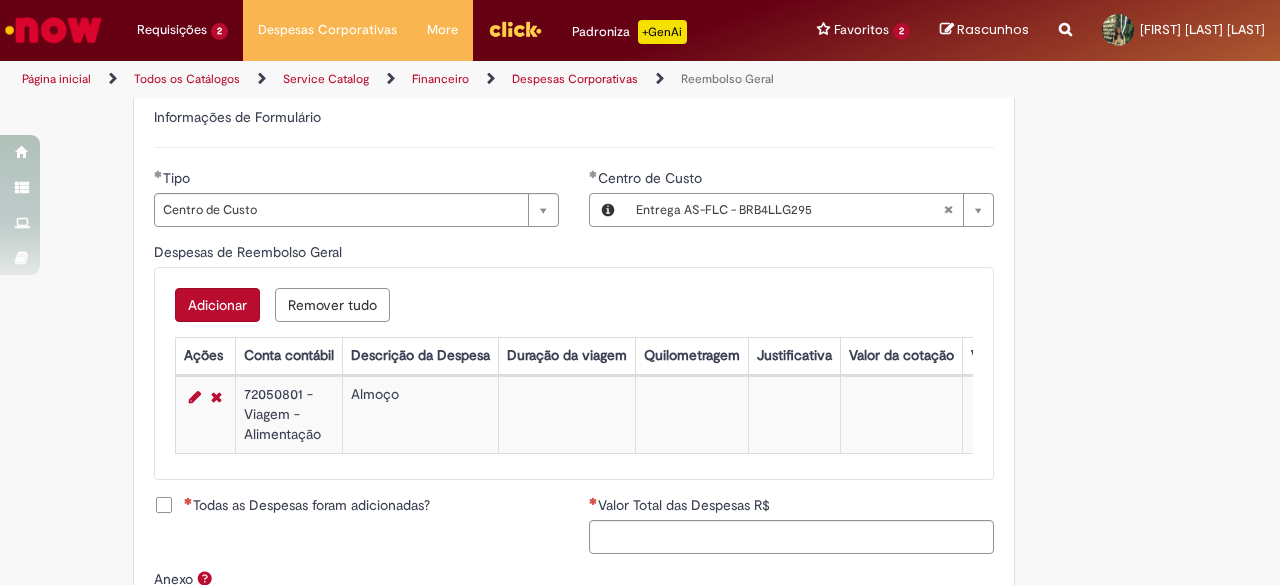 type 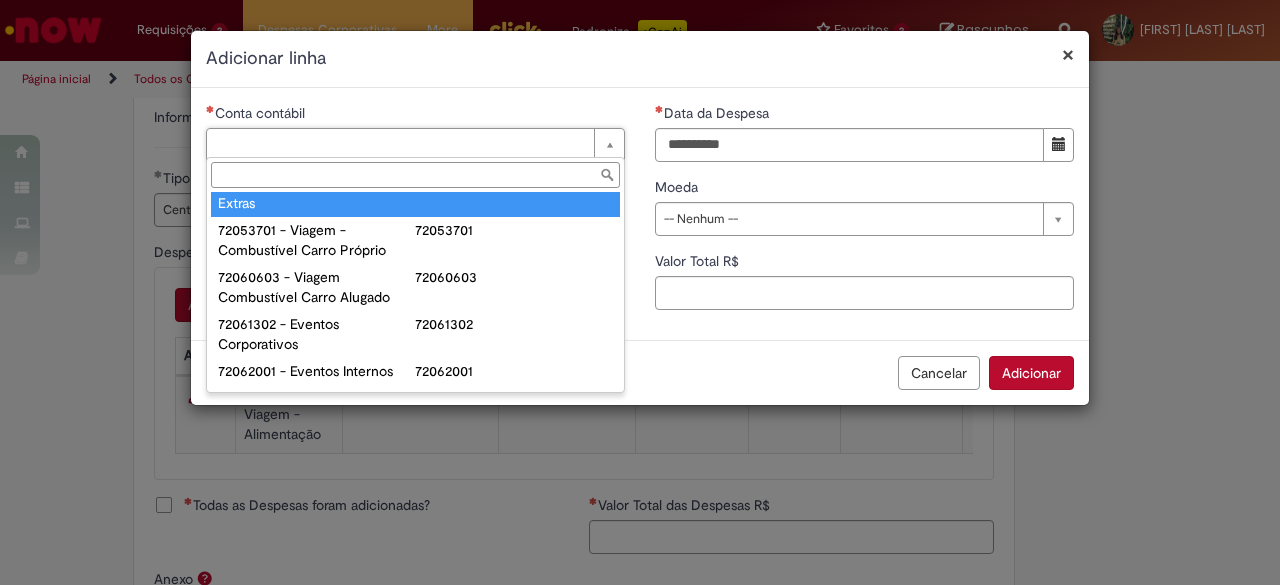 scroll, scrollTop: 1274, scrollLeft: 0, axis: vertical 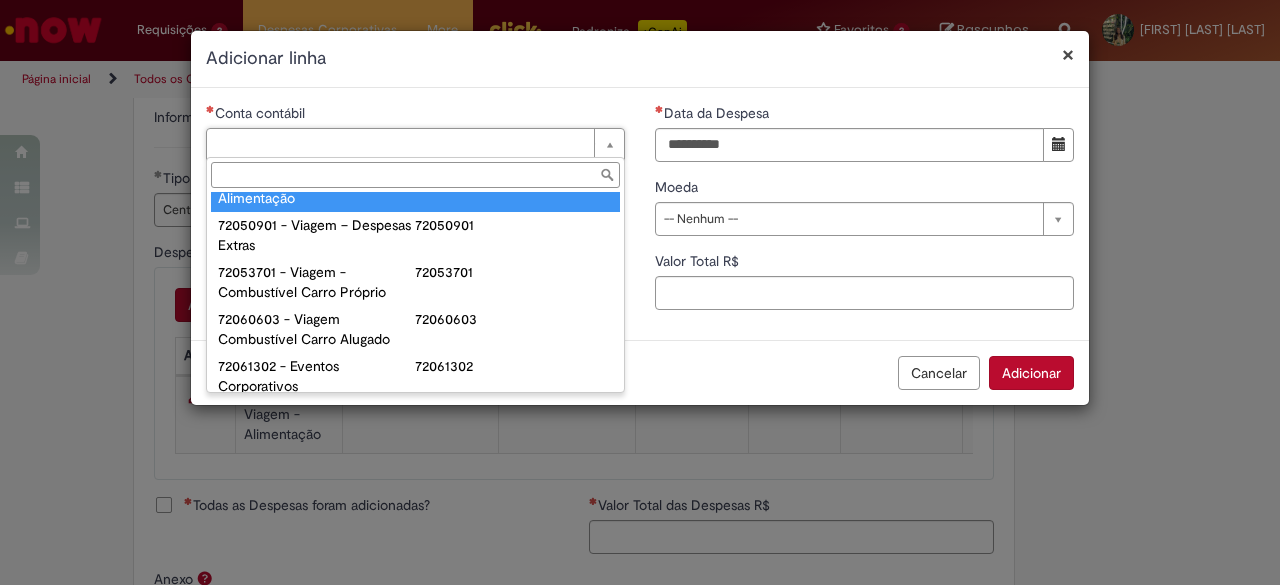 type on "**********" 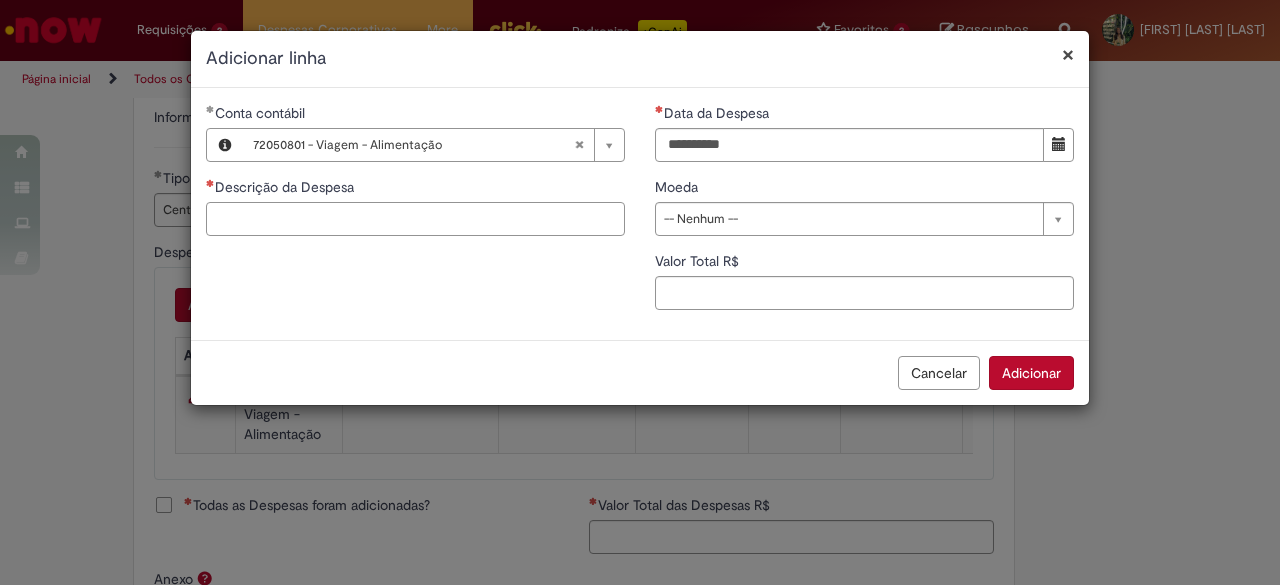 click on "Descrição da Despesa" at bounding box center [415, 219] 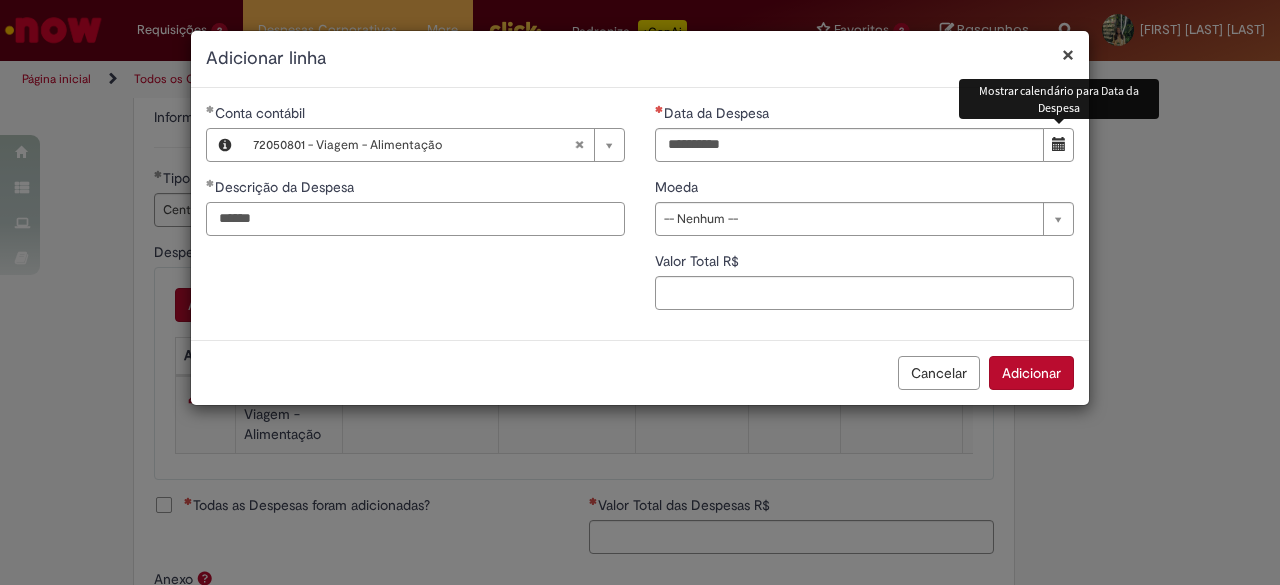 type on "******" 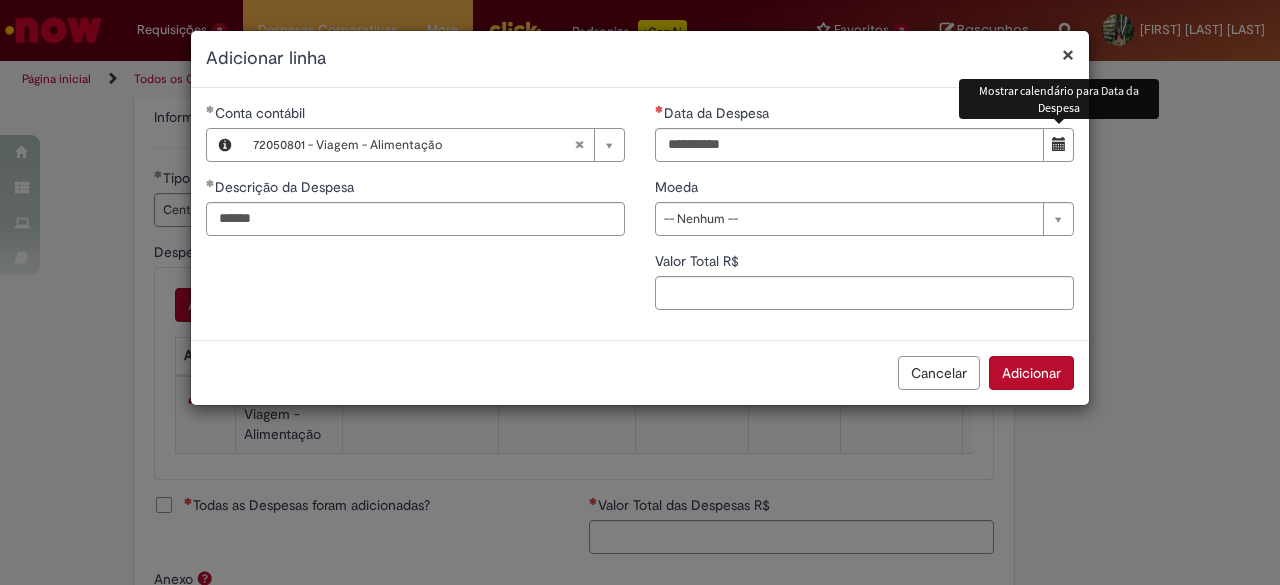click at bounding box center (1059, 144) 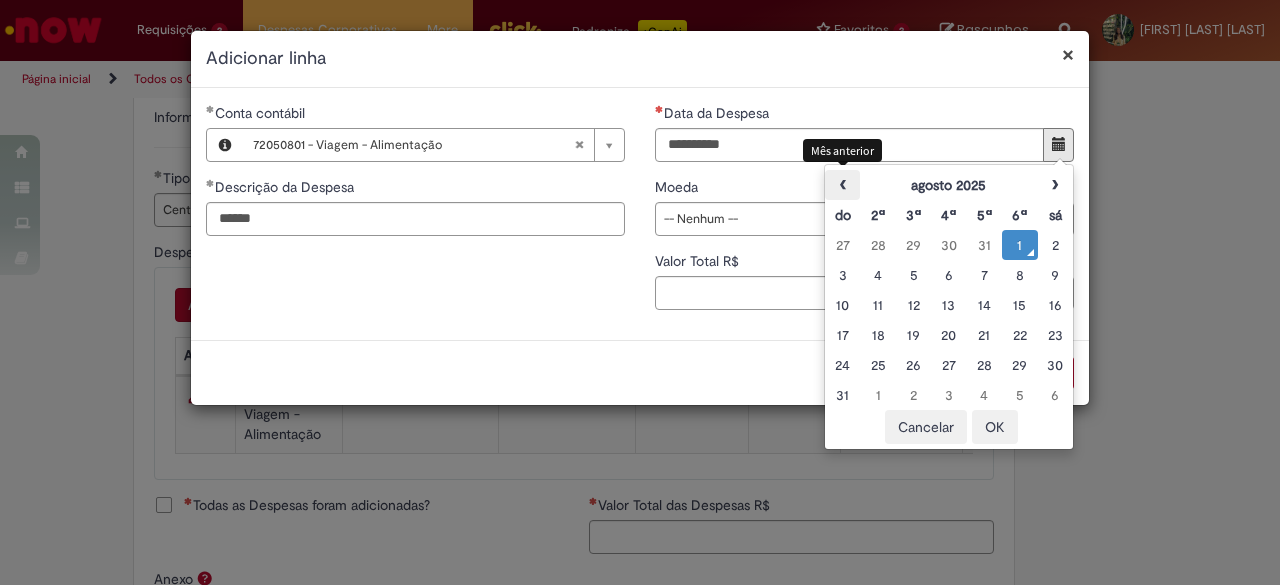 click on "‹" at bounding box center [842, 185] 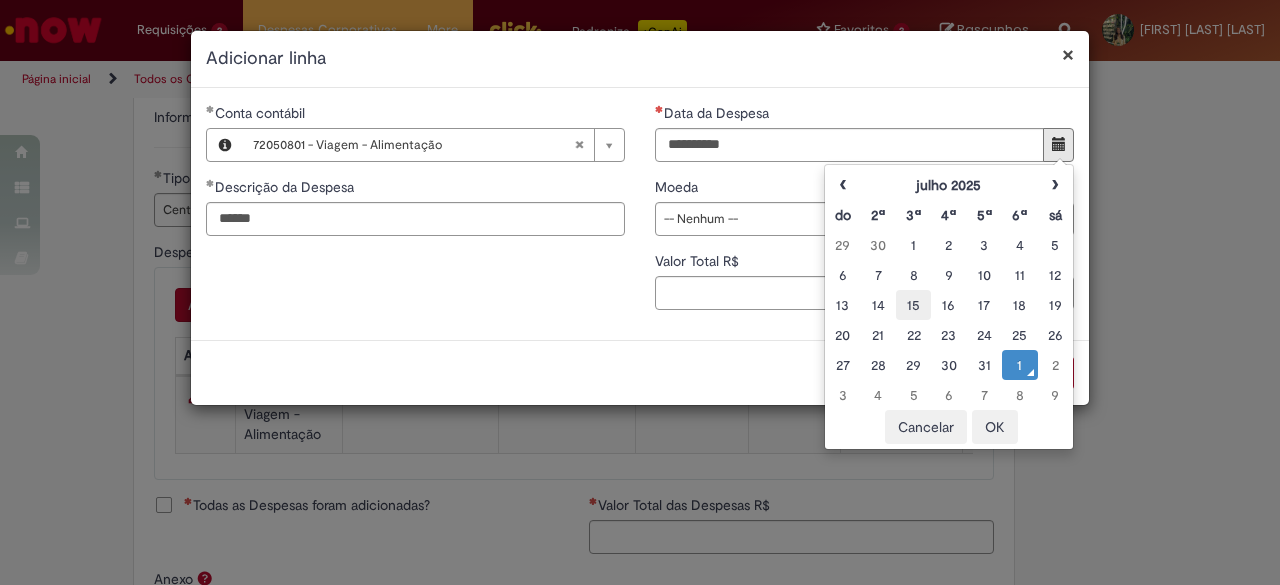 click on "15" at bounding box center [913, 305] 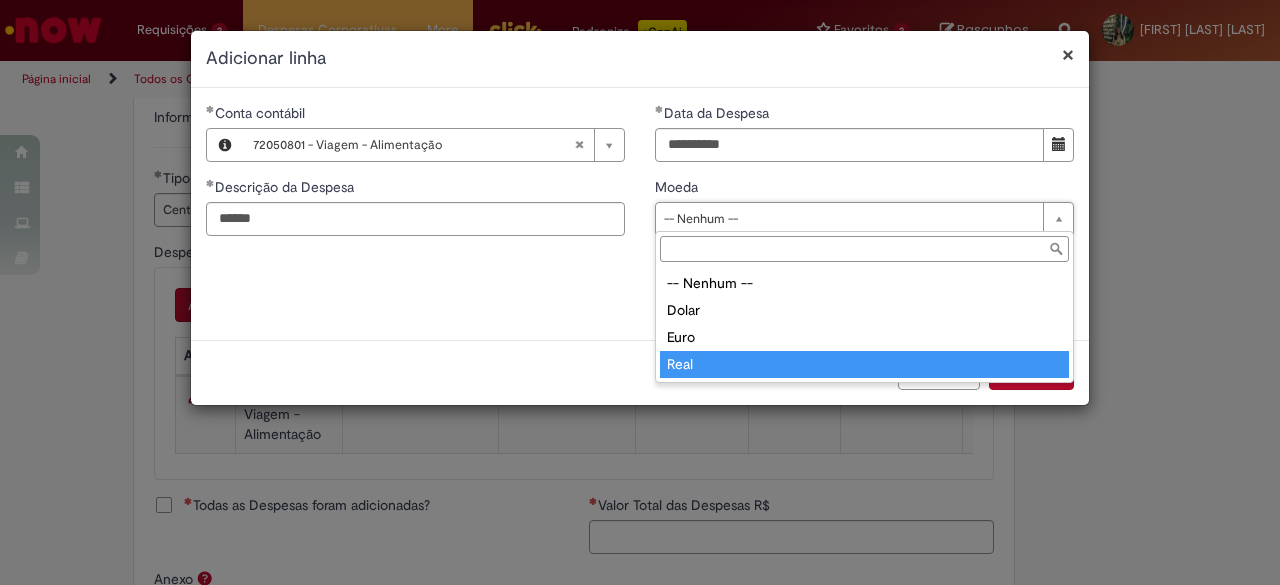 type on "****" 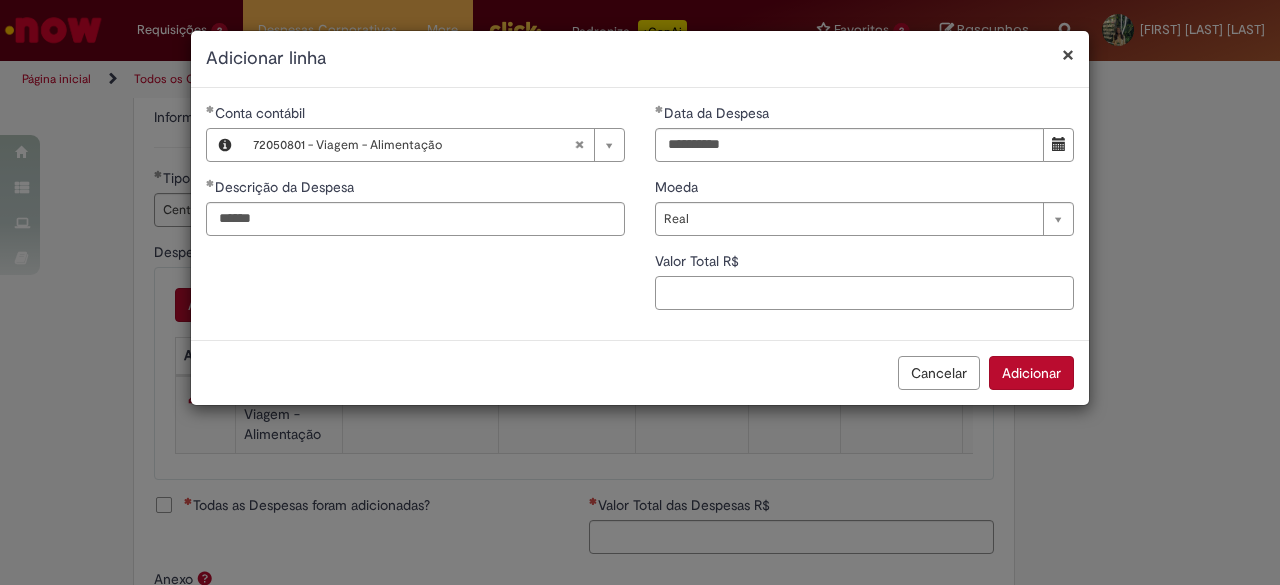click on "Valor Total R$" at bounding box center [864, 293] 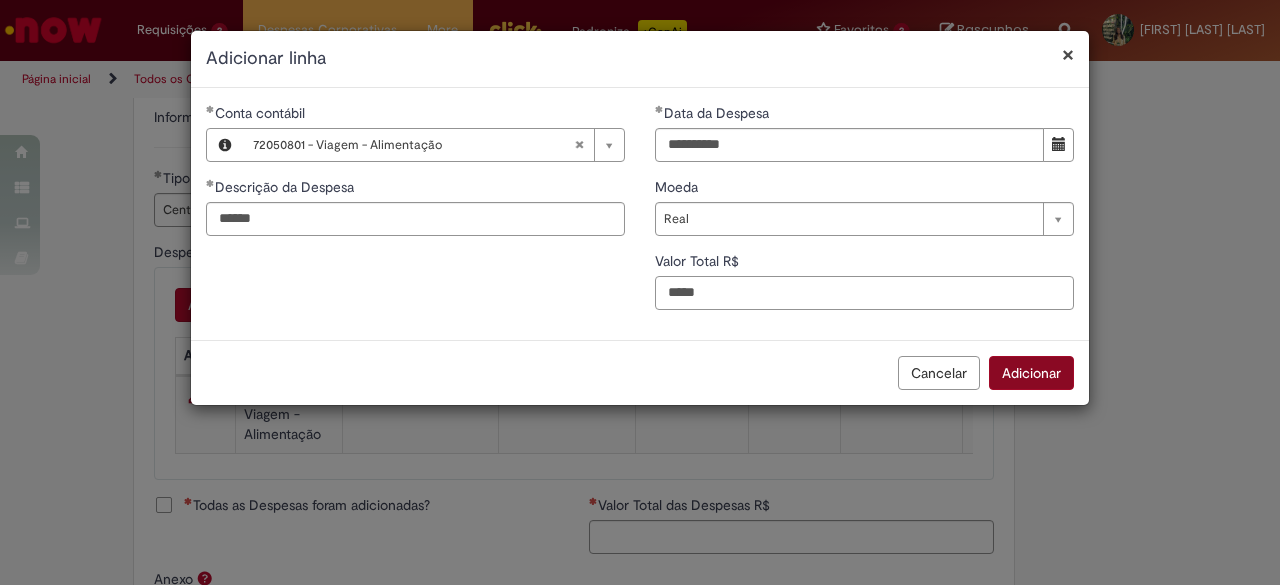 type on "*****" 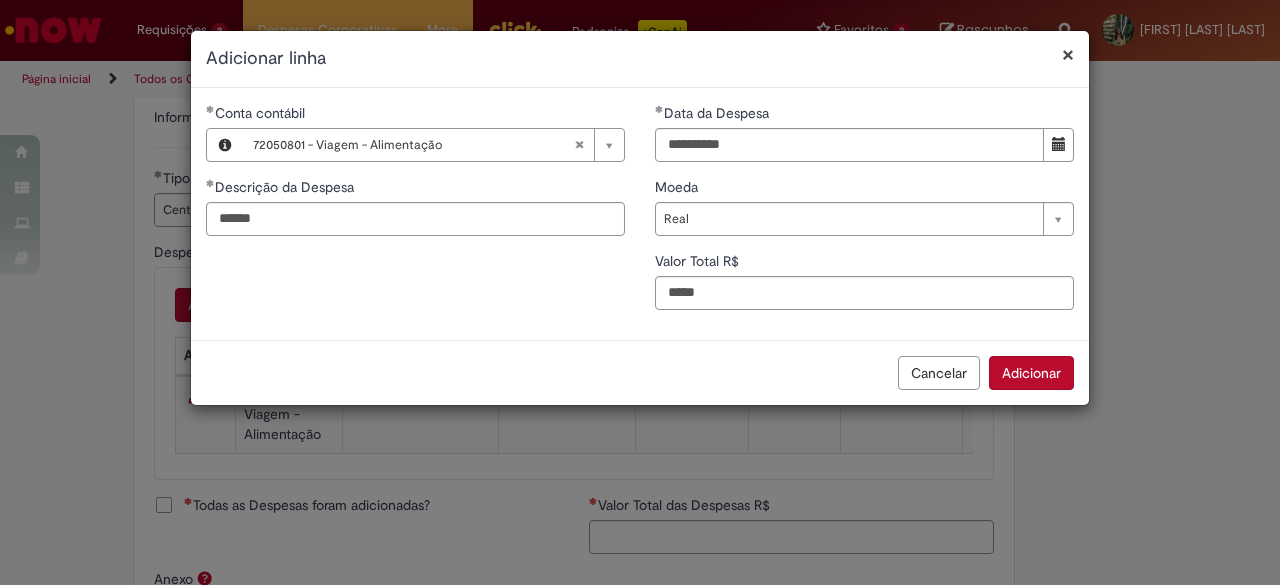 click on "Adicionar" at bounding box center [1031, 373] 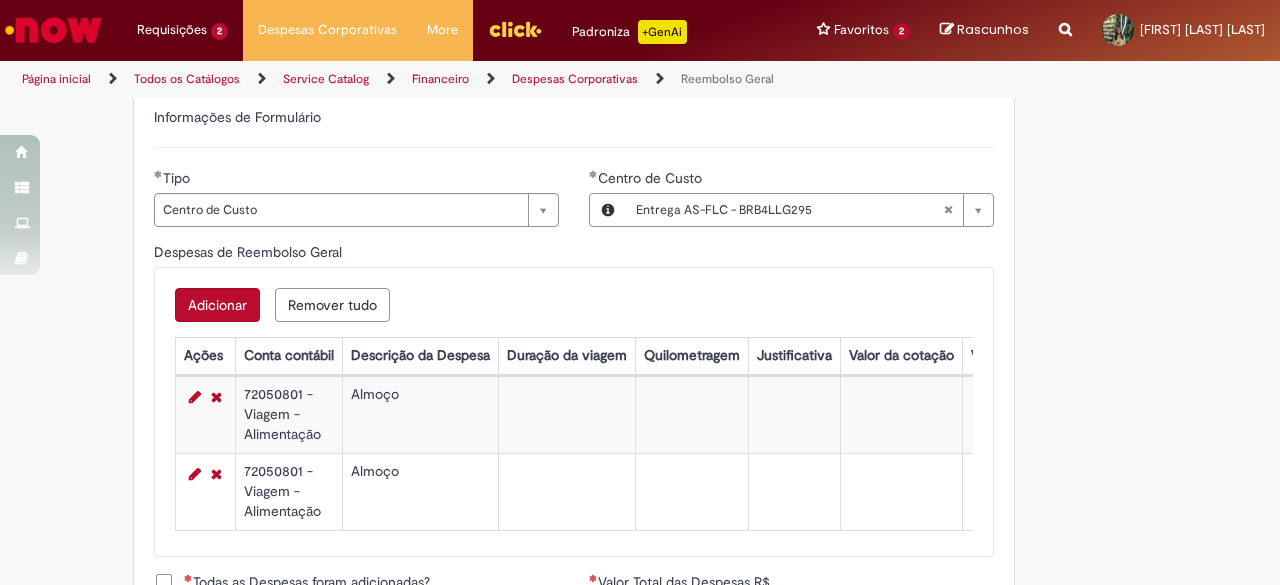 click on "Adicionar" at bounding box center (217, 305) 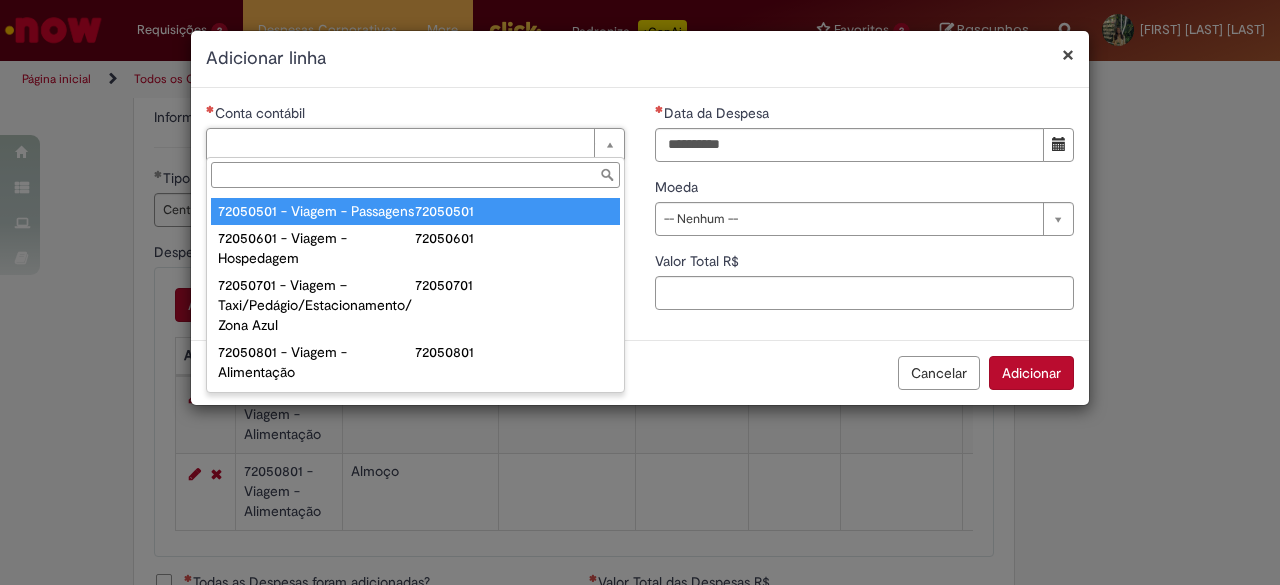 scroll, scrollTop: 1200, scrollLeft: 0, axis: vertical 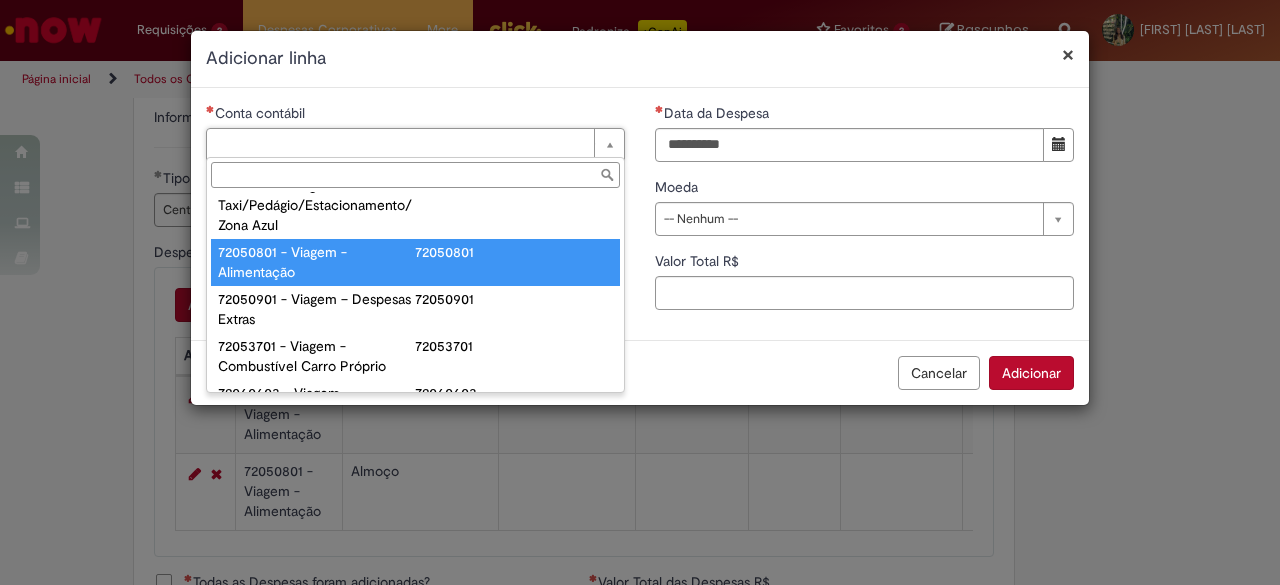 type on "**********" 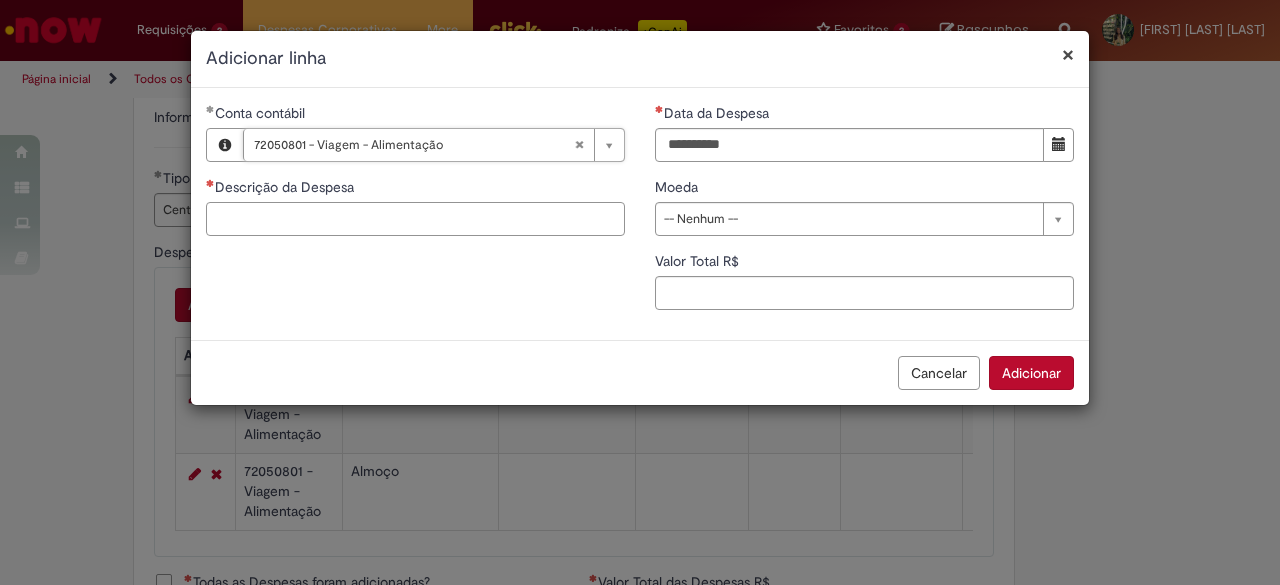 click on "Descrição da Despesa" at bounding box center [415, 219] 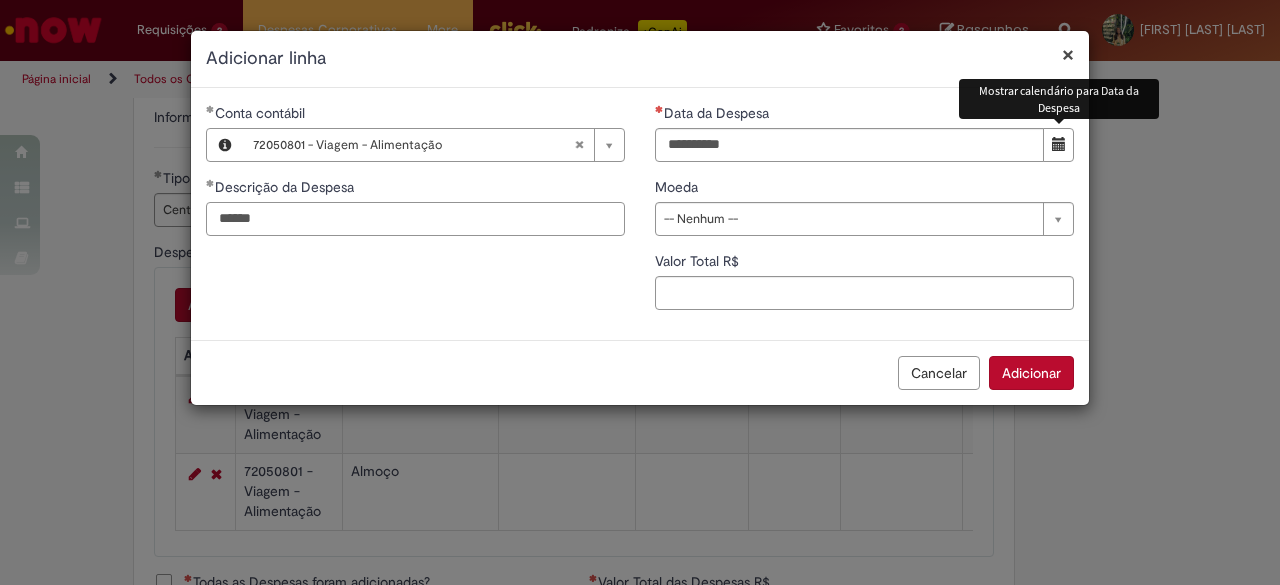 type on "******" 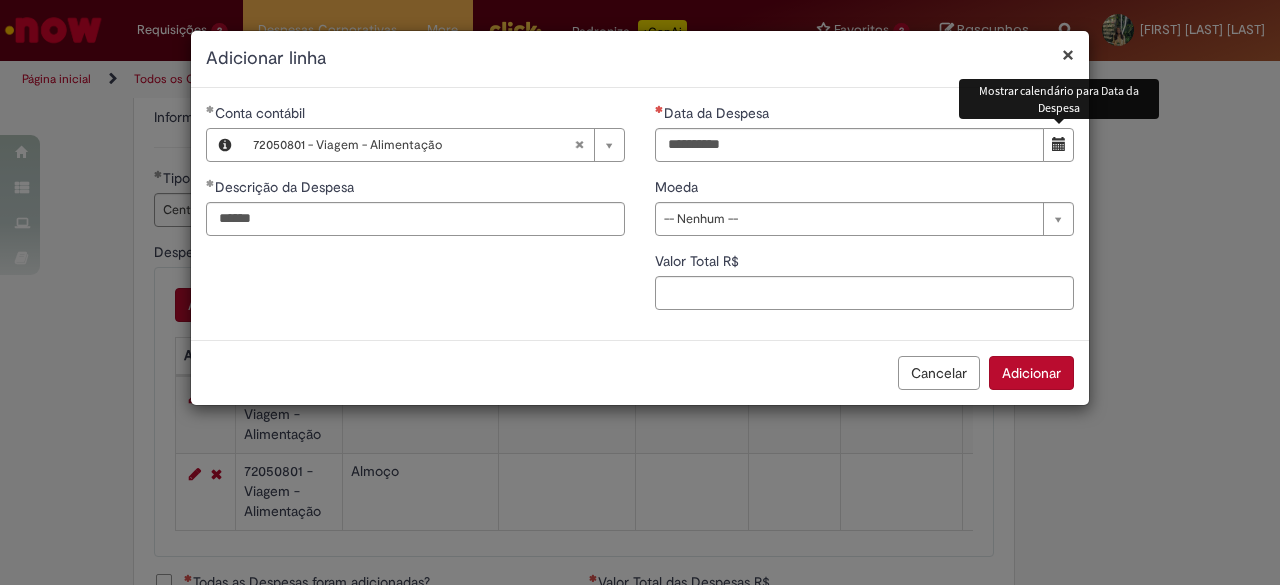 click at bounding box center (1058, 145) 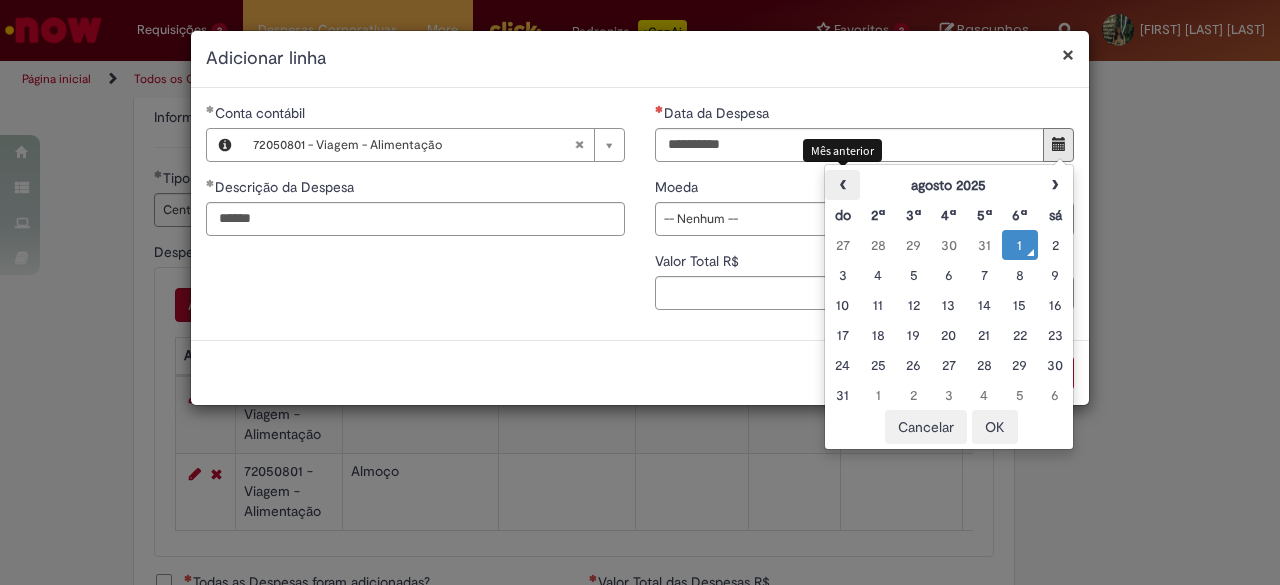 click on "‹" at bounding box center [842, 185] 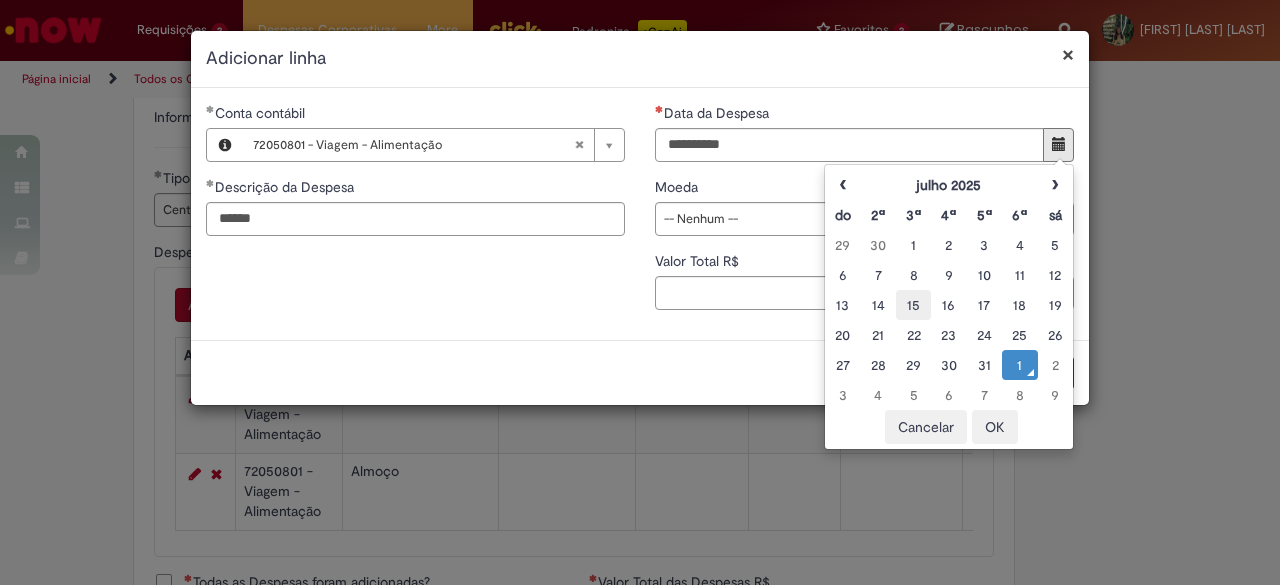 click on "15" at bounding box center (913, 305) 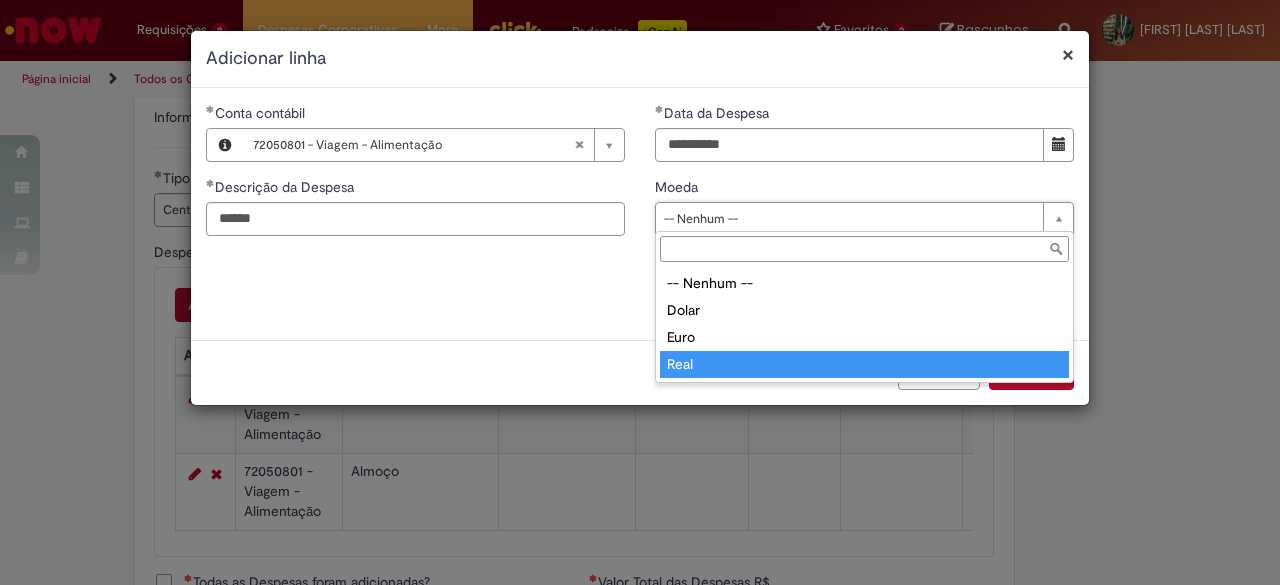 type on "****" 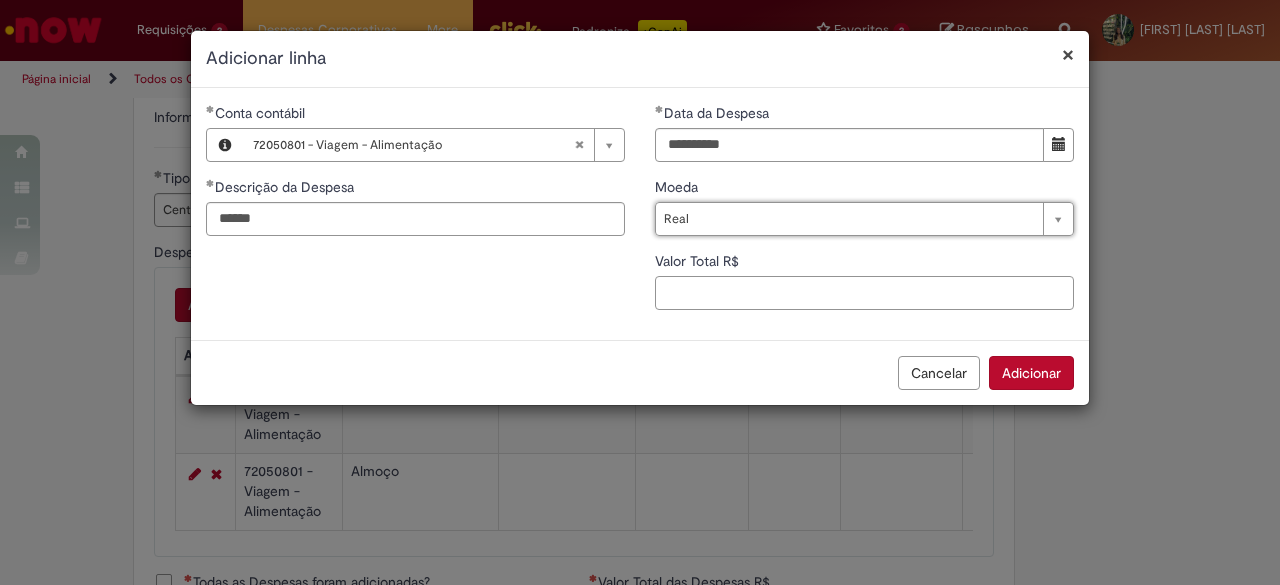 click on "Valor Total R$" at bounding box center (864, 293) 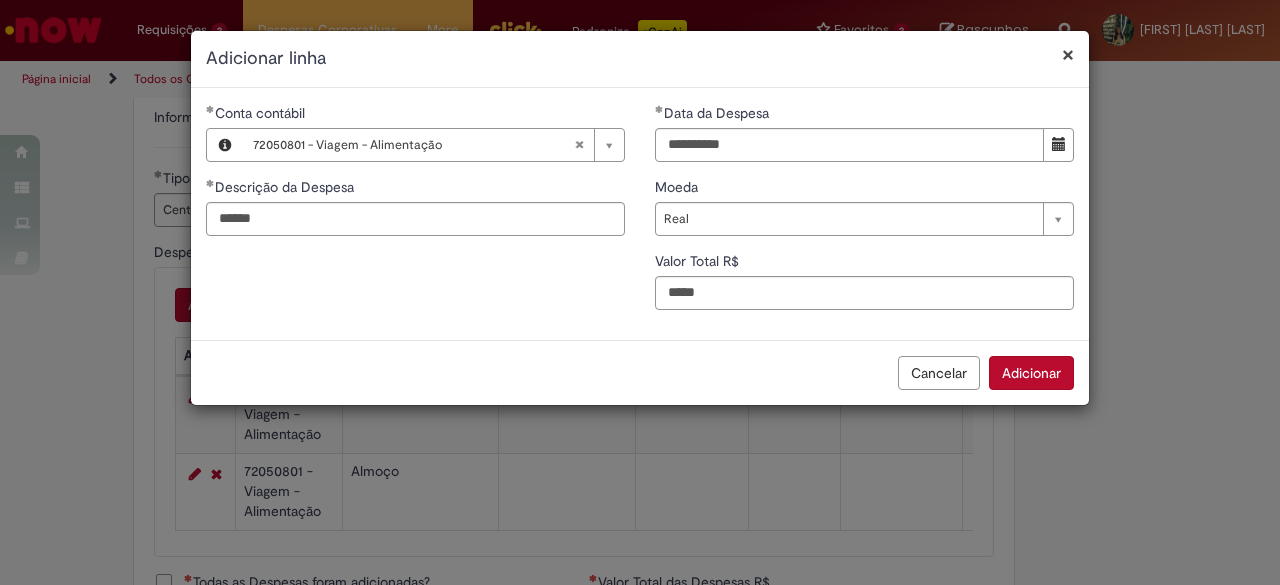 type on "****" 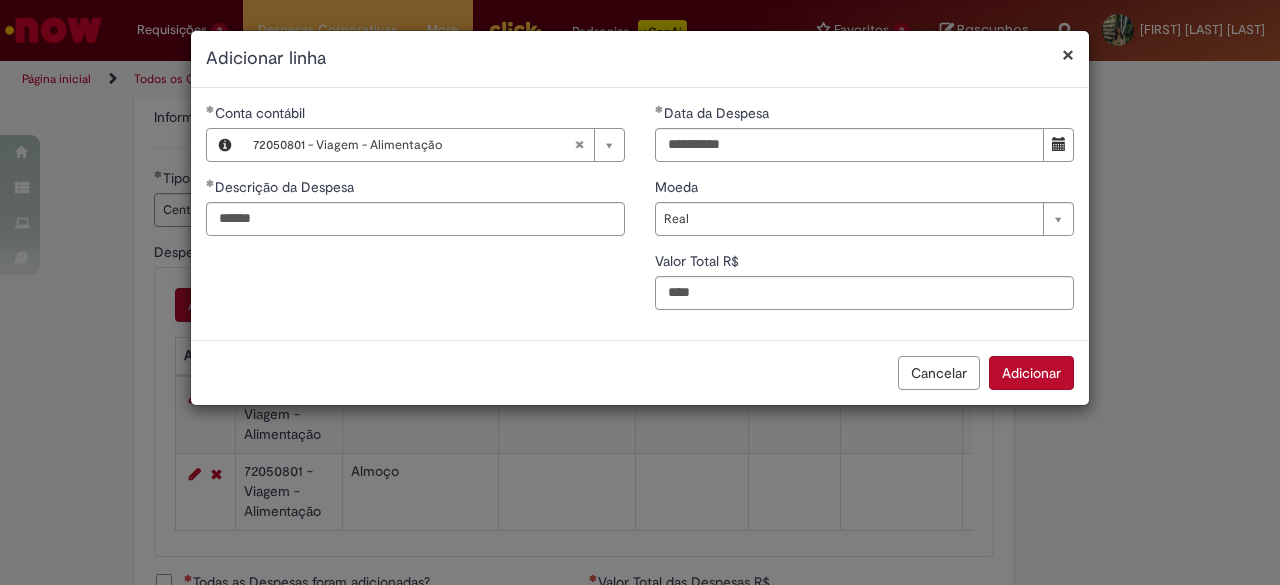 click on "Adicionar" at bounding box center [1031, 373] 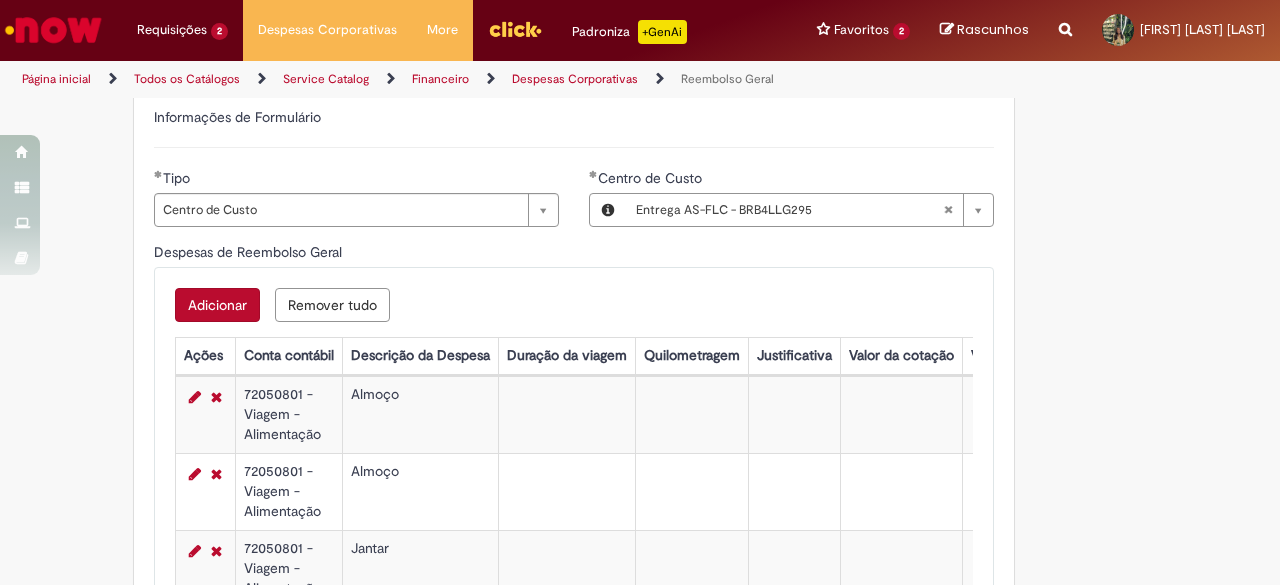 click on "Adicionar" at bounding box center (217, 305) 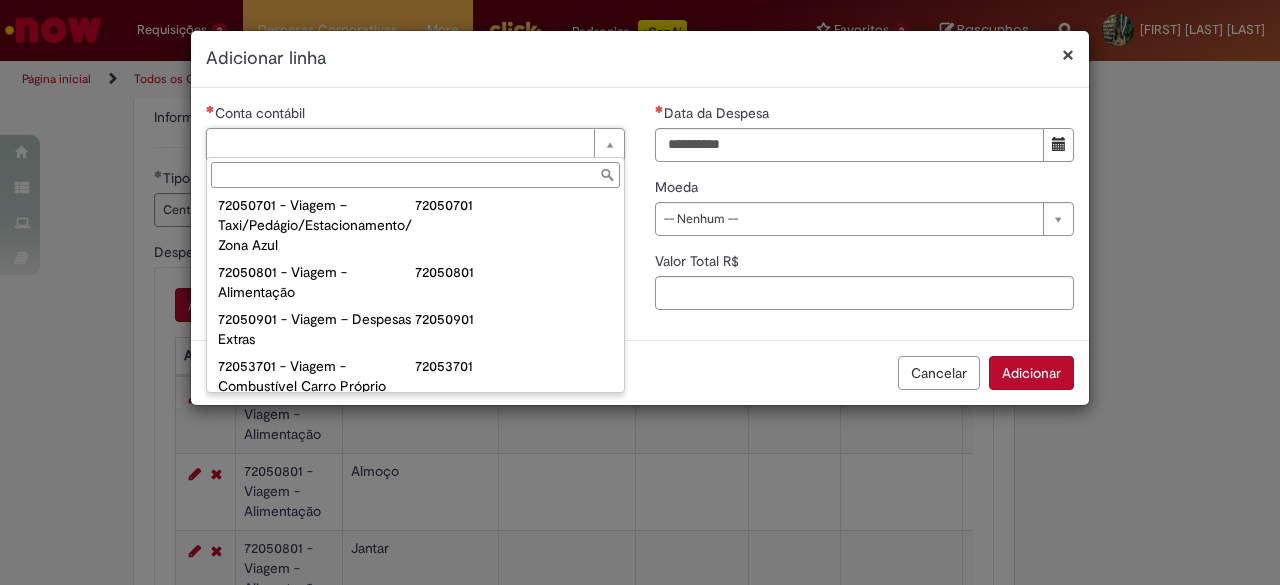 scroll, scrollTop: 1200, scrollLeft: 0, axis: vertical 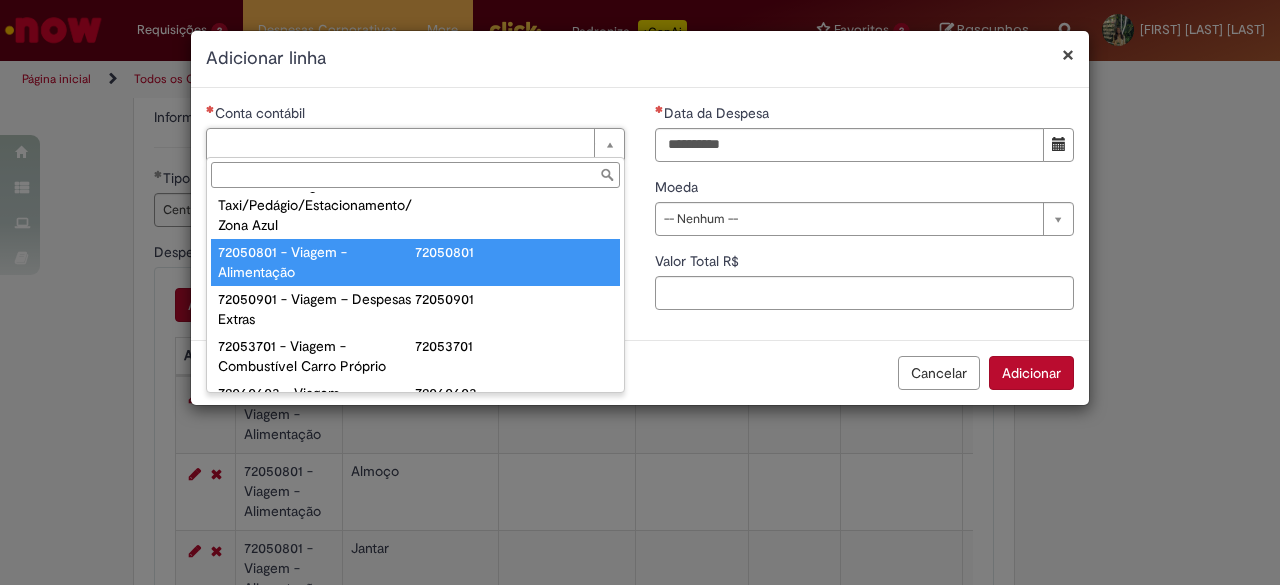 type on "**********" 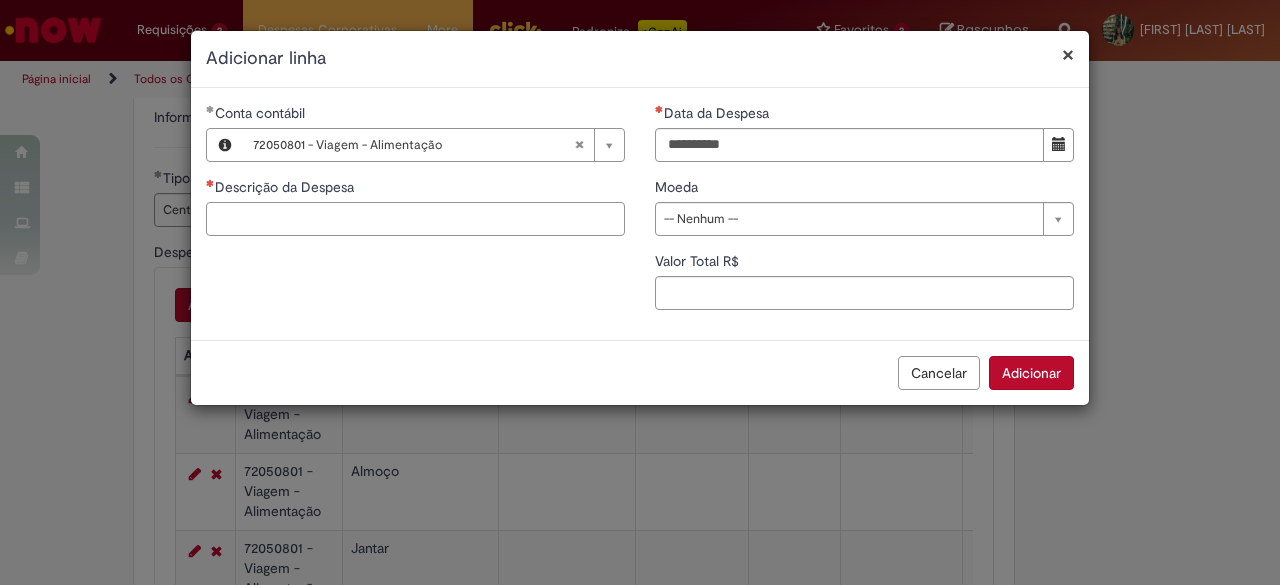 click on "Descrição da Despesa" at bounding box center [415, 219] 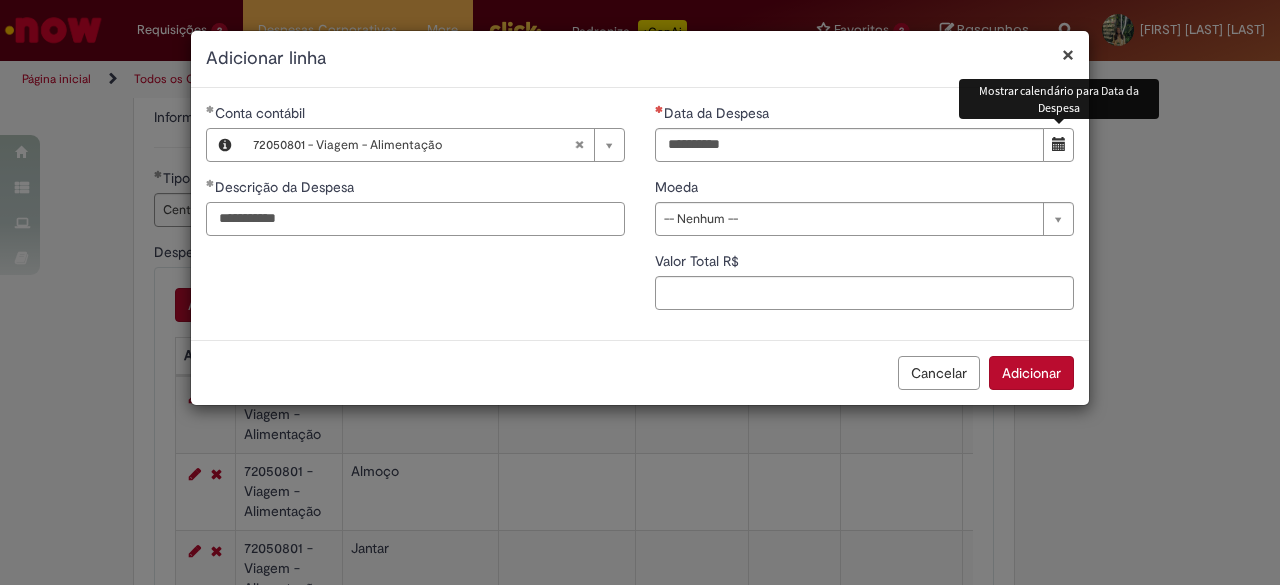 type on "**********" 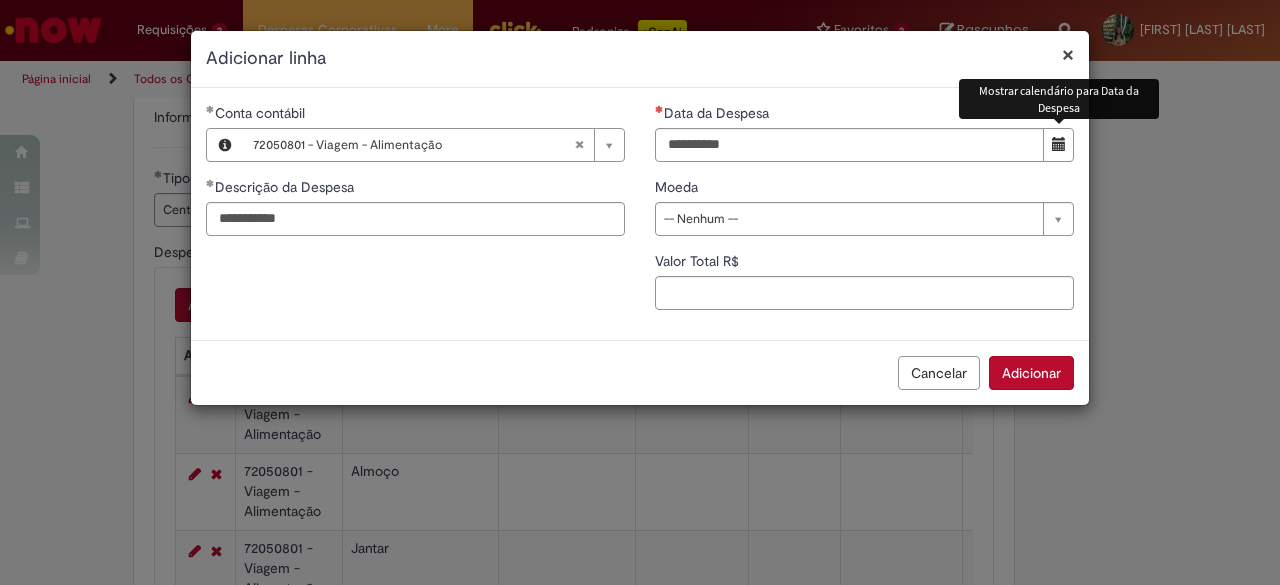 click at bounding box center [1058, 145] 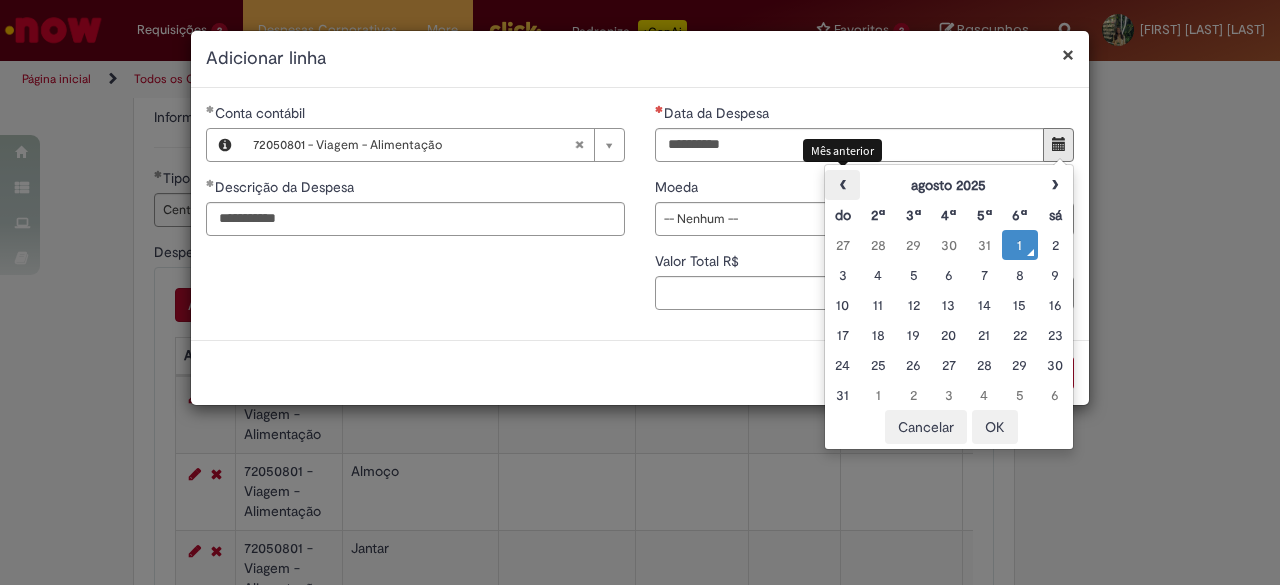 click on "‹" at bounding box center (842, 185) 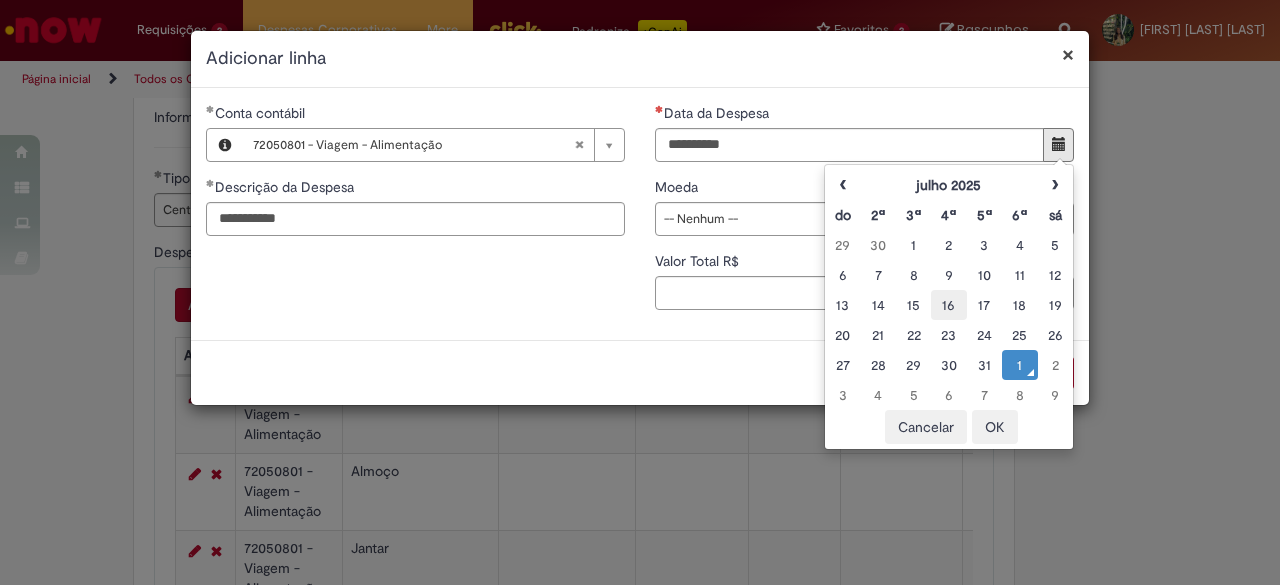 click on "16" at bounding box center [948, 305] 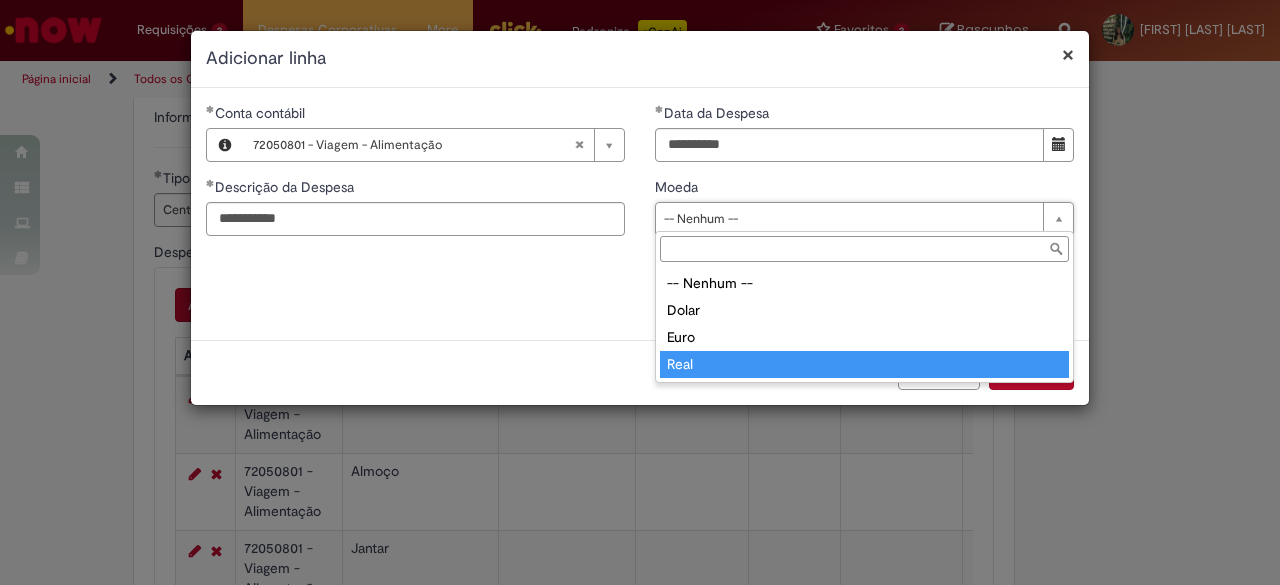 type on "****" 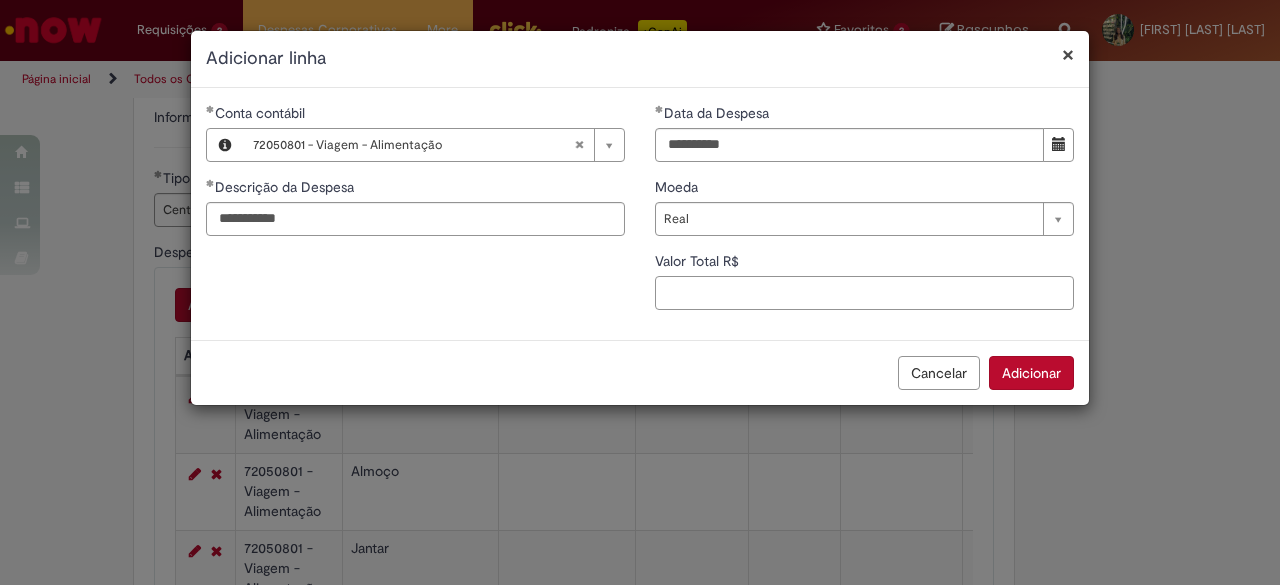 click on "Valor Total R$" at bounding box center [864, 293] 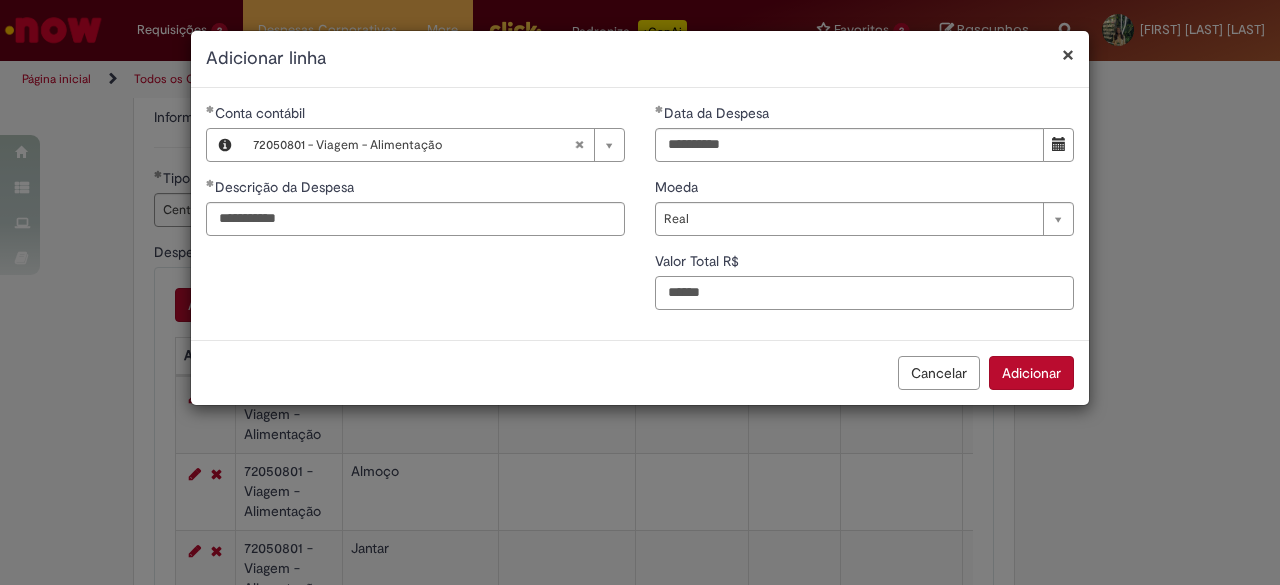 type on "******" 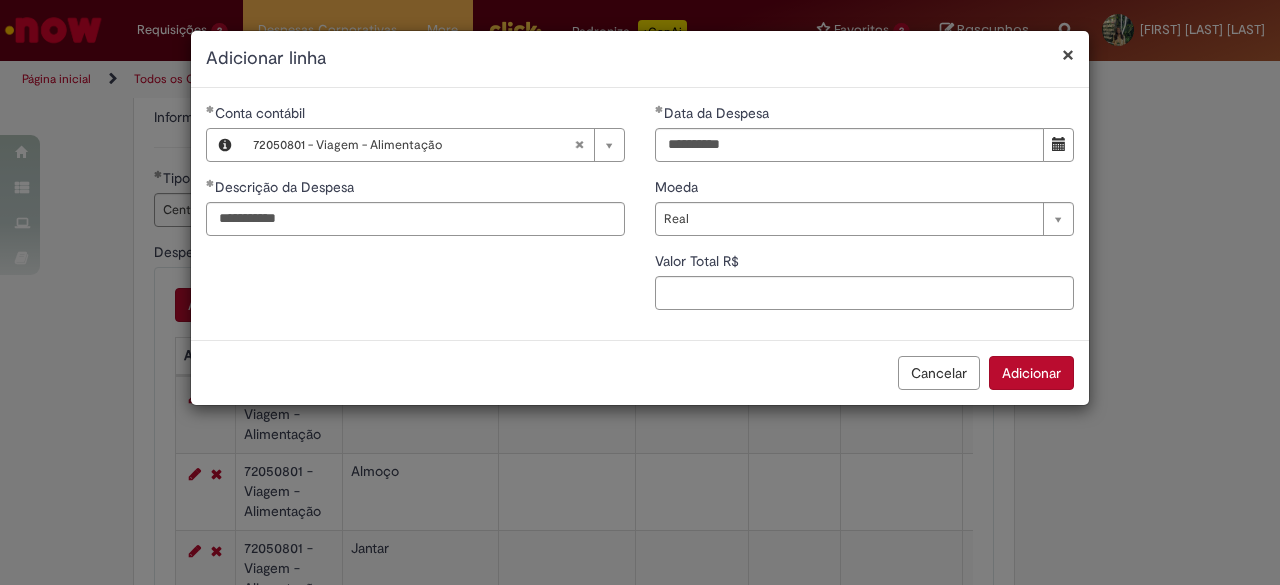 click on "Cancelar   Adicionar" at bounding box center [640, 372] 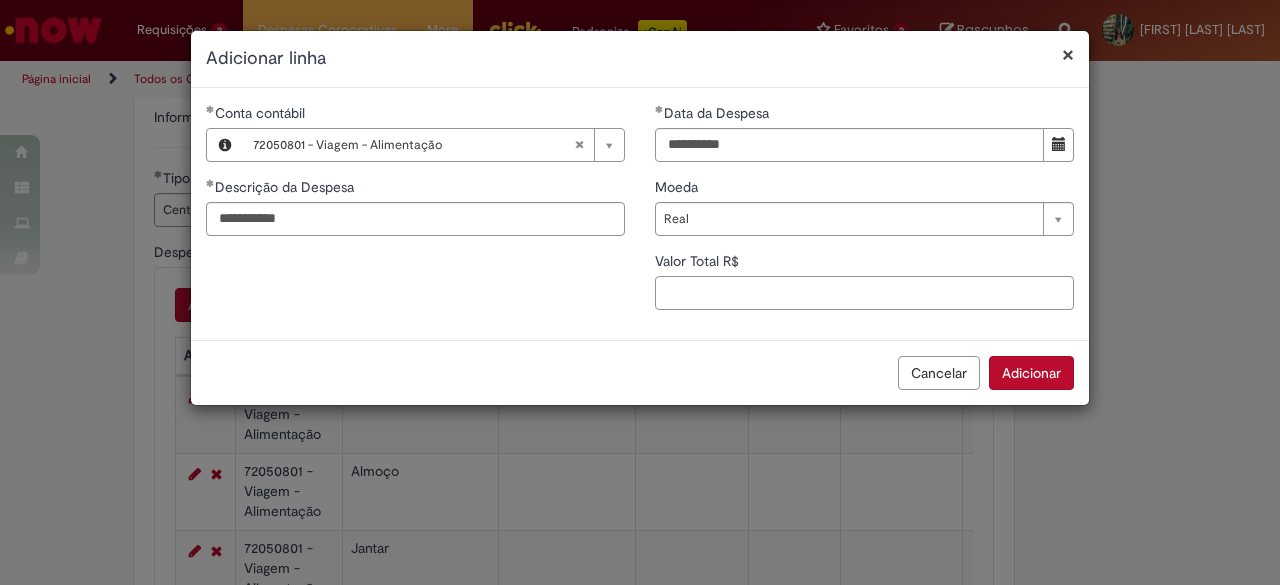 click on "Valor Total R$" at bounding box center (864, 293) 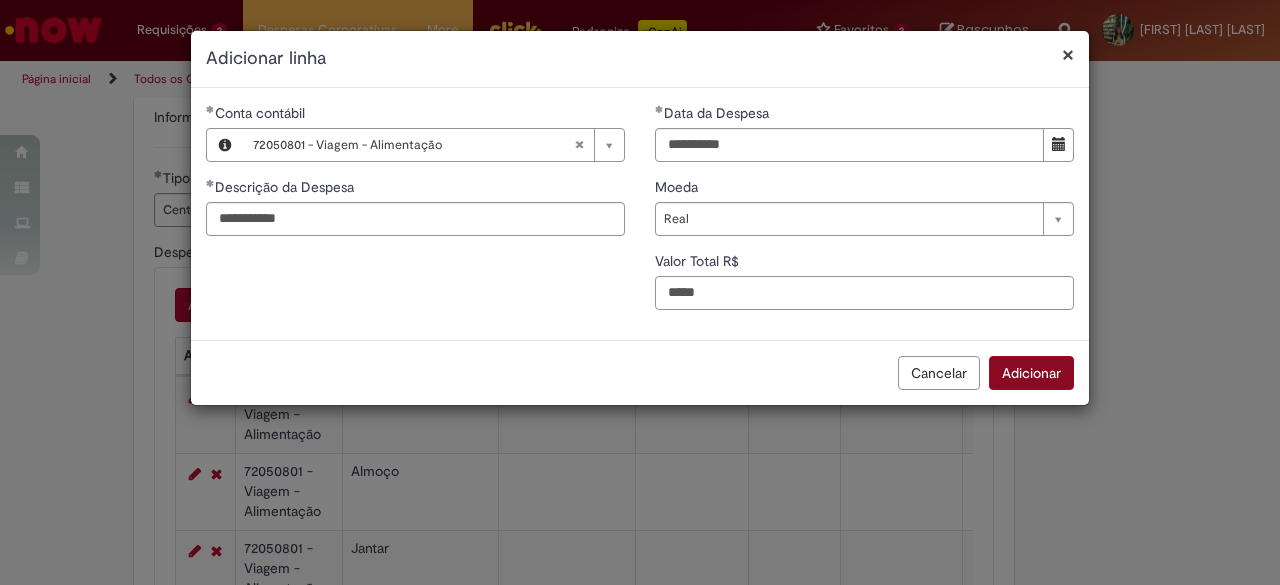 type on "*****" 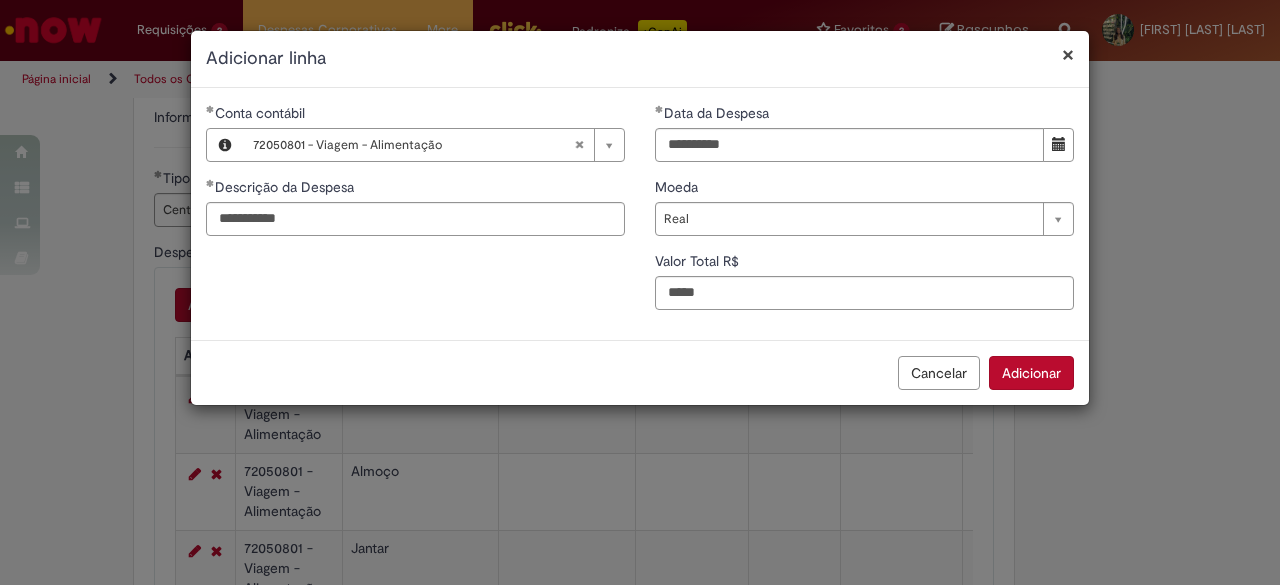 click on "Adicionar" at bounding box center [1031, 373] 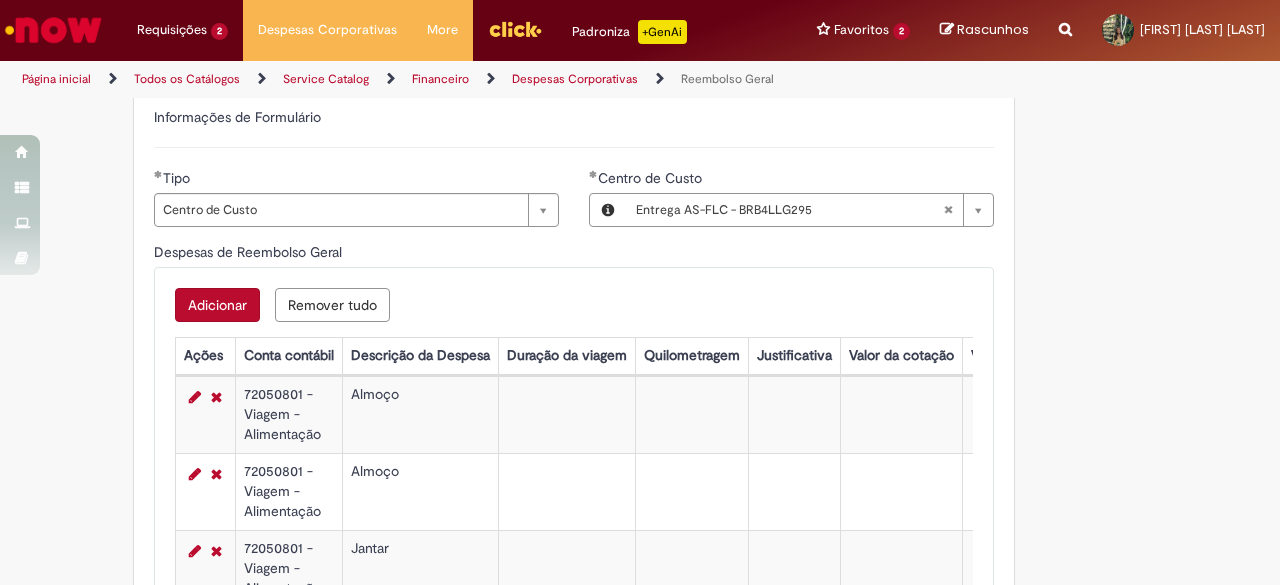 click on "Adicionar" at bounding box center (217, 305) 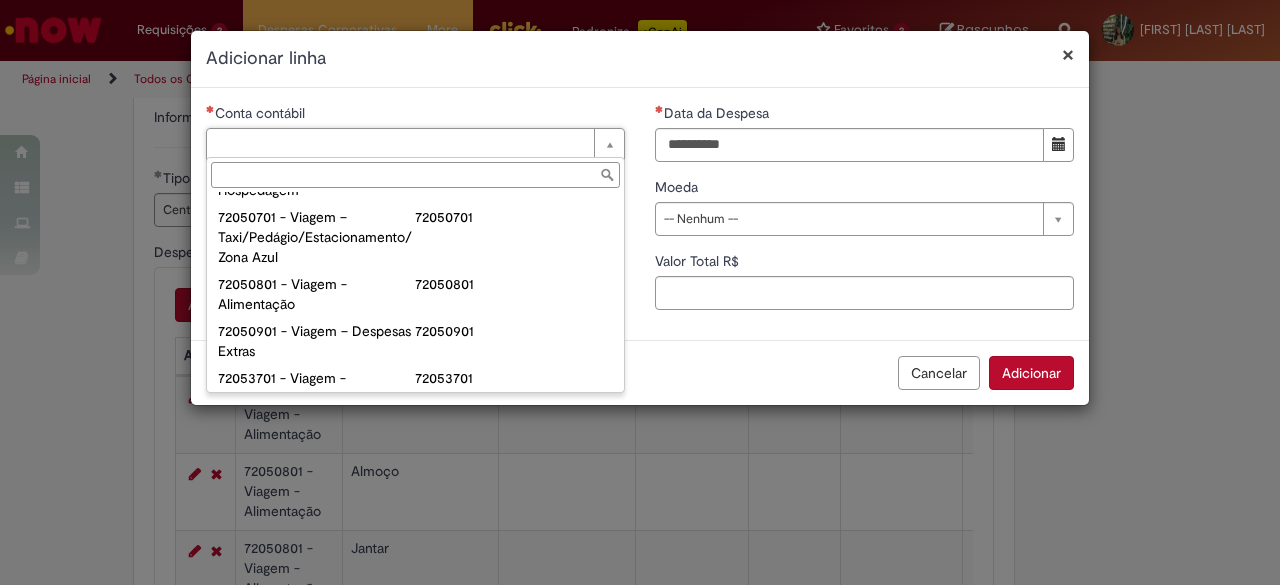 scroll, scrollTop: 1200, scrollLeft: 0, axis: vertical 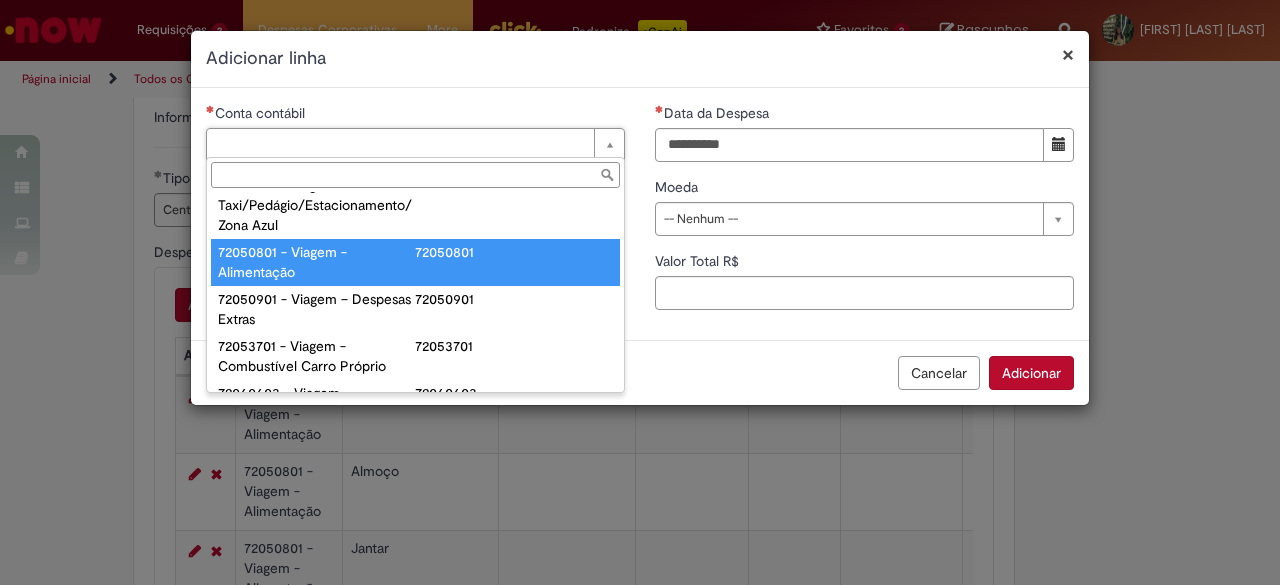 type on "**********" 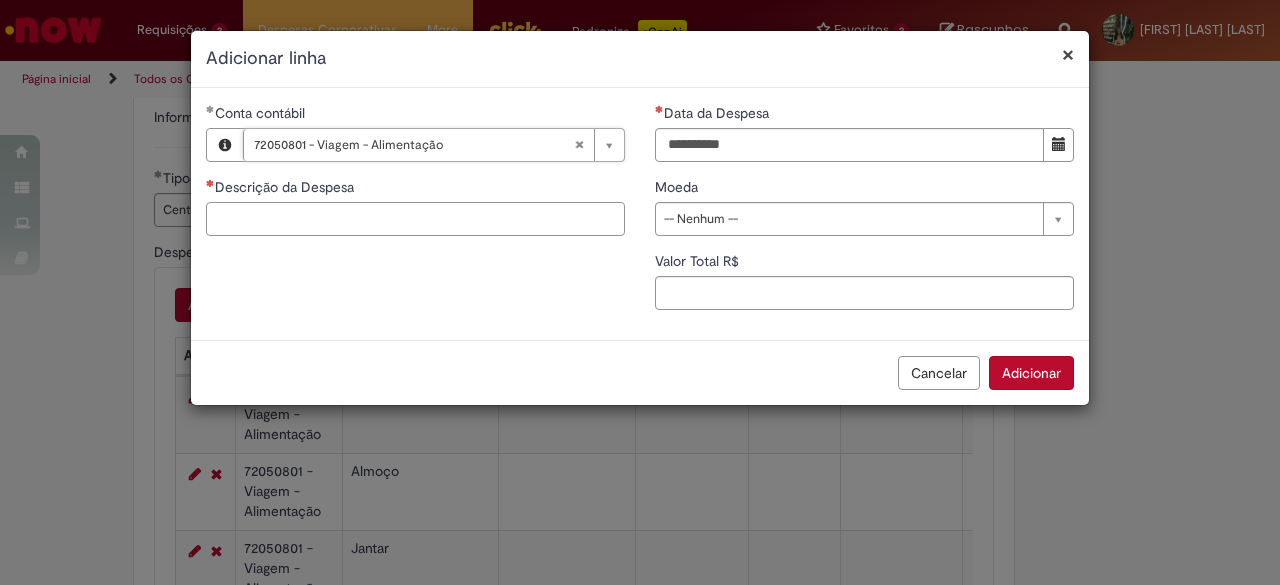 click on "Descrição da Despesa" at bounding box center [415, 219] 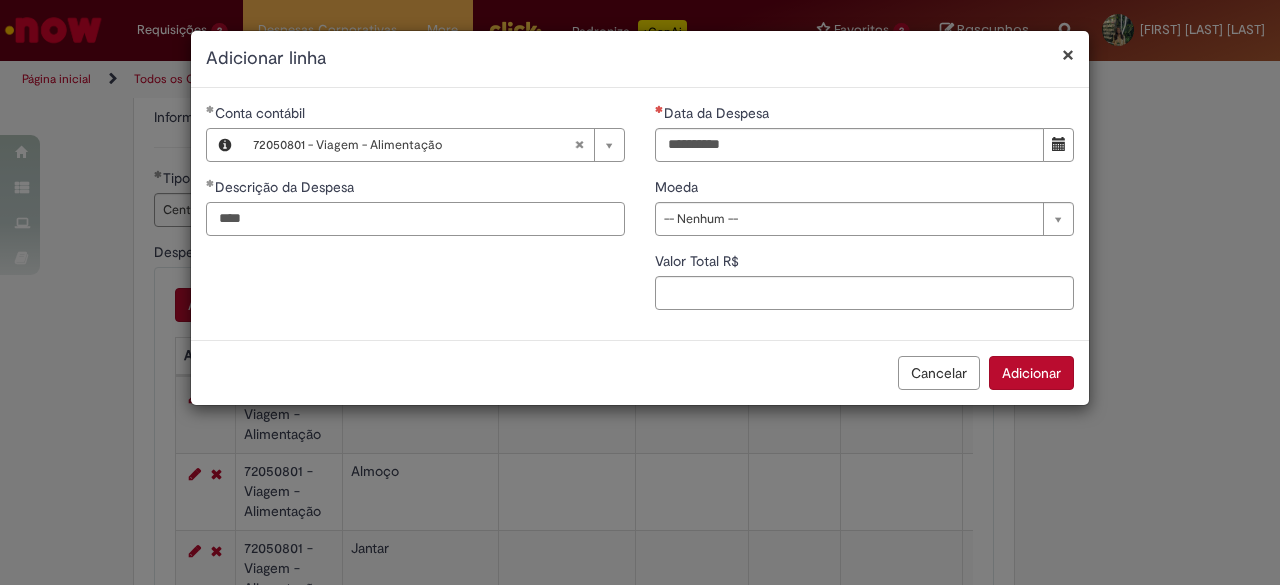 type on "****" 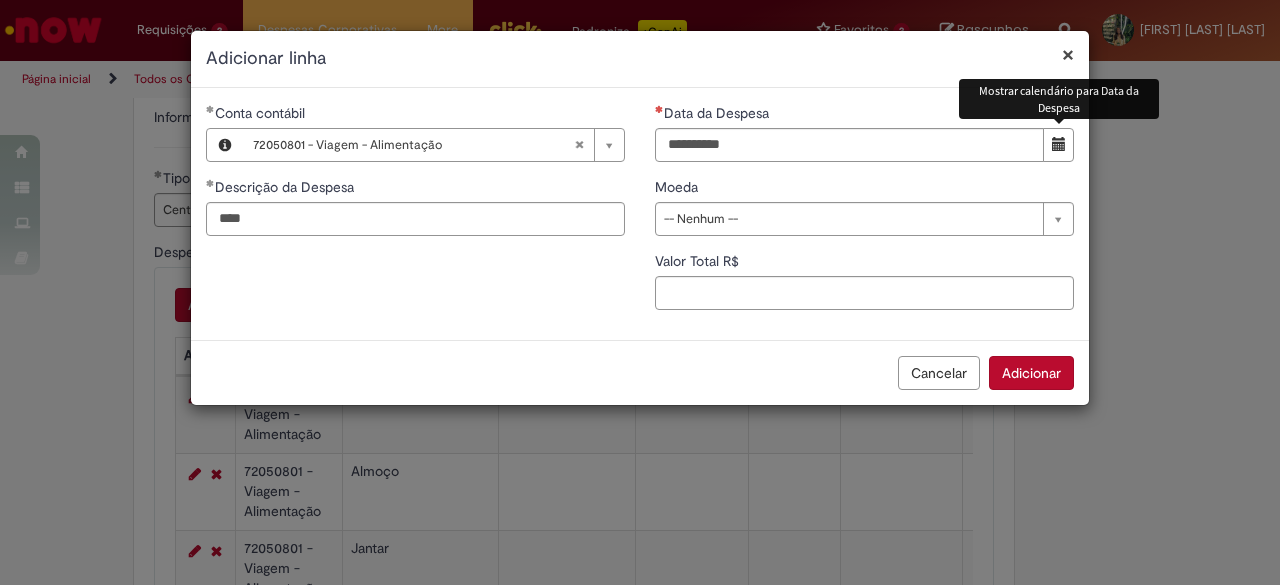 click at bounding box center [1058, 145] 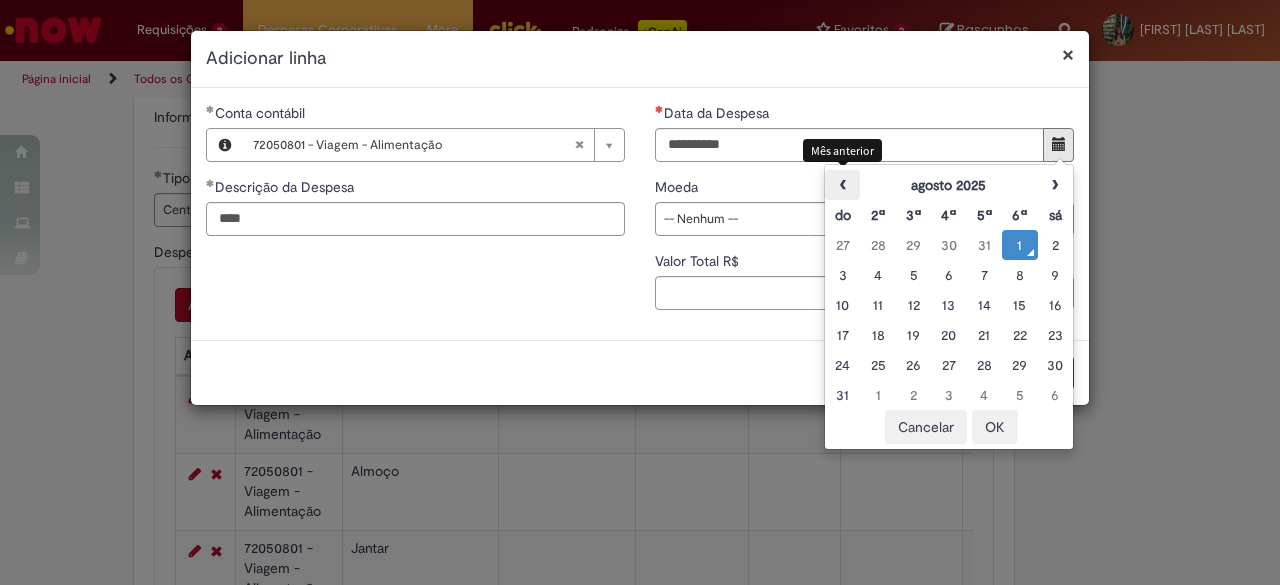 click on "‹" at bounding box center [842, 185] 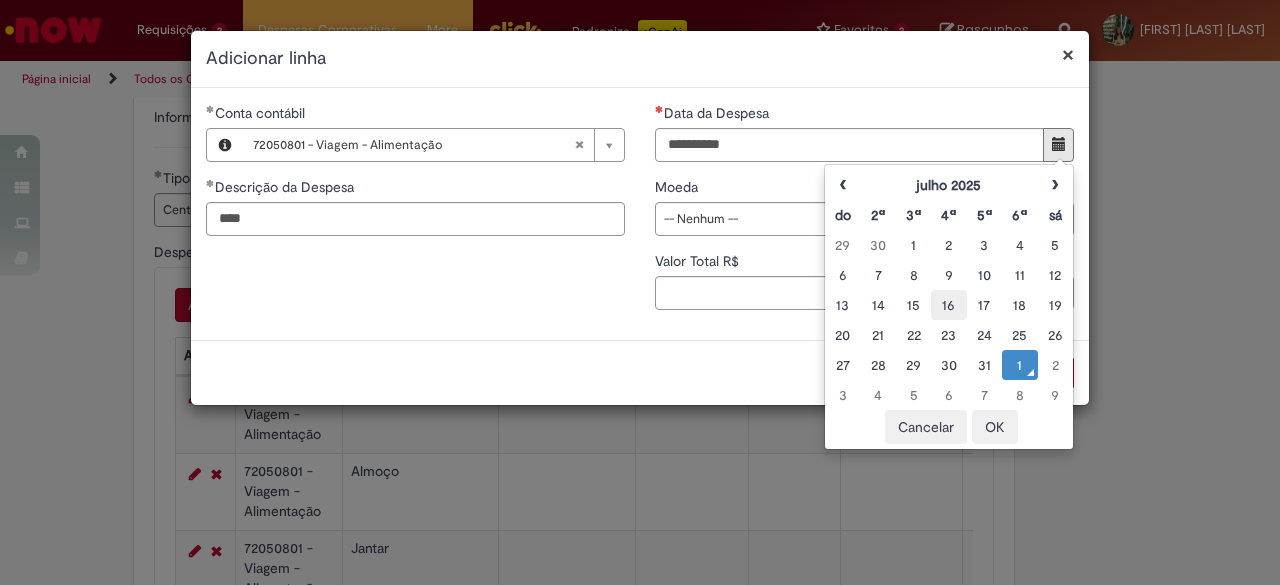 click on "16" at bounding box center [948, 305] 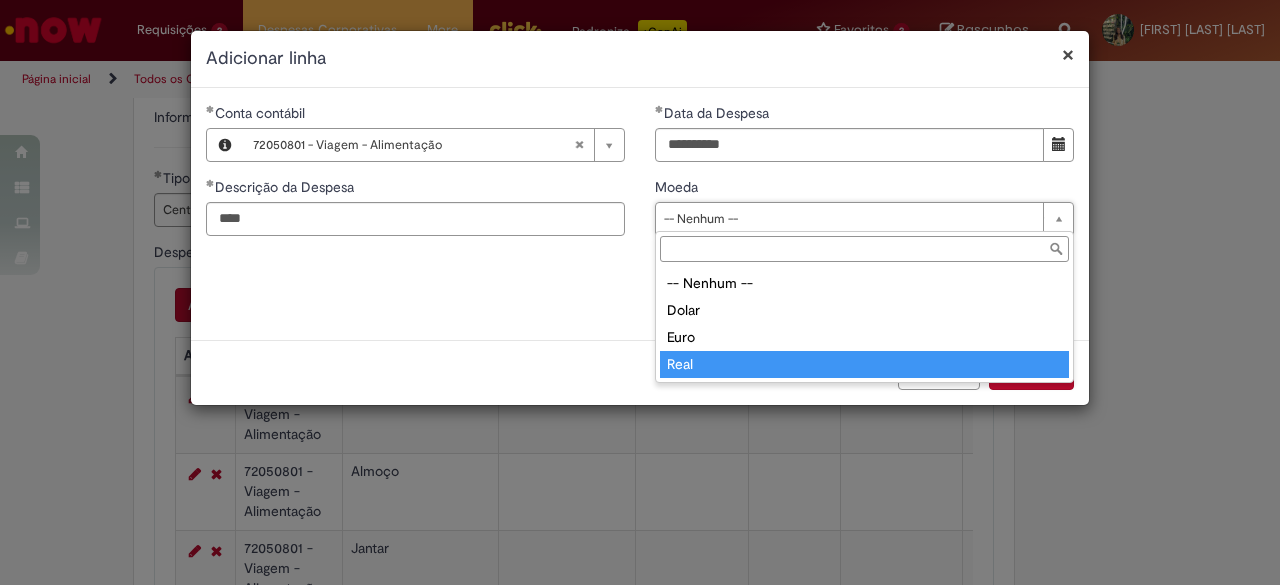drag, startPoint x: 697, startPoint y: 373, endPoint x: 694, endPoint y: 362, distance: 11.401754 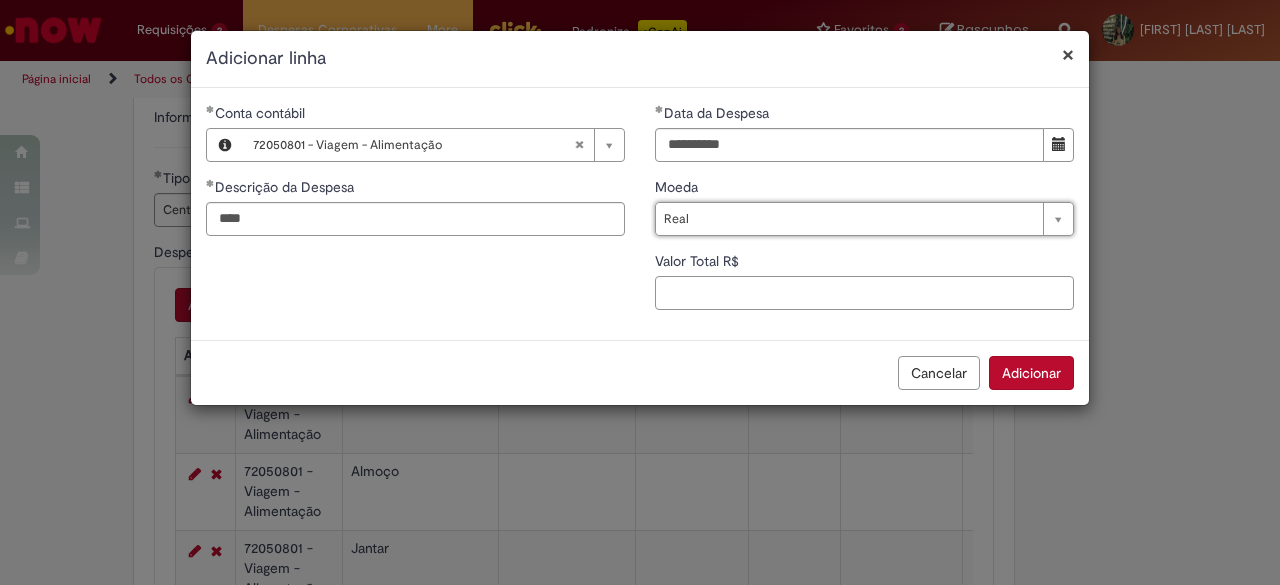 click on "Valor Total R$" at bounding box center (864, 293) 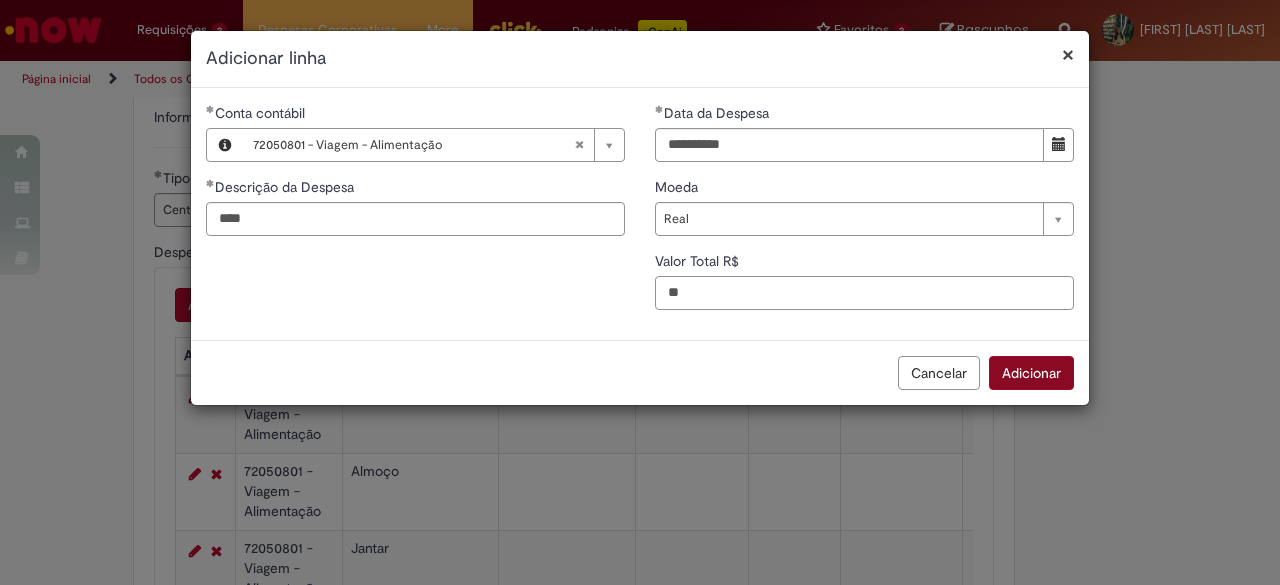 type on "**" 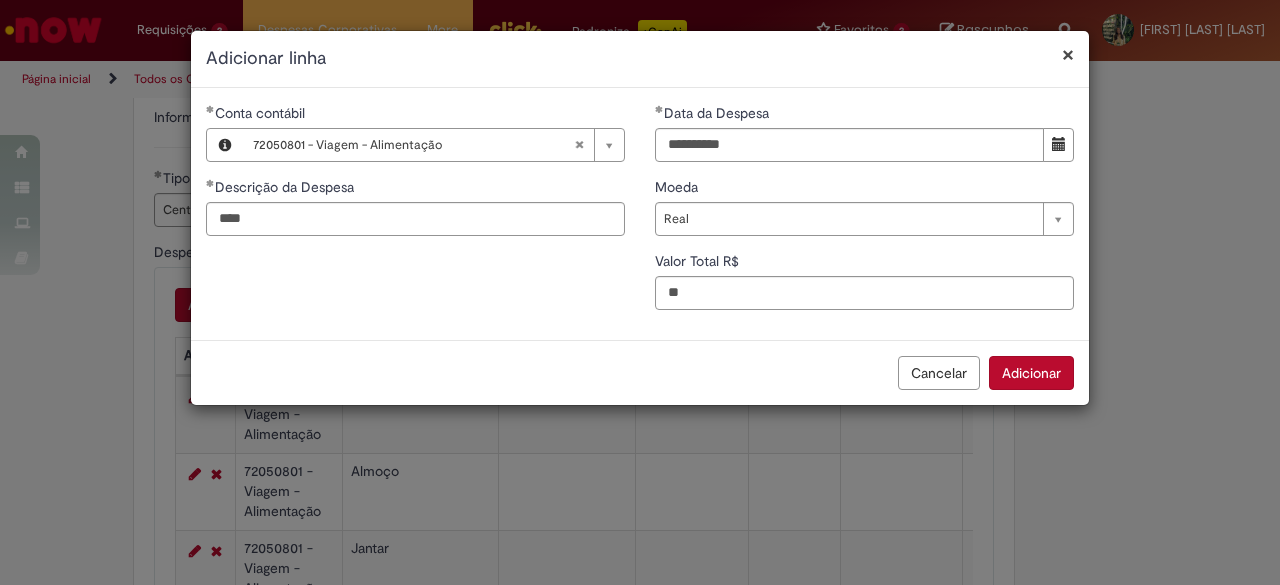 click on "Adicionar" at bounding box center (1031, 373) 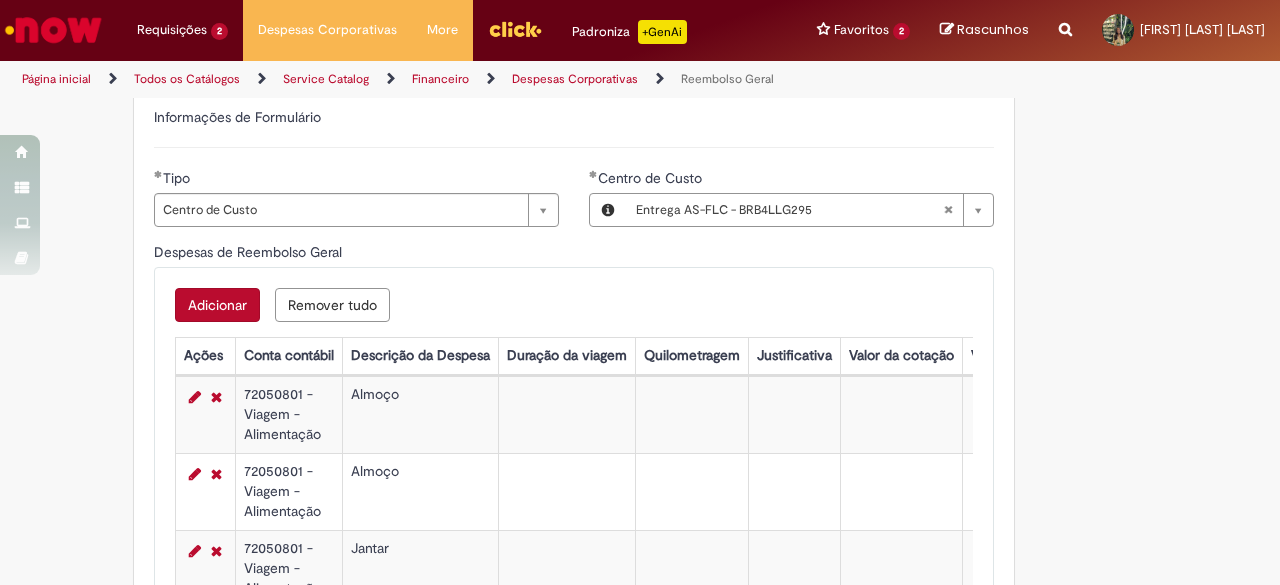 click on "Adicionar" at bounding box center [217, 305] 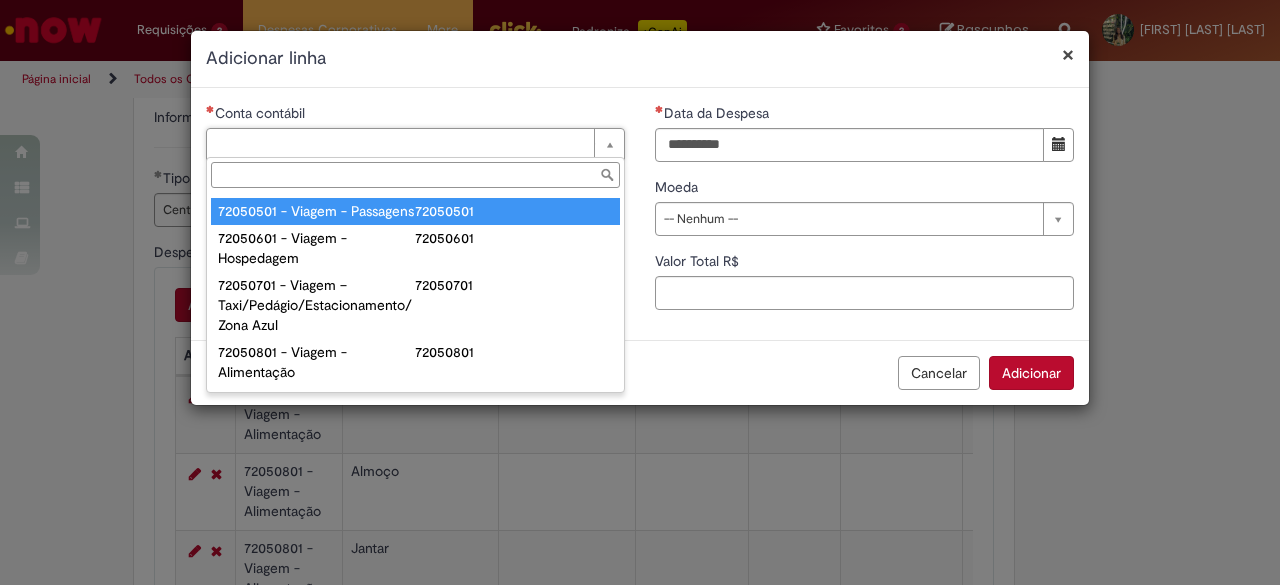 scroll, scrollTop: 1200, scrollLeft: 0, axis: vertical 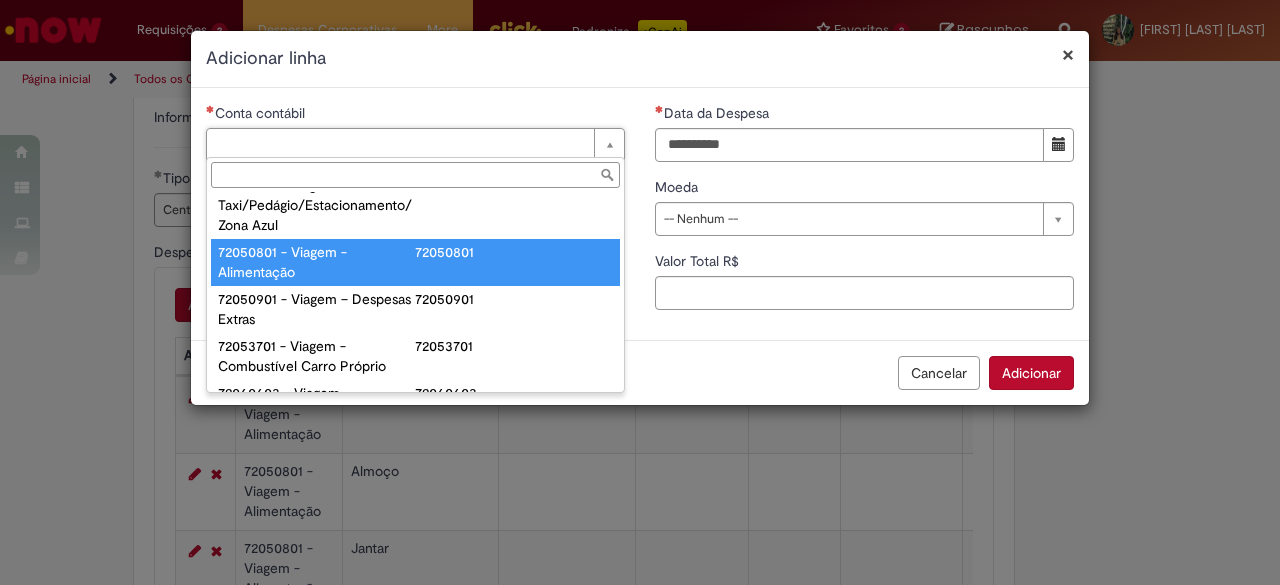 type on "**********" 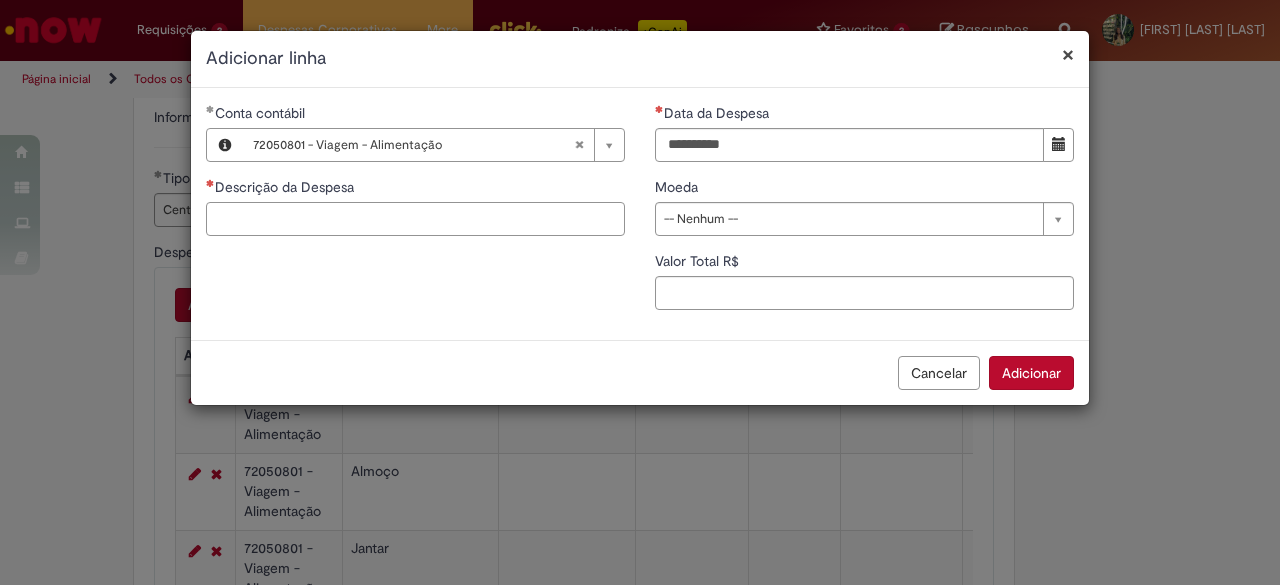 click on "Descrição da Despesa" at bounding box center (415, 219) 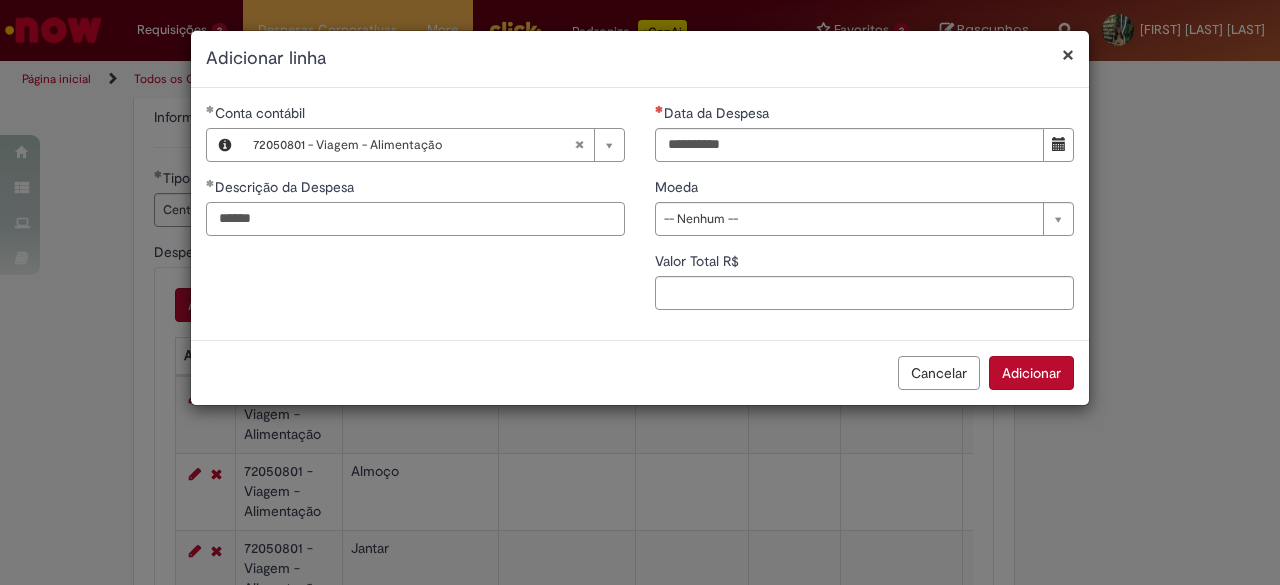 type on "******" 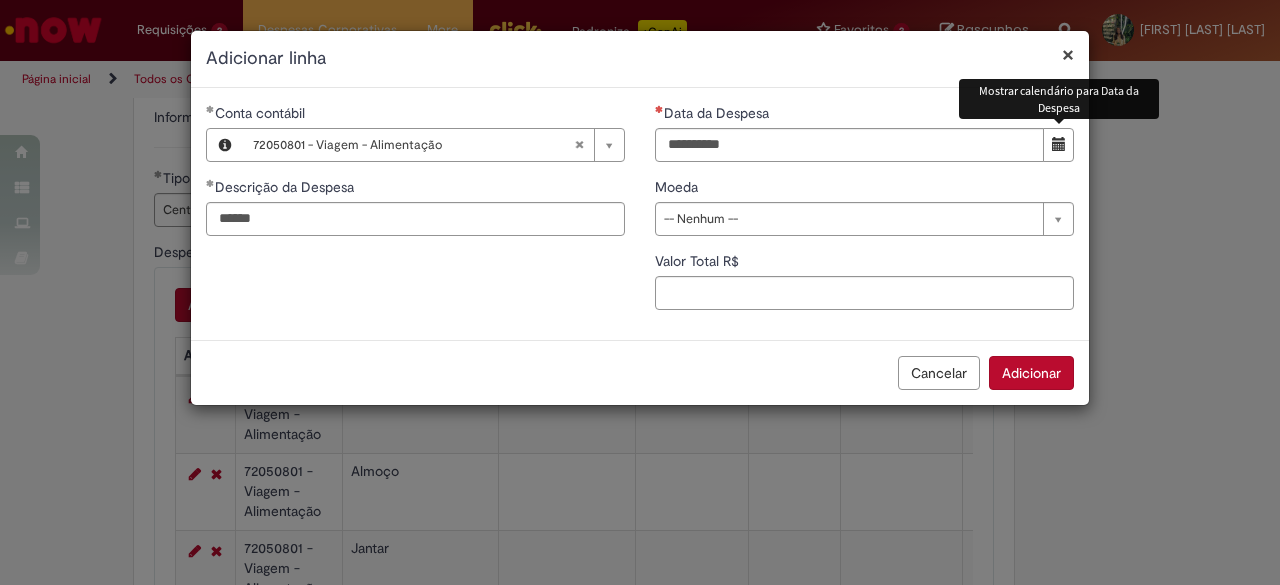 click at bounding box center [1059, 144] 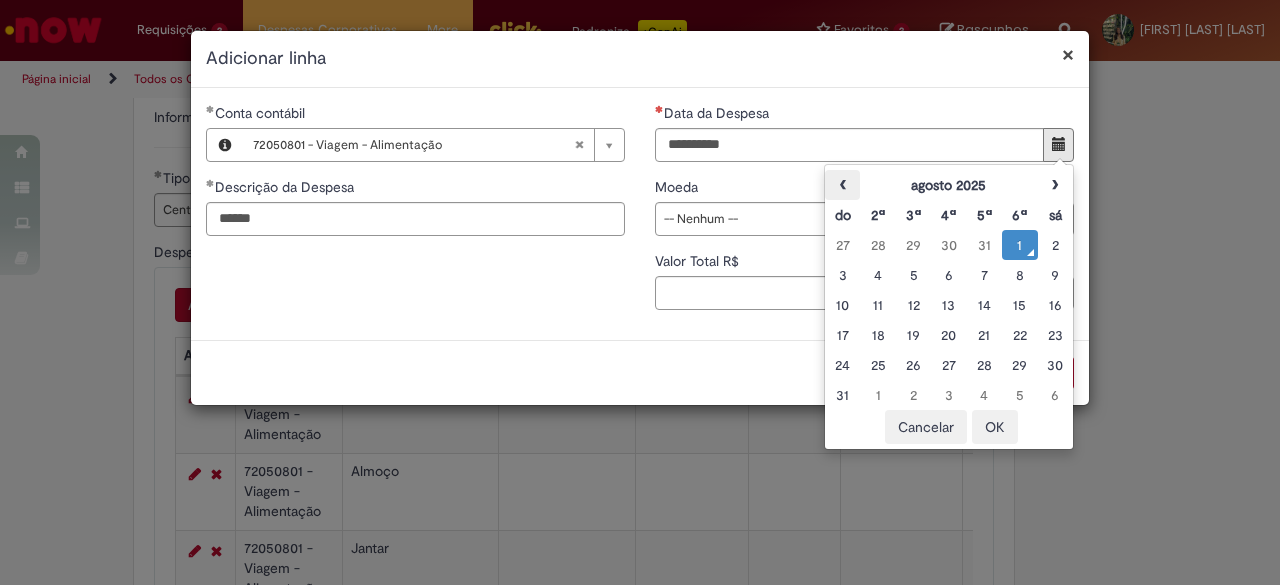 click on "‹" at bounding box center (842, 185) 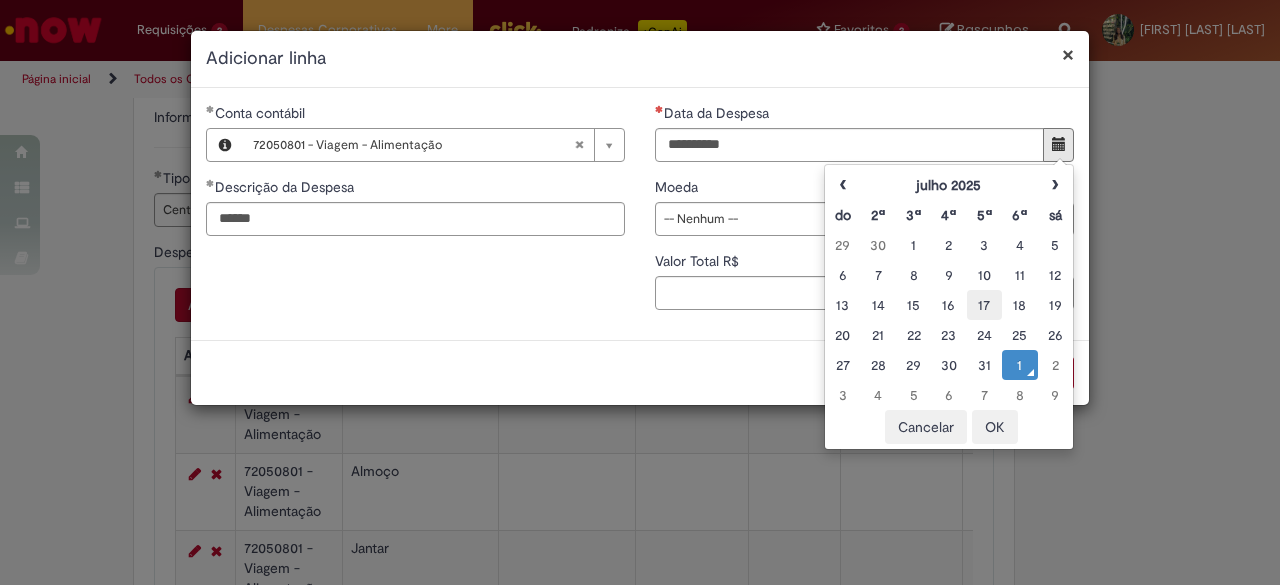 click on "17" at bounding box center (984, 305) 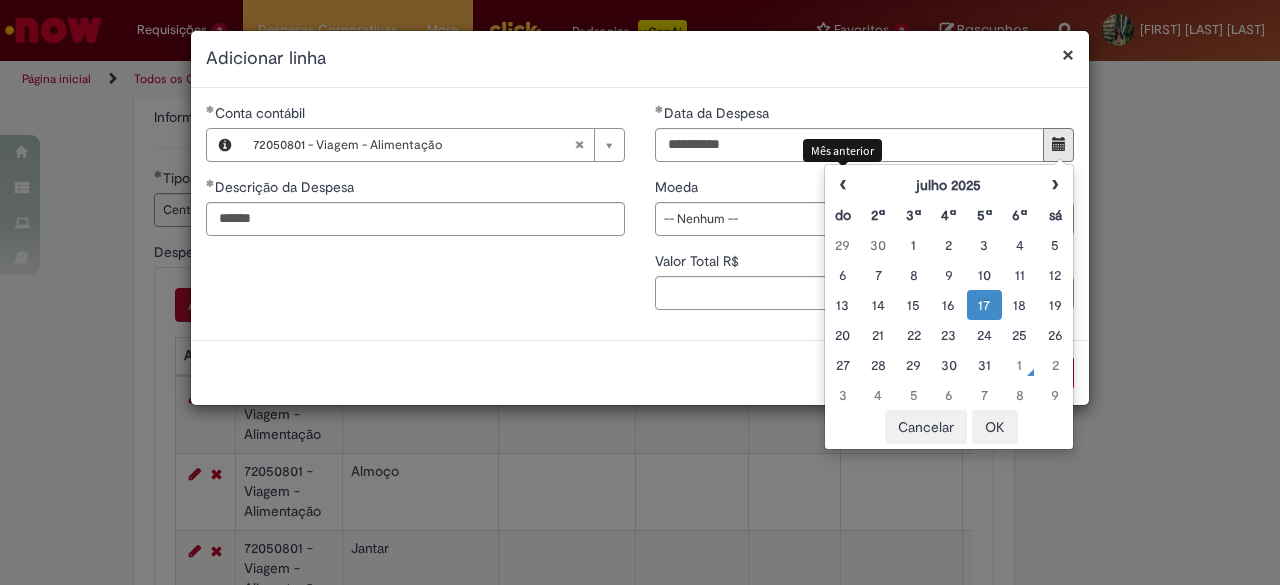 click on "**********" at bounding box center (864, 214) 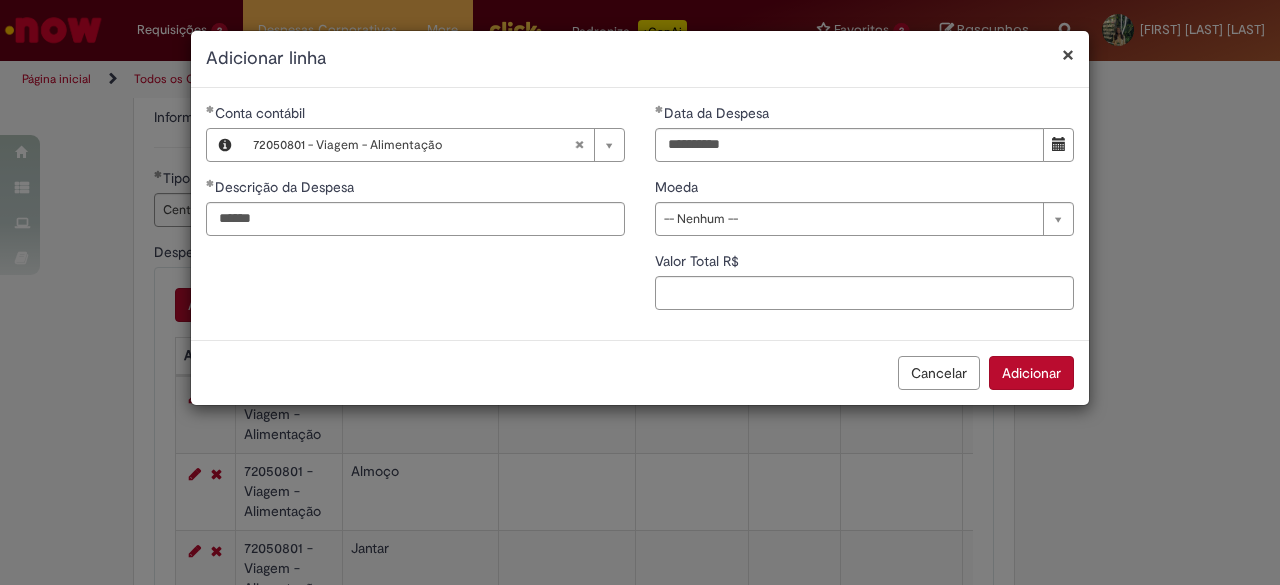 click on "Moeda" at bounding box center (864, 189) 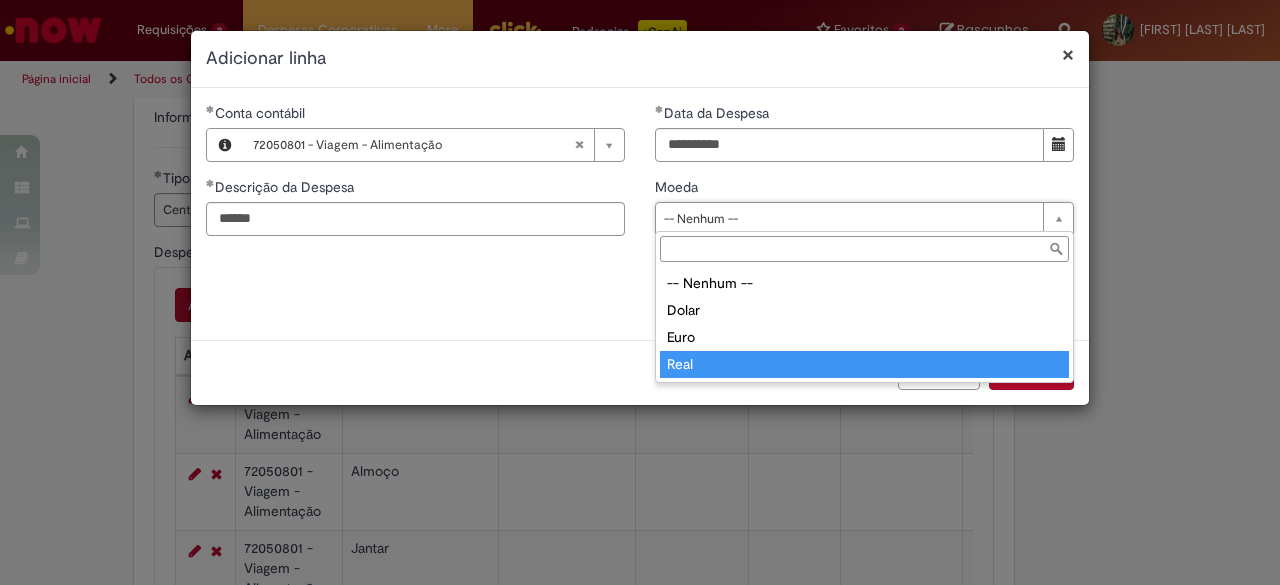 type on "****" 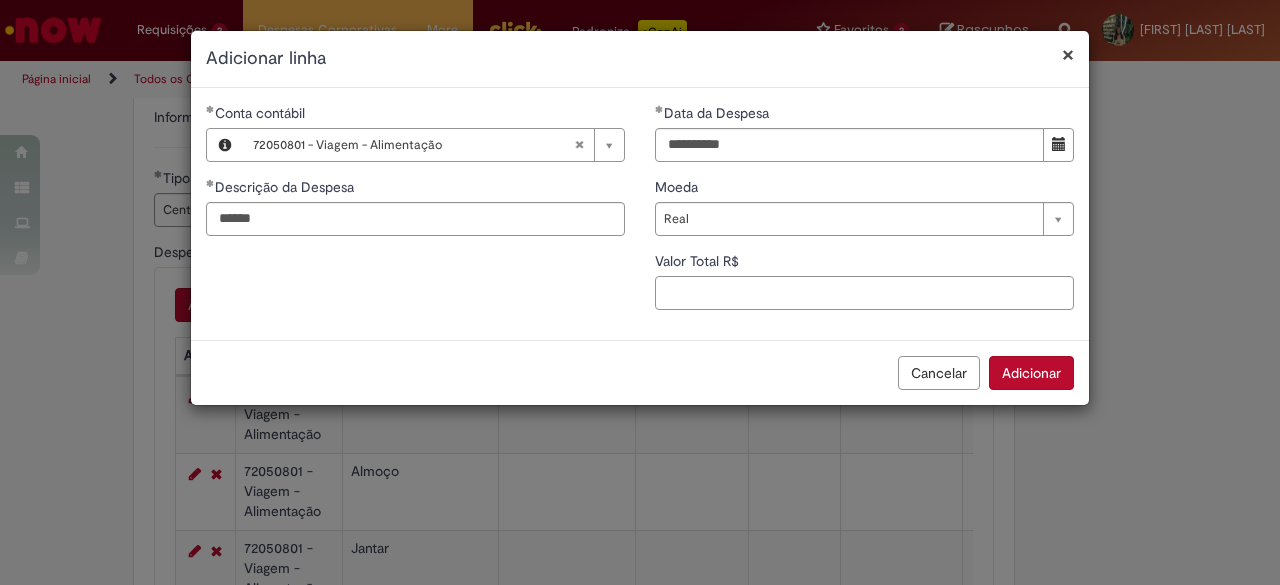 click on "Valor Total R$" at bounding box center (864, 293) 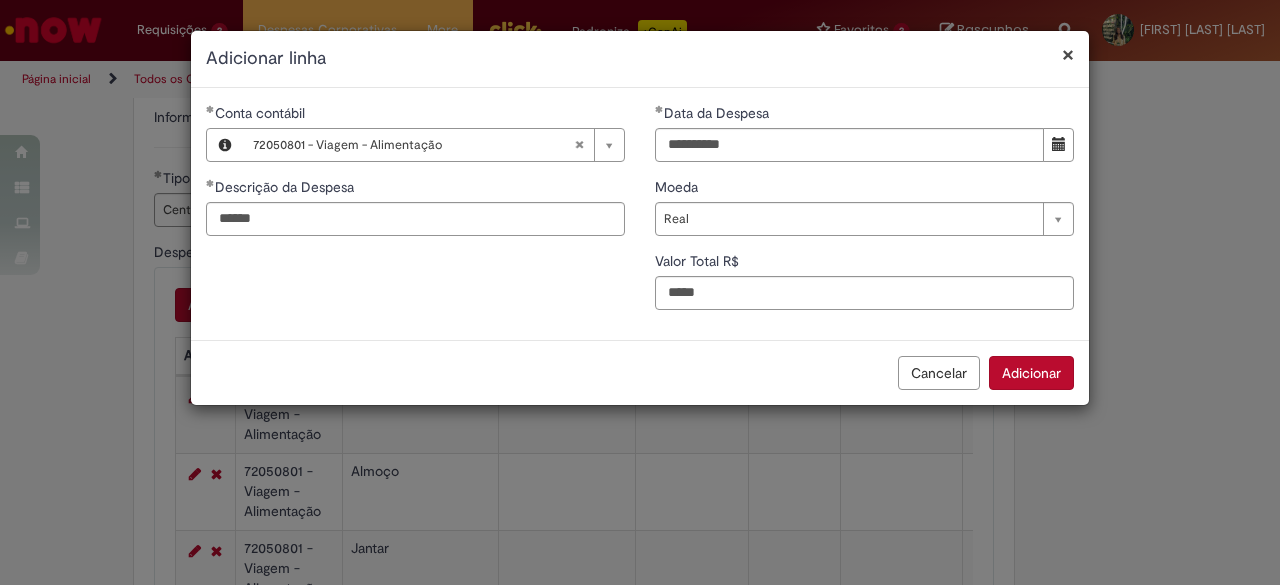 type on "****" 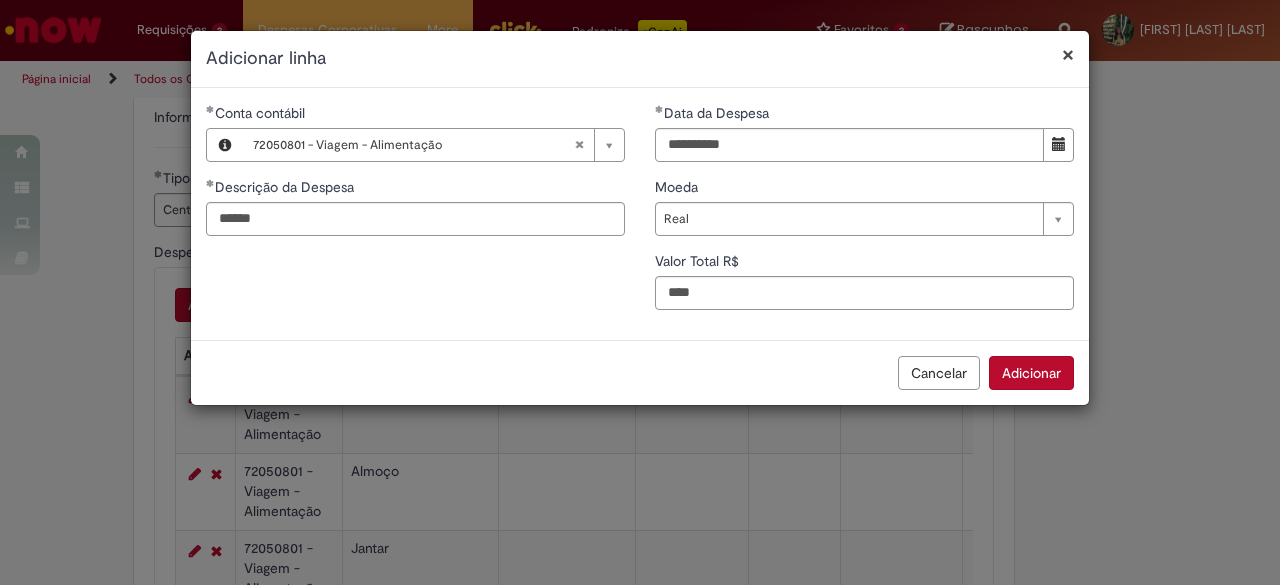 click on "Adicionar" at bounding box center (1031, 373) 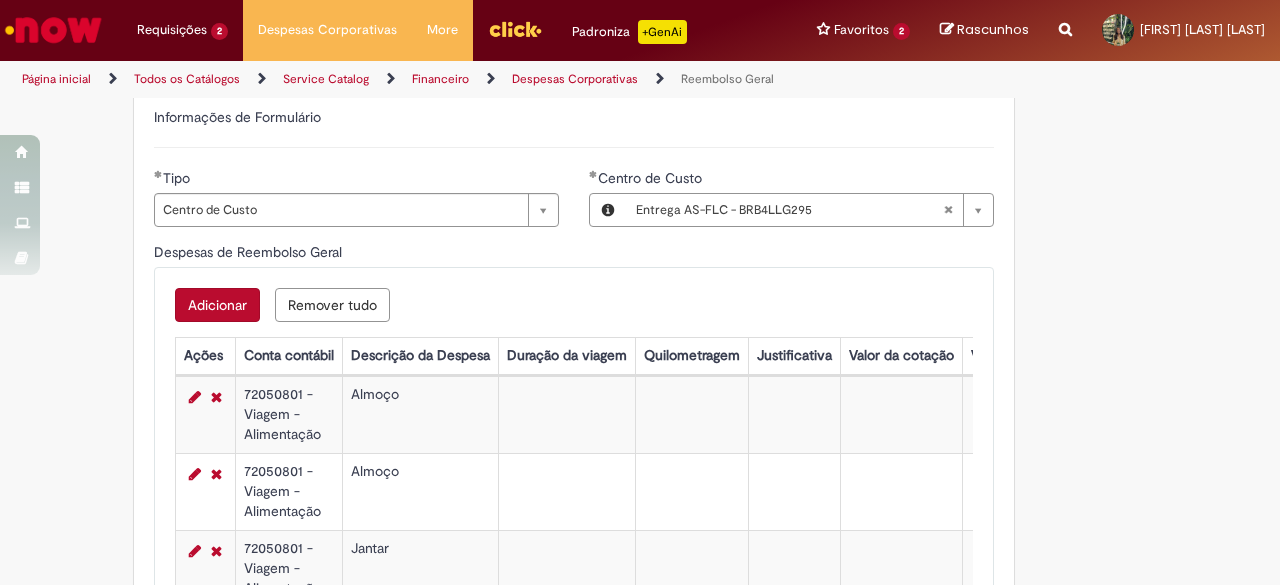click on "Adicionar" at bounding box center (217, 305) 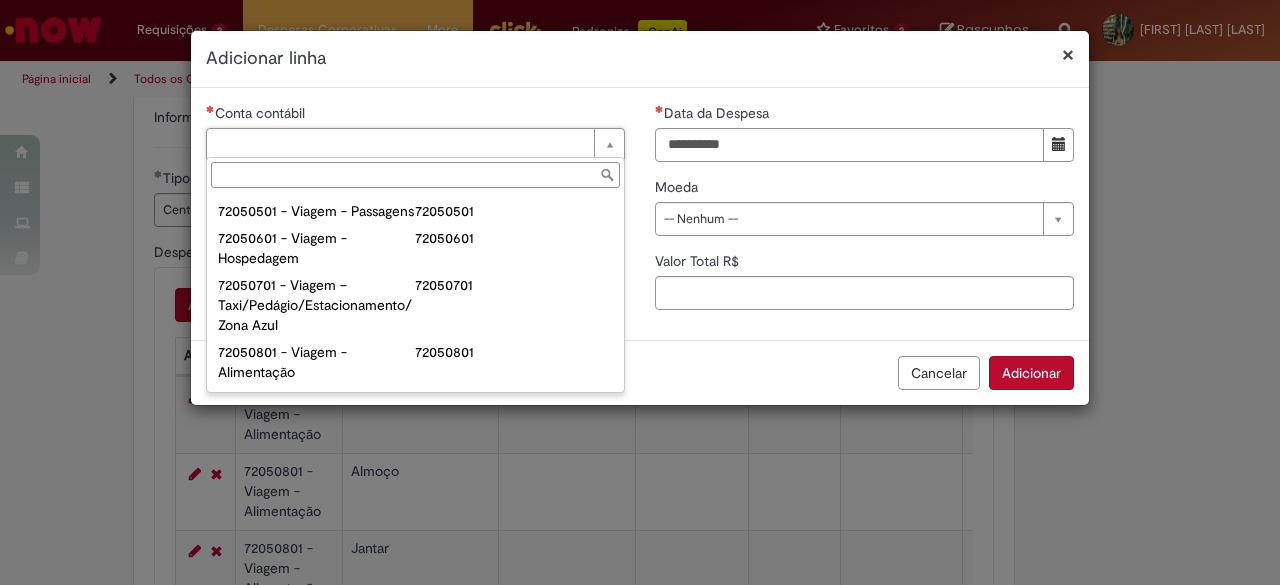 scroll, scrollTop: 1200, scrollLeft: 0, axis: vertical 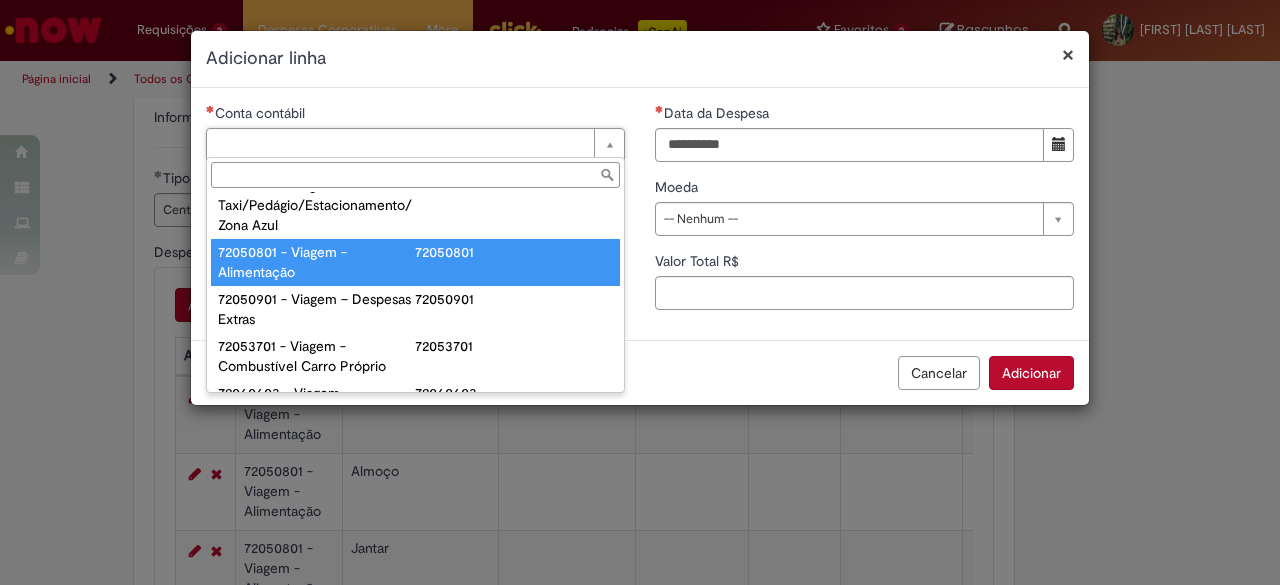 type on "**********" 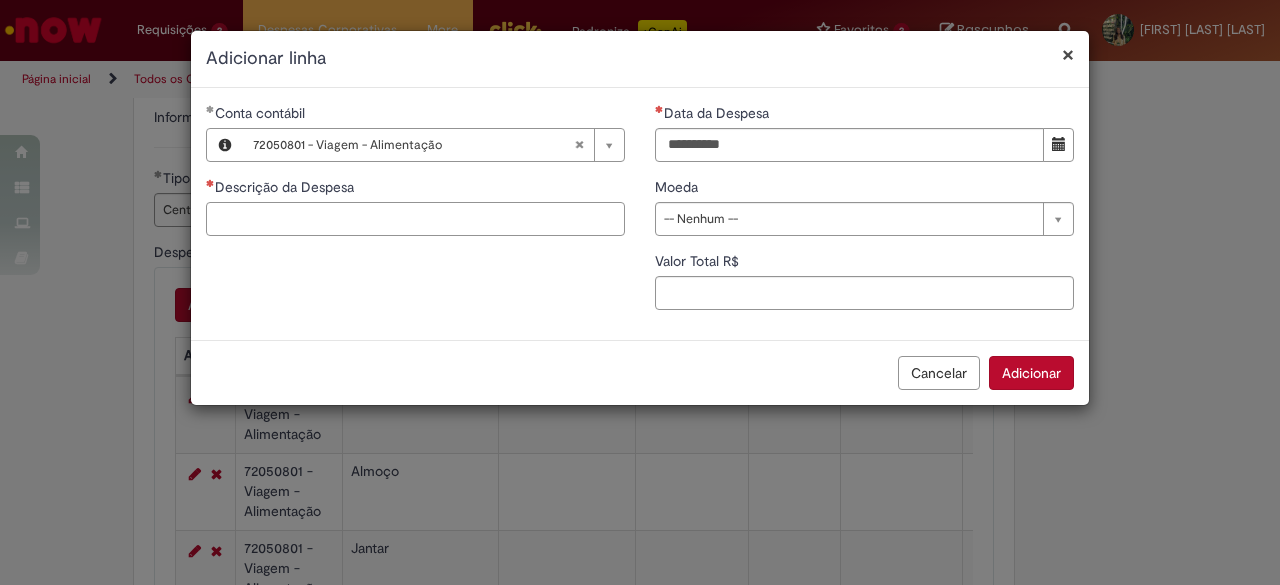 click on "Descrição da Despesa" at bounding box center (415, 219) 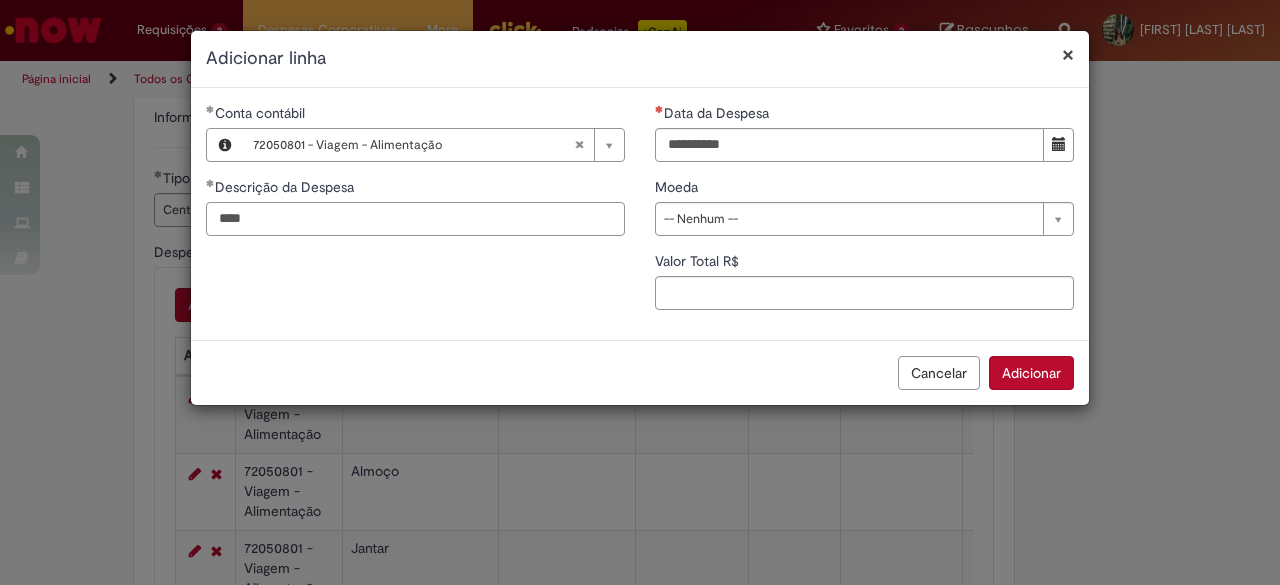 type on "****" 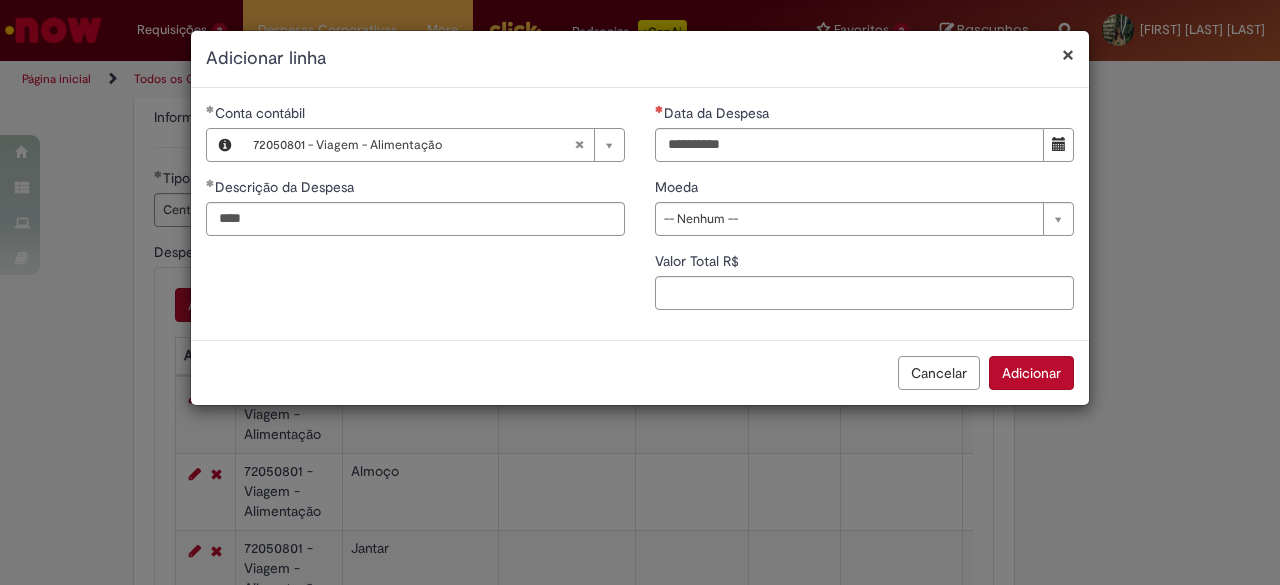 click on "Data da Despesa" at bounding box center (864, 115) 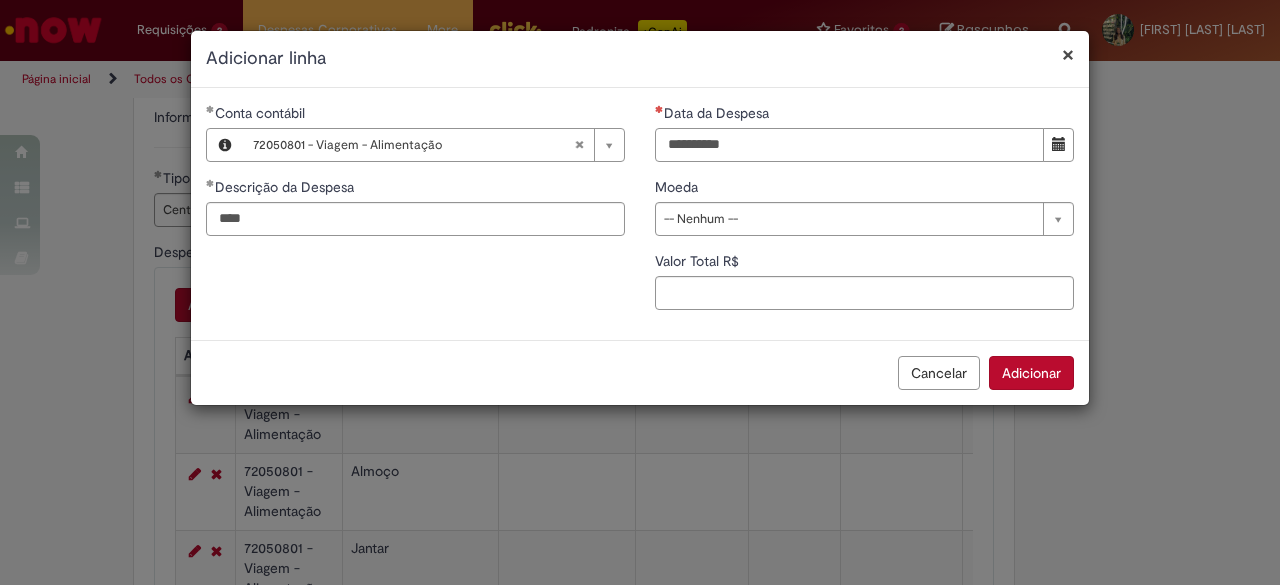 click on "Data da Despesa" at bounding box center (849, 145) 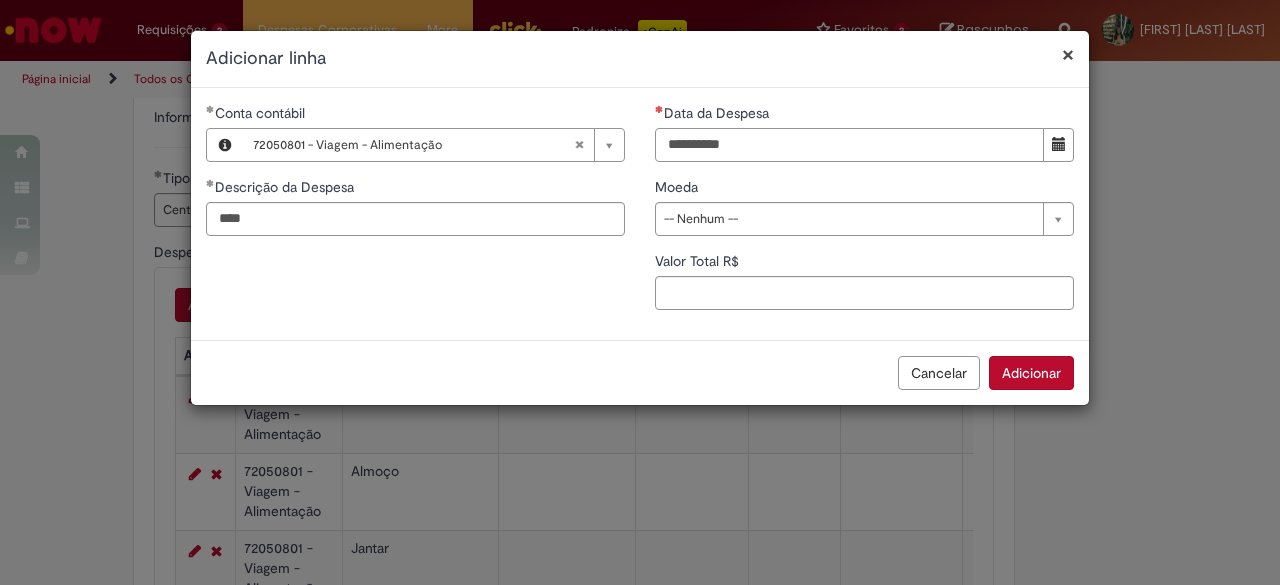 type on "**********" 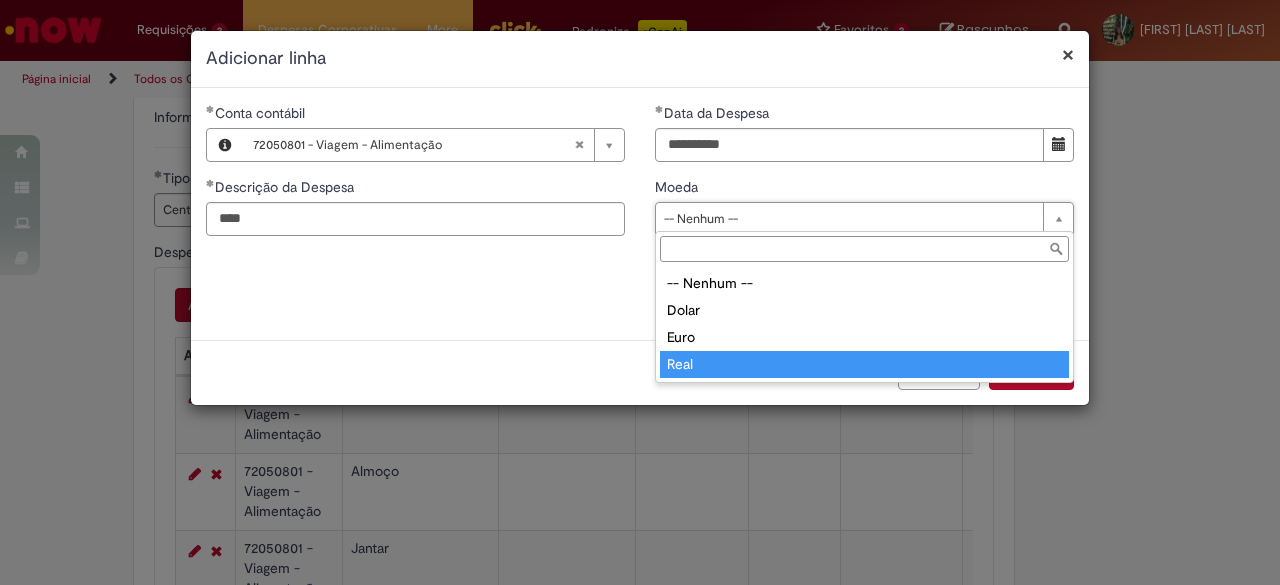 drag, startPoint x: 707, startPoint y: 369, endPoint x: 712, endPoint y: 317, distance: 52.23983 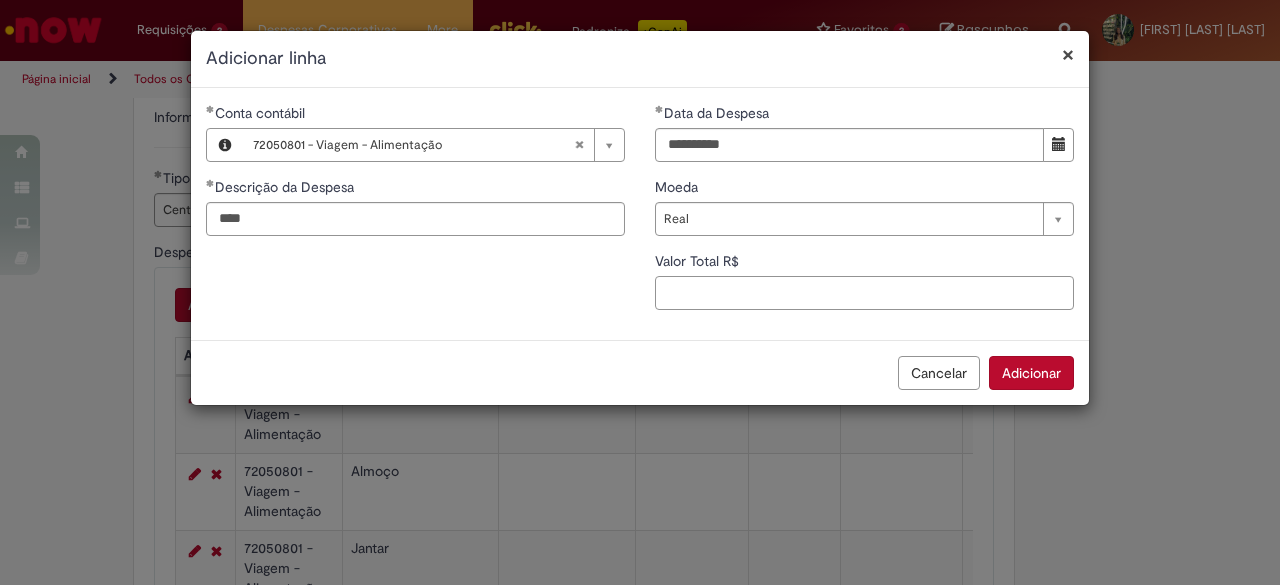 click on "Valor Total R$" at bounding box center (864, 293) 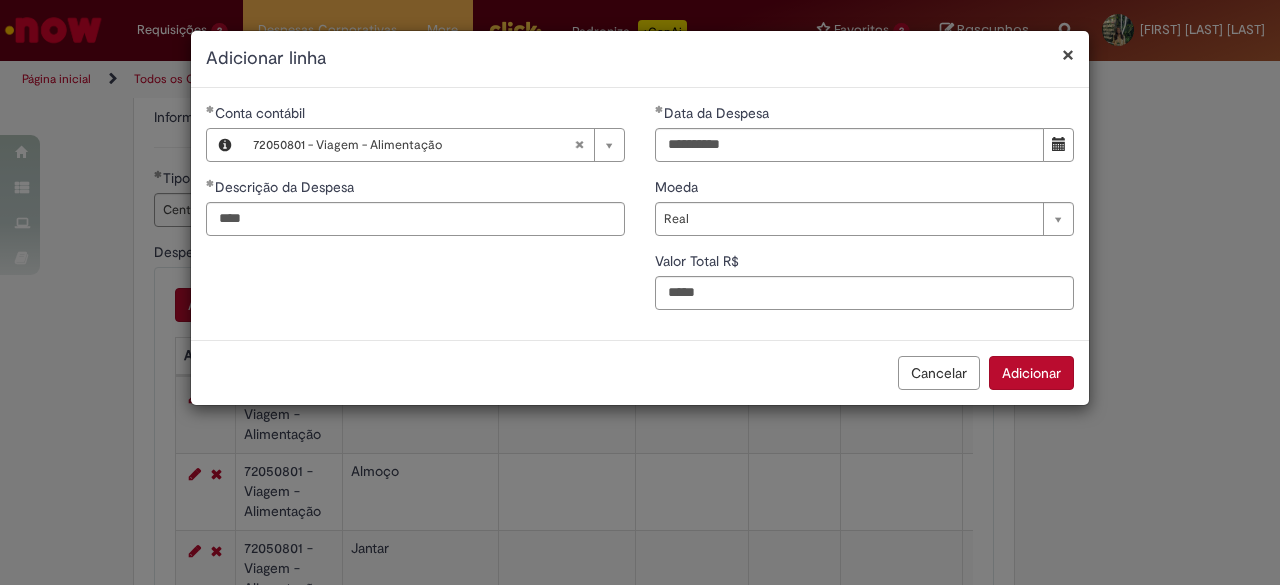 type on "*****" 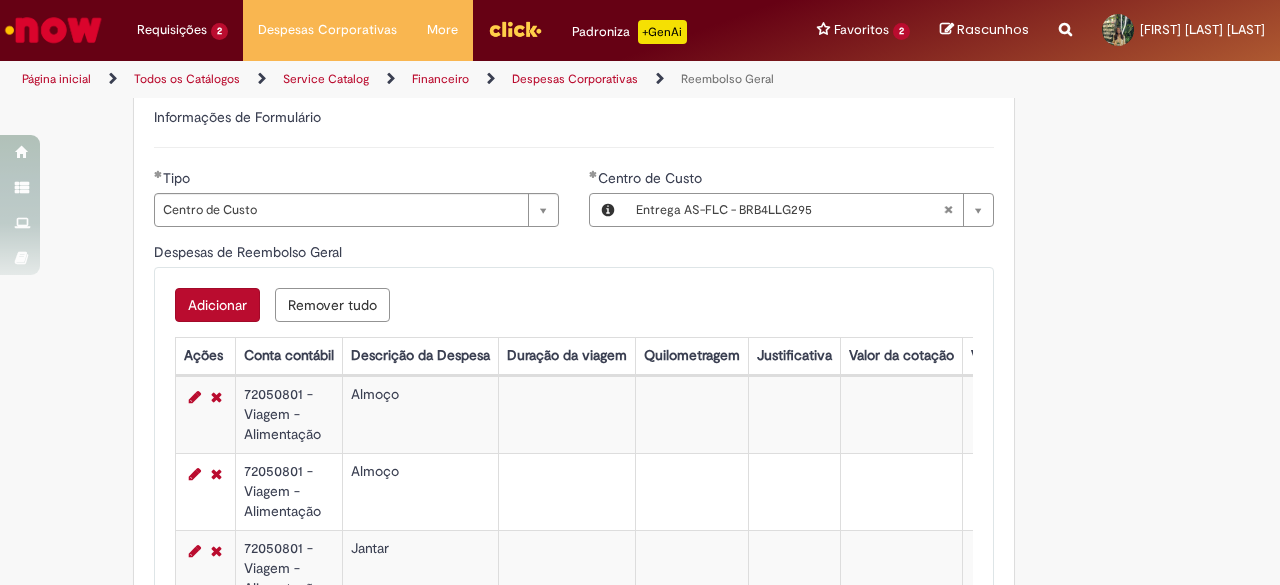 click on "Adicionar" at bounding box center [217, 305] 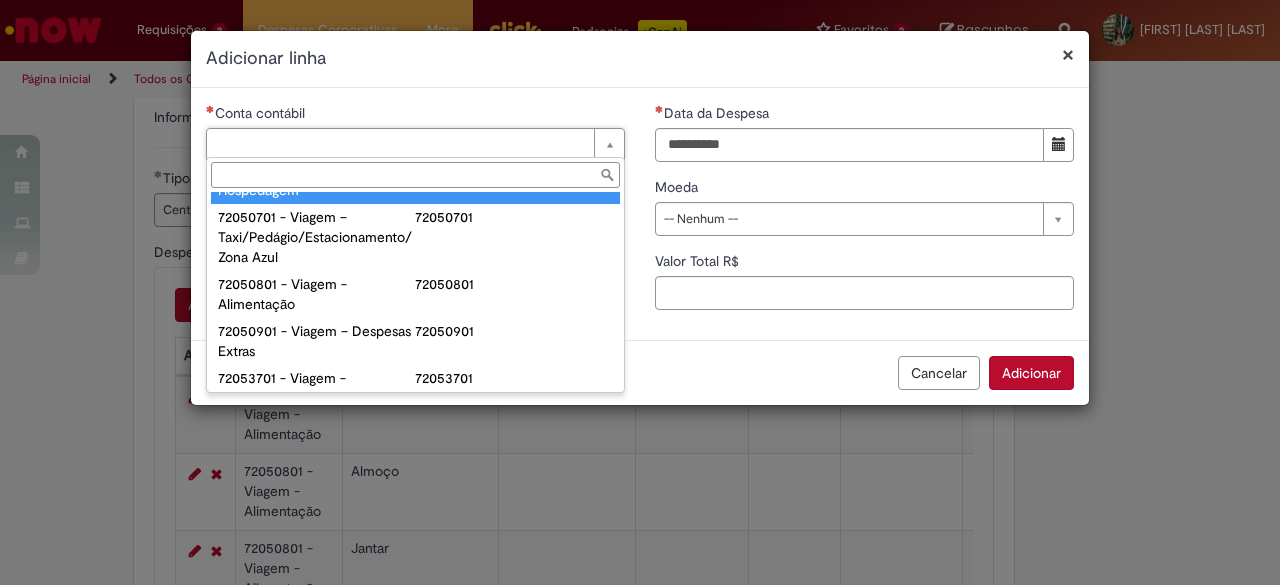 scroll, scrollTop: 1200, scrollLeft: 0, axis: vertical 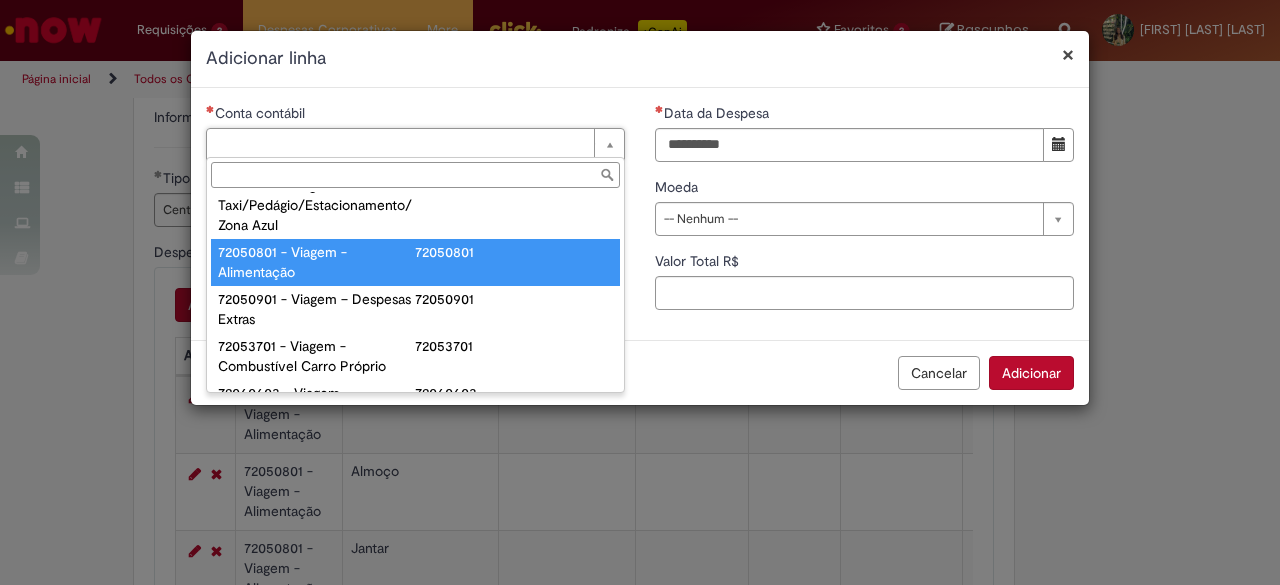 drag, startPoint x: 300, startPoint y: 333, endPoint x: 306, endPoint y: 324, distance: 10.816654 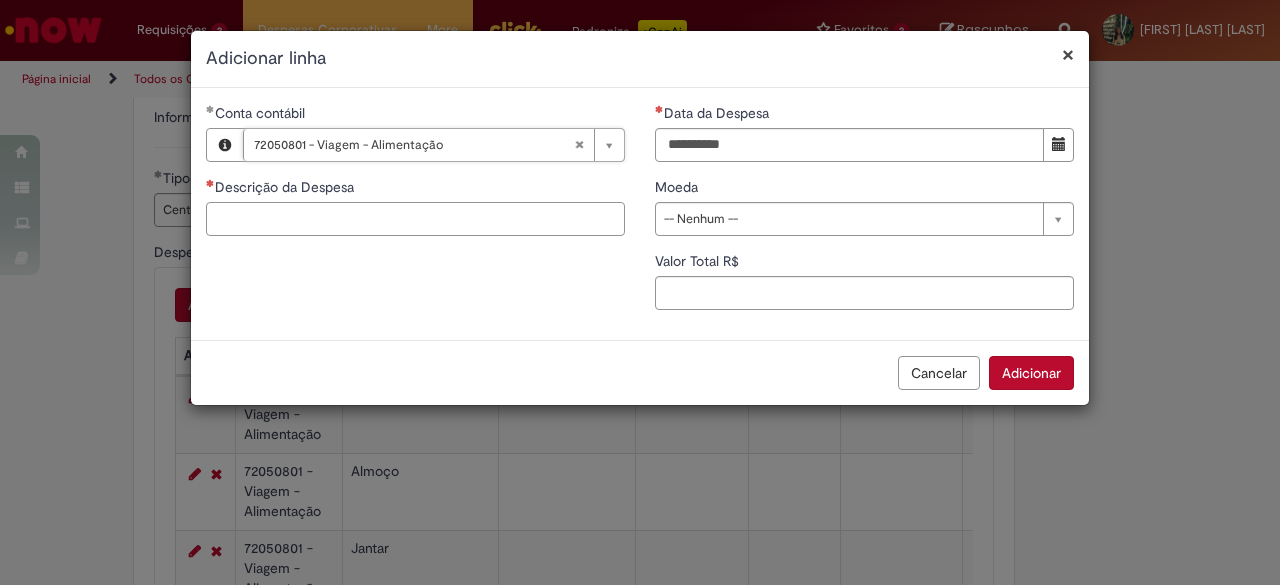 click on "Descrição da Despesa" at bounding box center [415, 219] 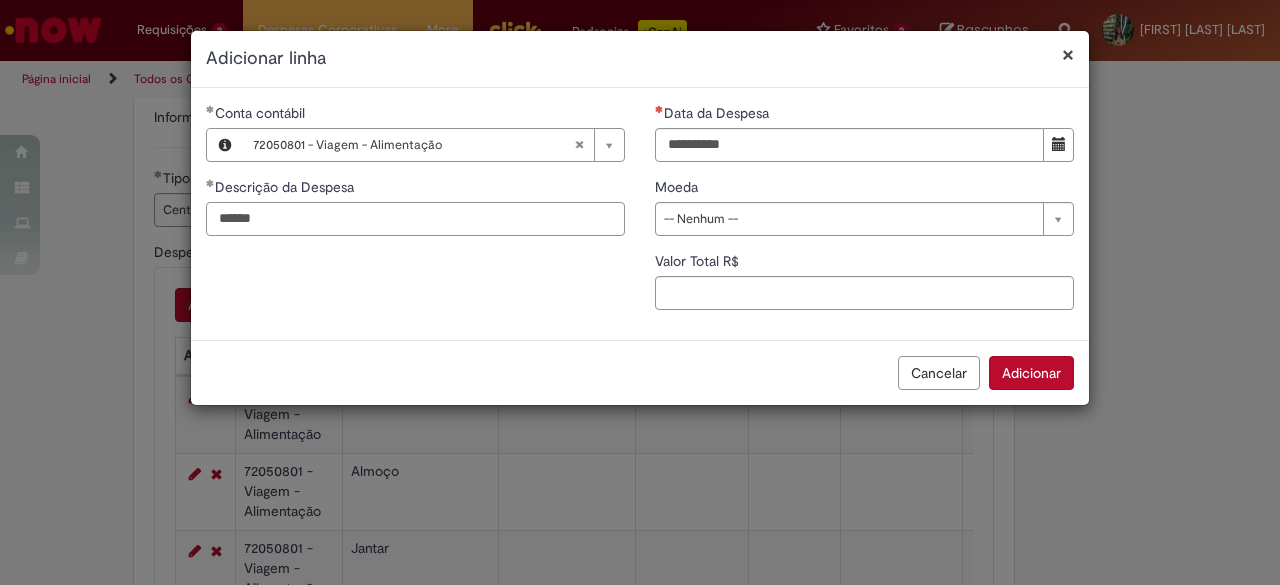 type on "******" 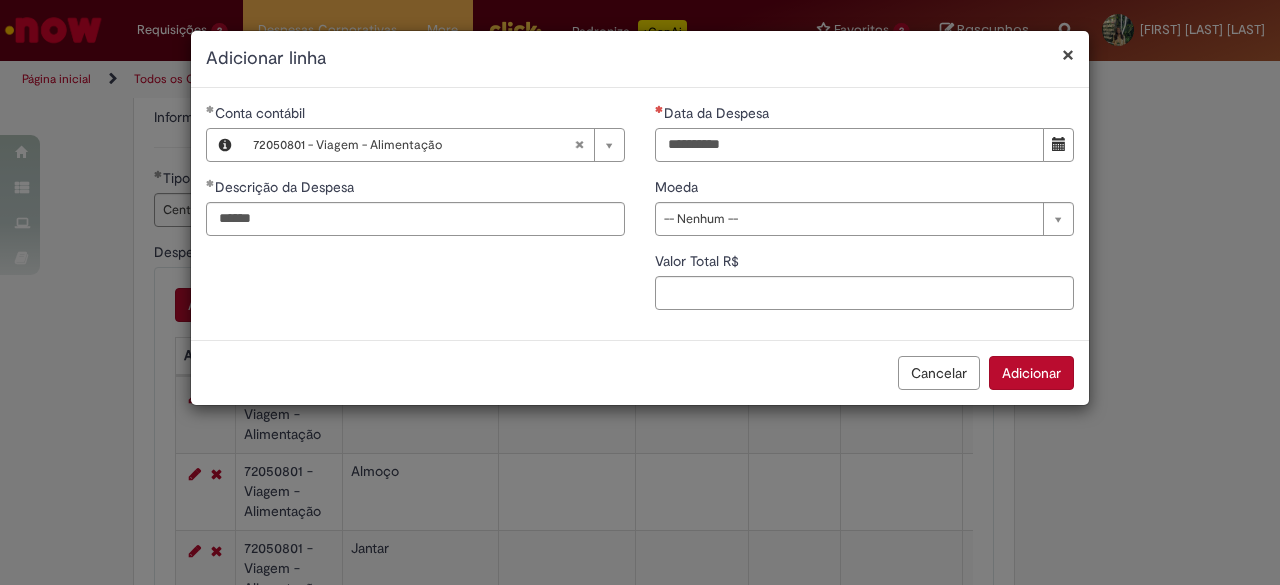 click on "Data da Despesa" at bounding box center [849, 145] 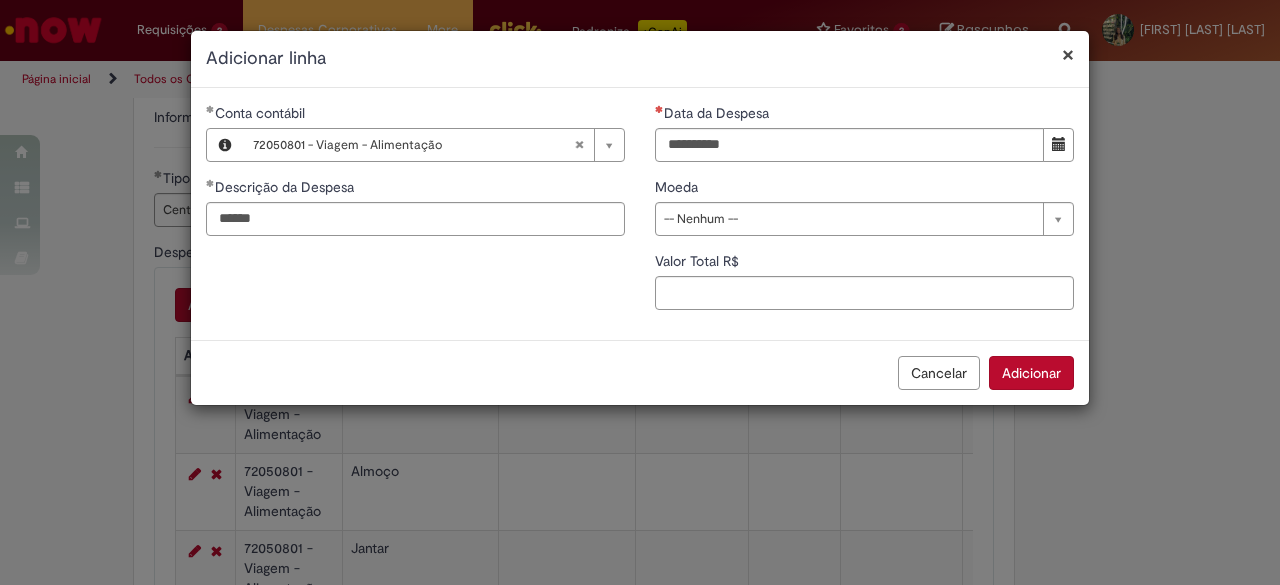 click on "Moeda" at bounding box center (864, 189) 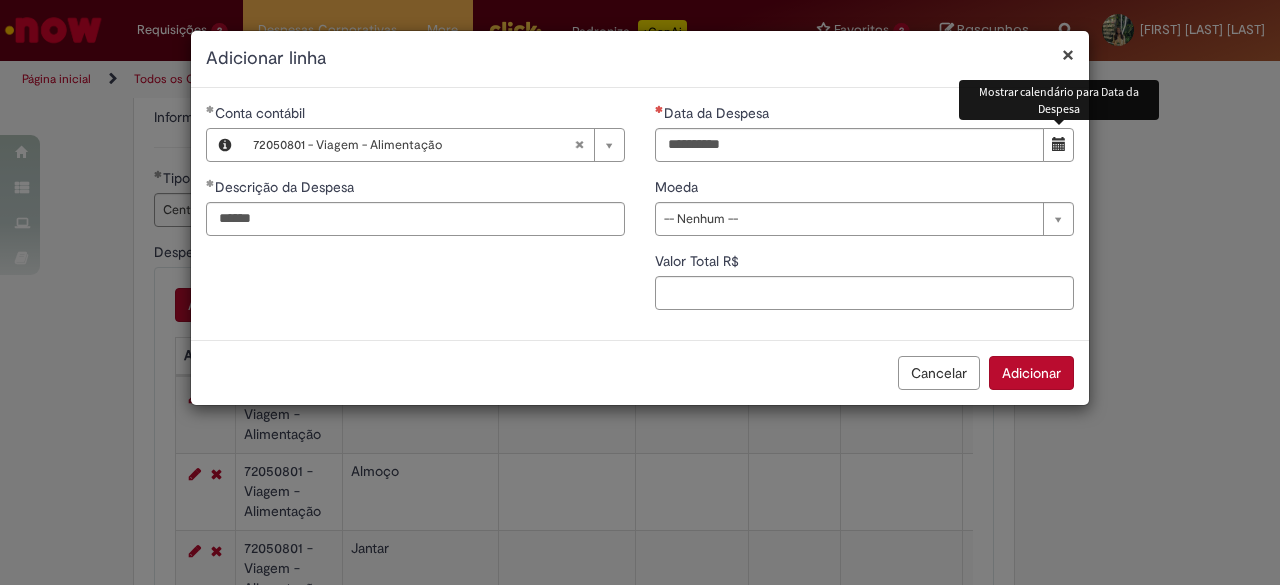 click at bounding box center [1058, 145] 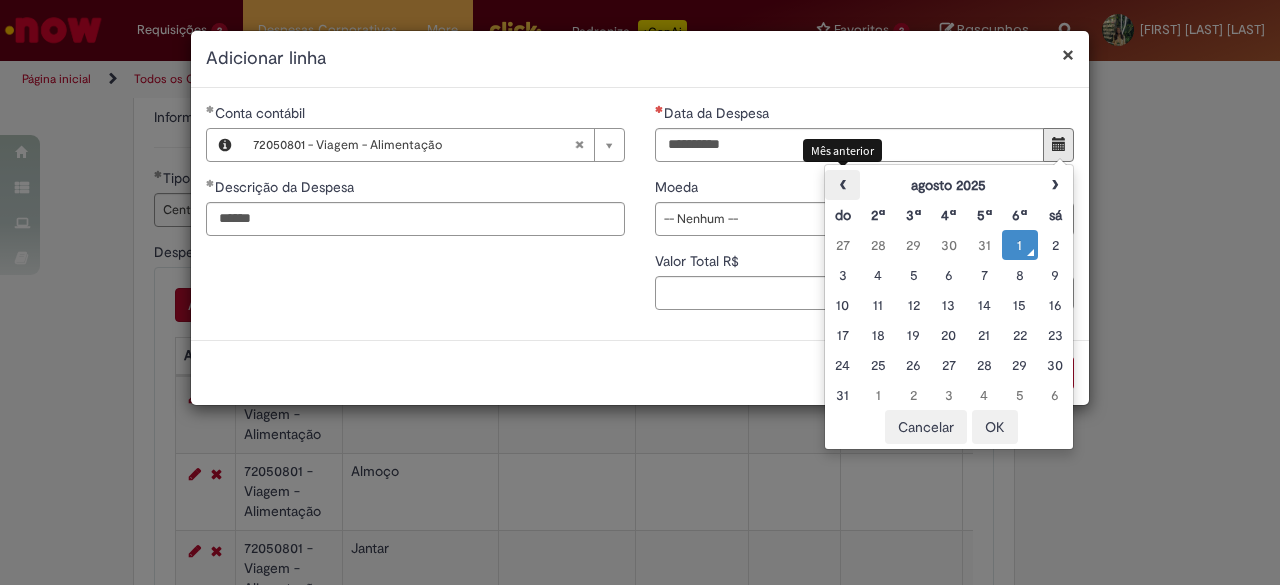click on "‹" at bounding box center [842, 185] 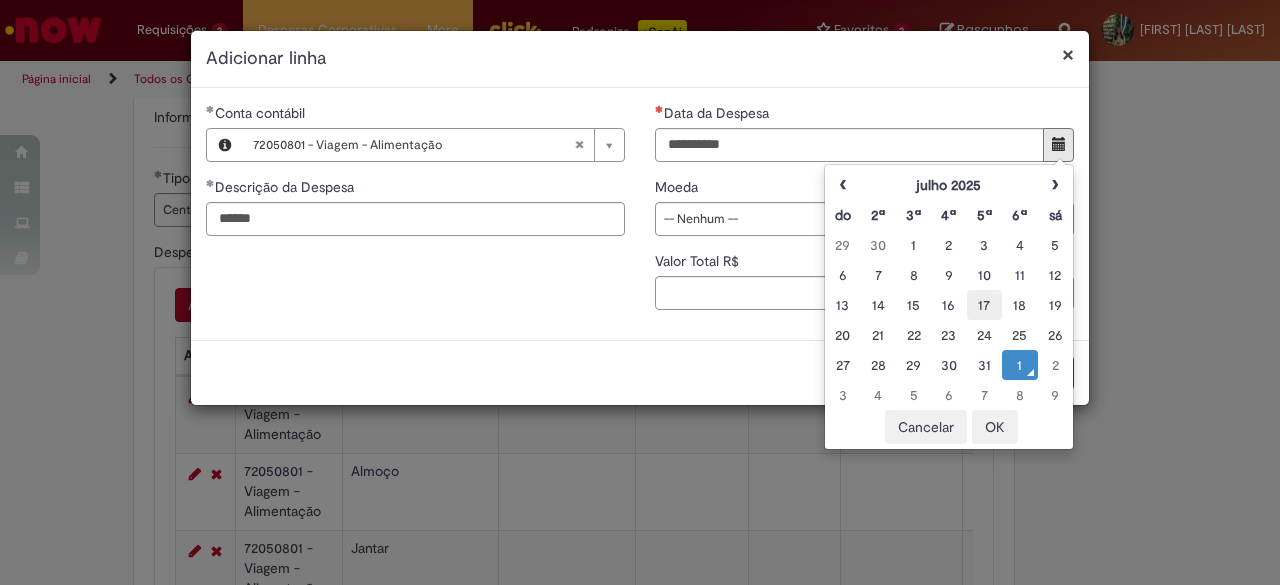 click on "17" at bounding box center [984, 305] 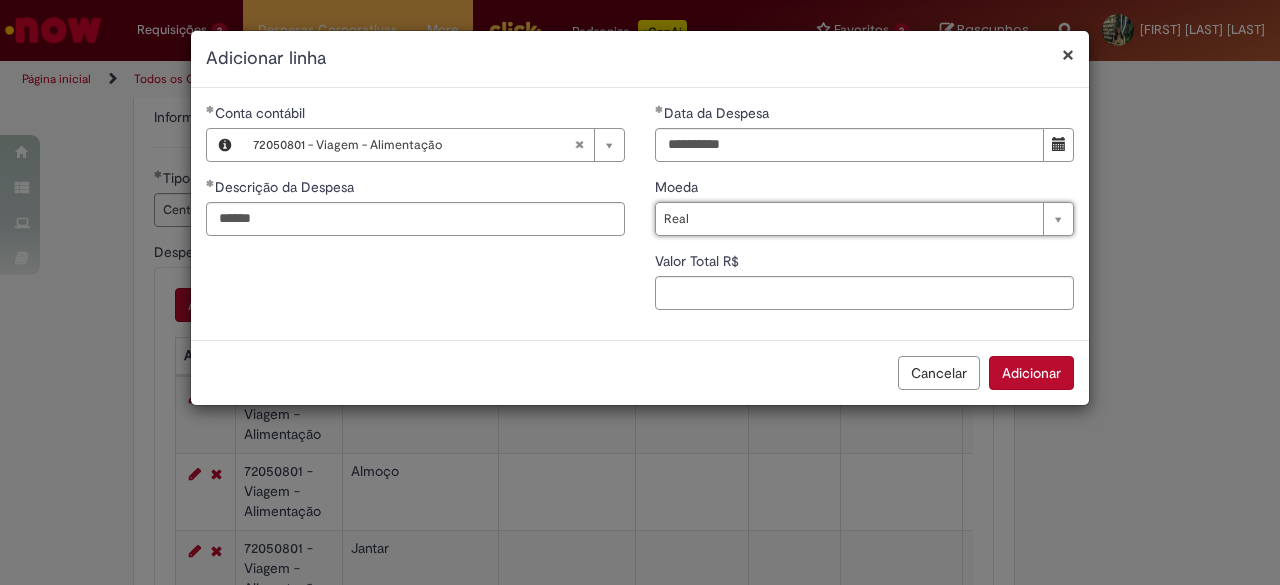 type on "****" 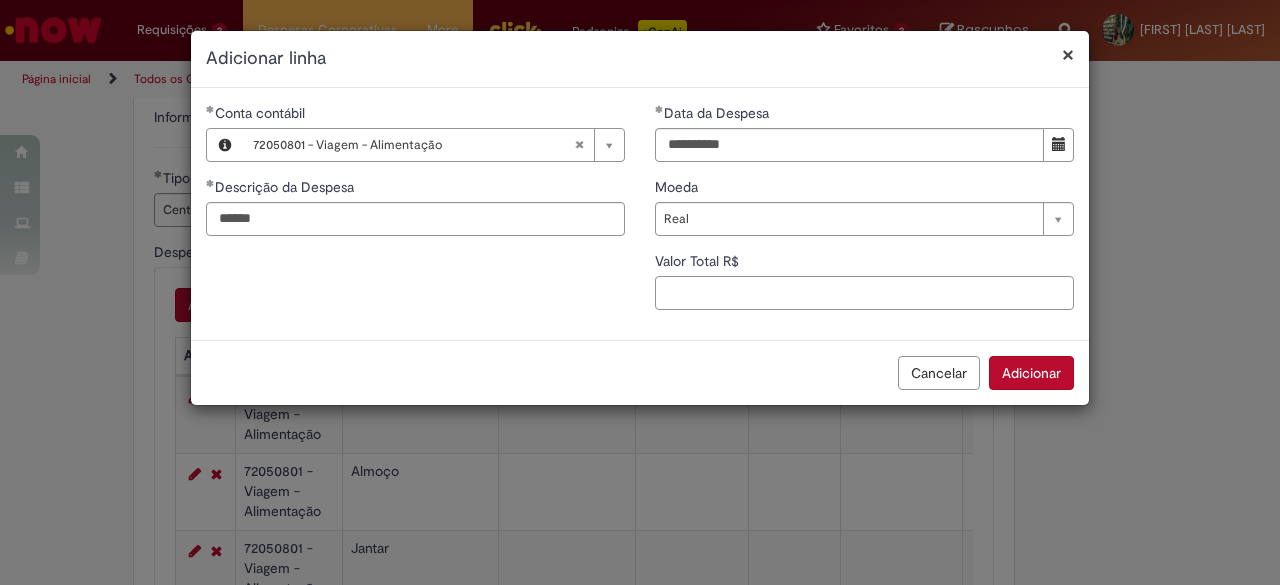 click on "Valor Total R$" at bounding box center [864, 293] 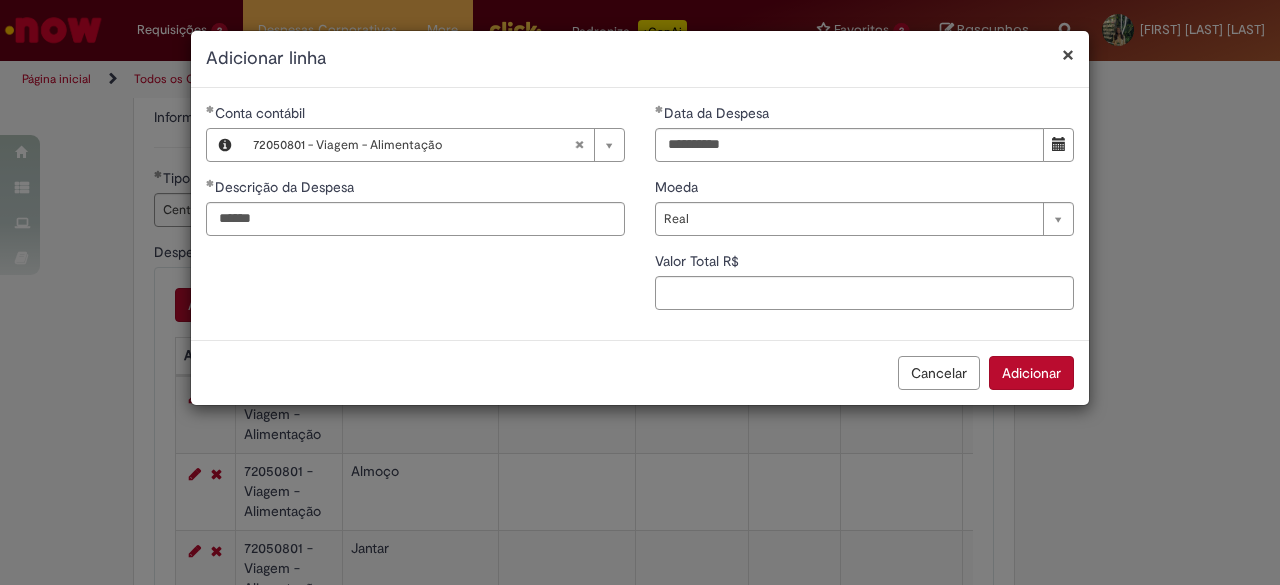 type 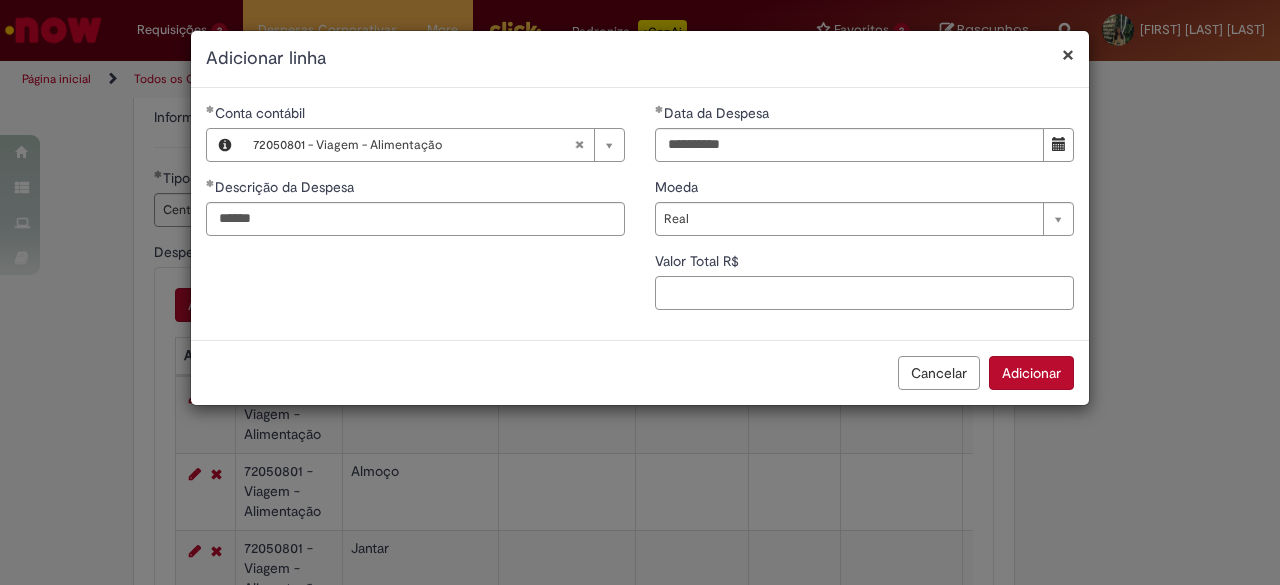 click on "Valor Total R$" at bounding box center [864, 293] 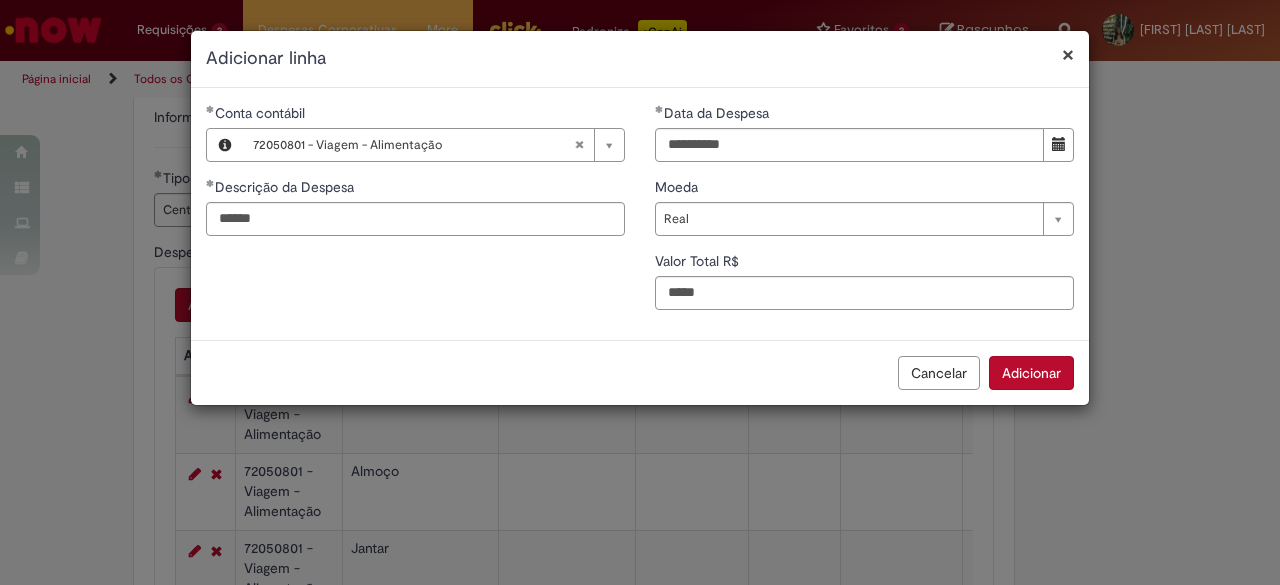 type on "****" 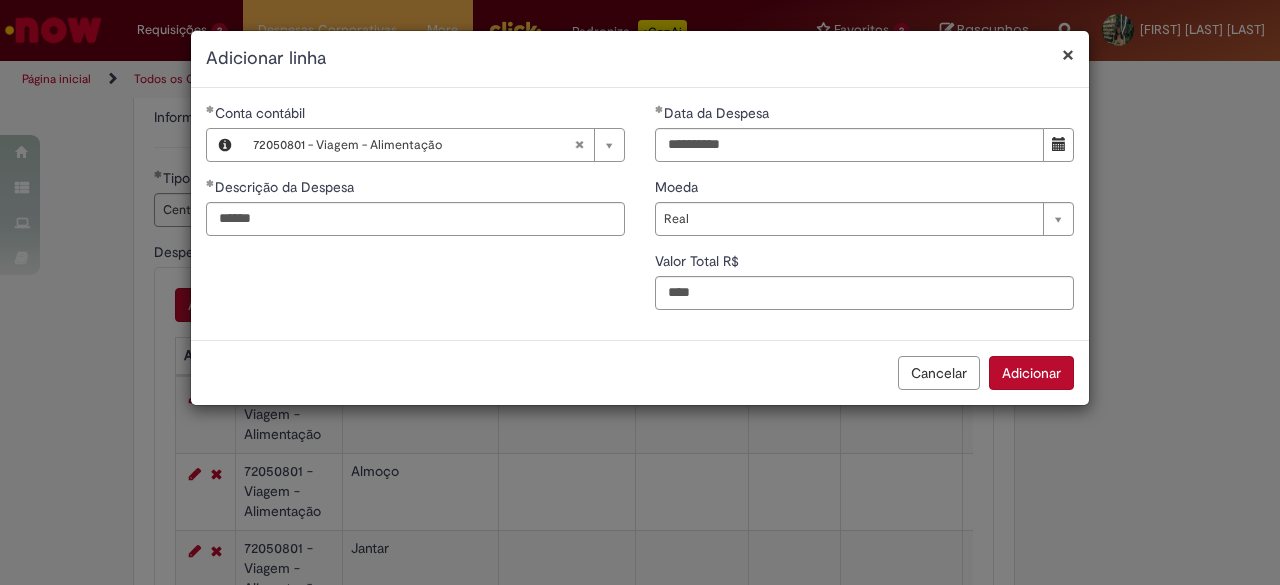 click on "Adicionar" at bounding box center [1031, 373] 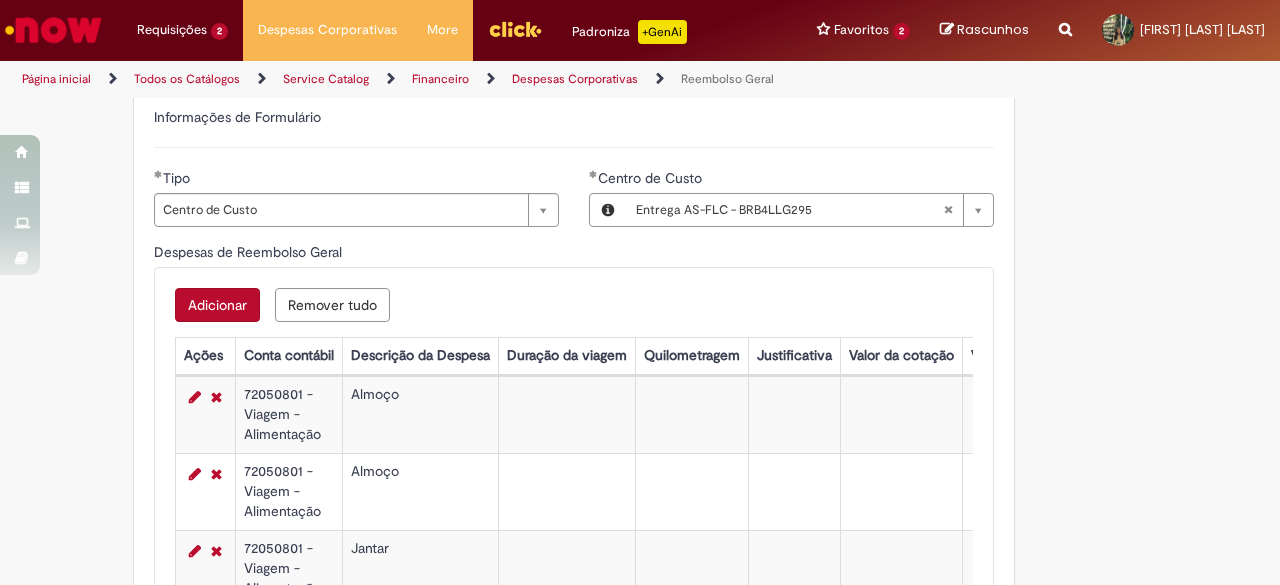 click on "Adicionar" at bounding box center [217, 305] 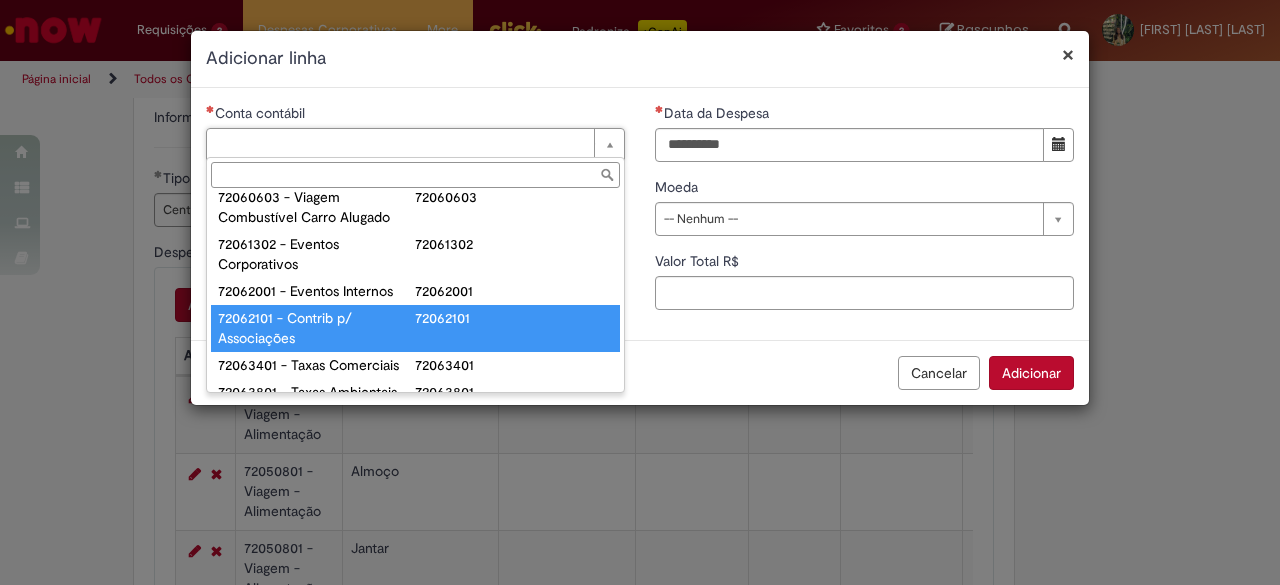 scroll, scrollTop: 1274, scrollLeft: 0, axis: vertical 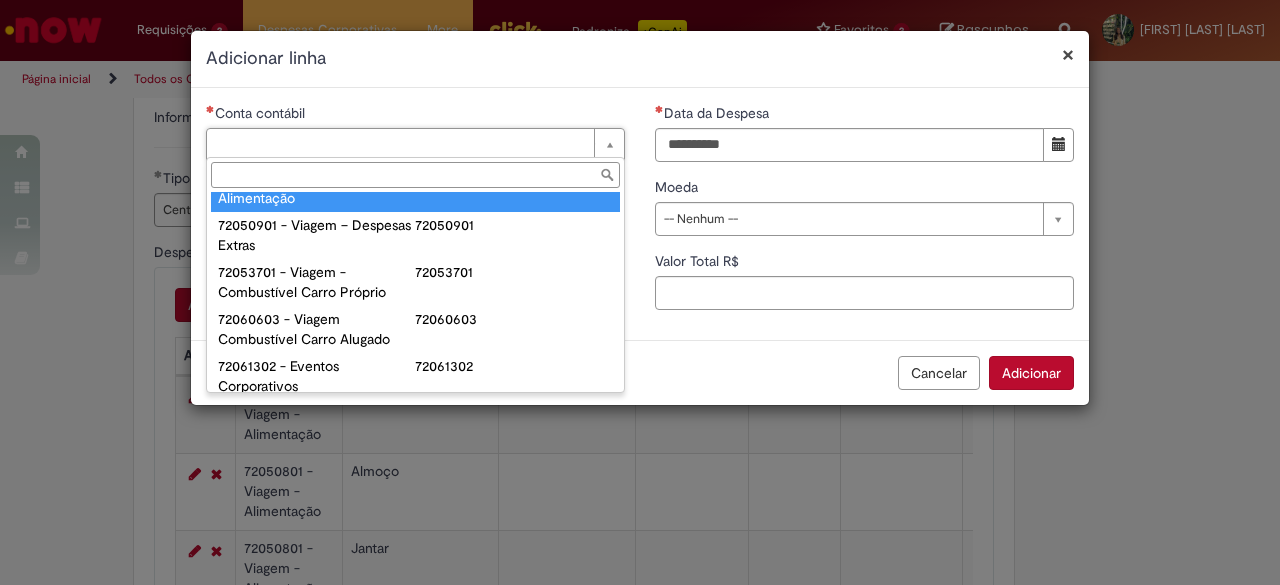 drag, startPoint x: 357, startPoint y: 267, endPoint x: 356, endPoint y: 251, distance: 16.03122 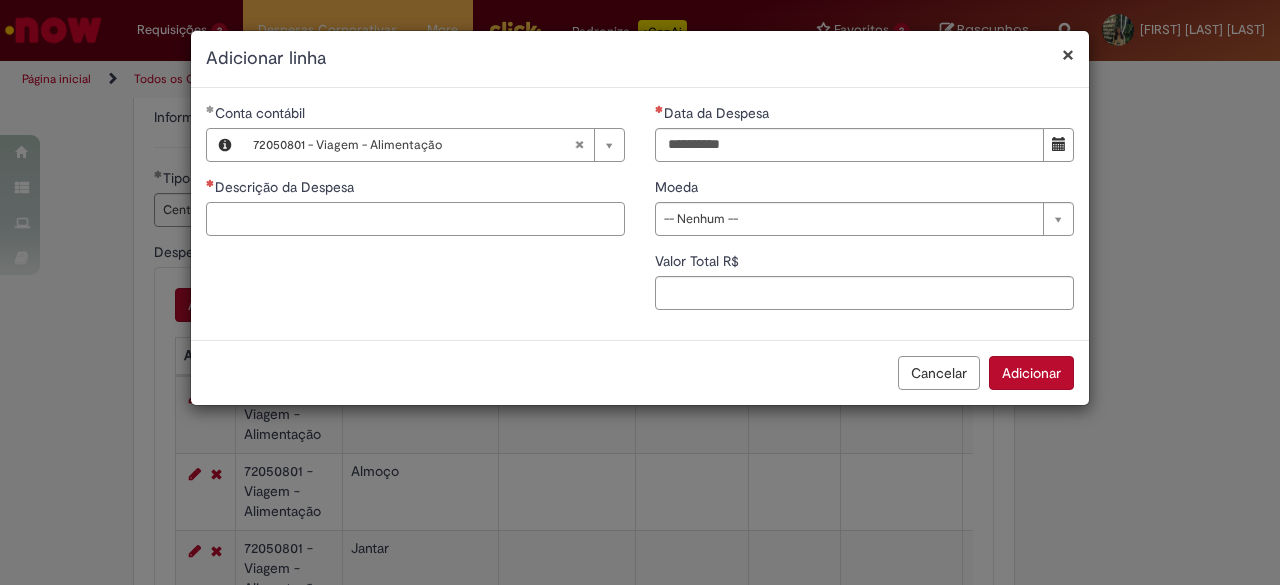 click on "Descrição da Despesa" at bounding box center (415, 219) 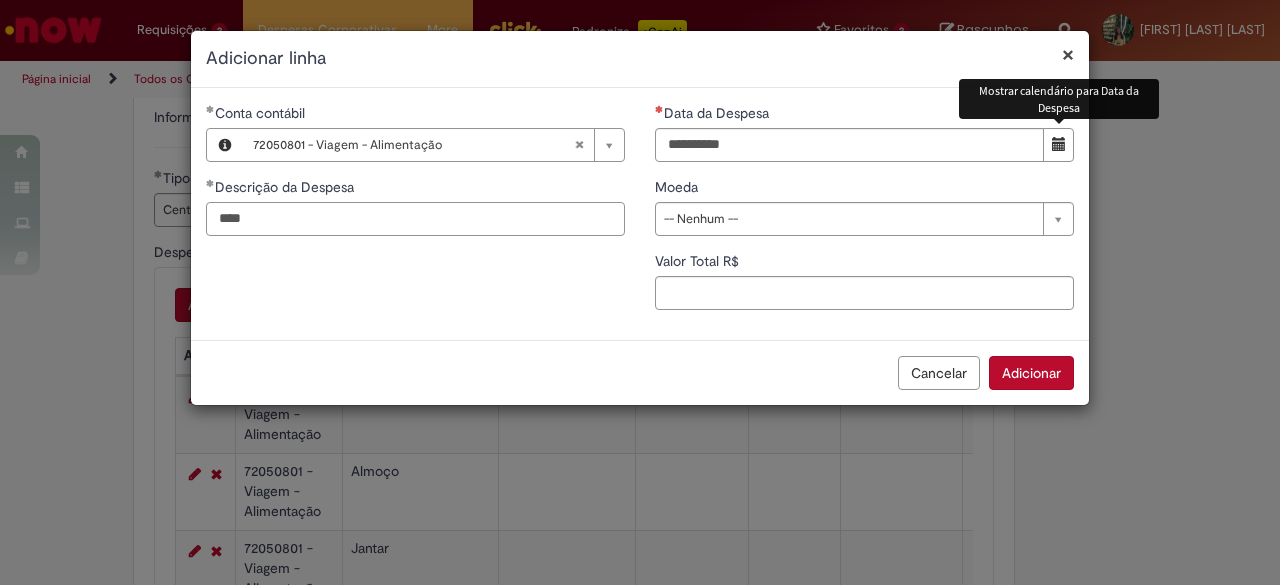 type on "****" 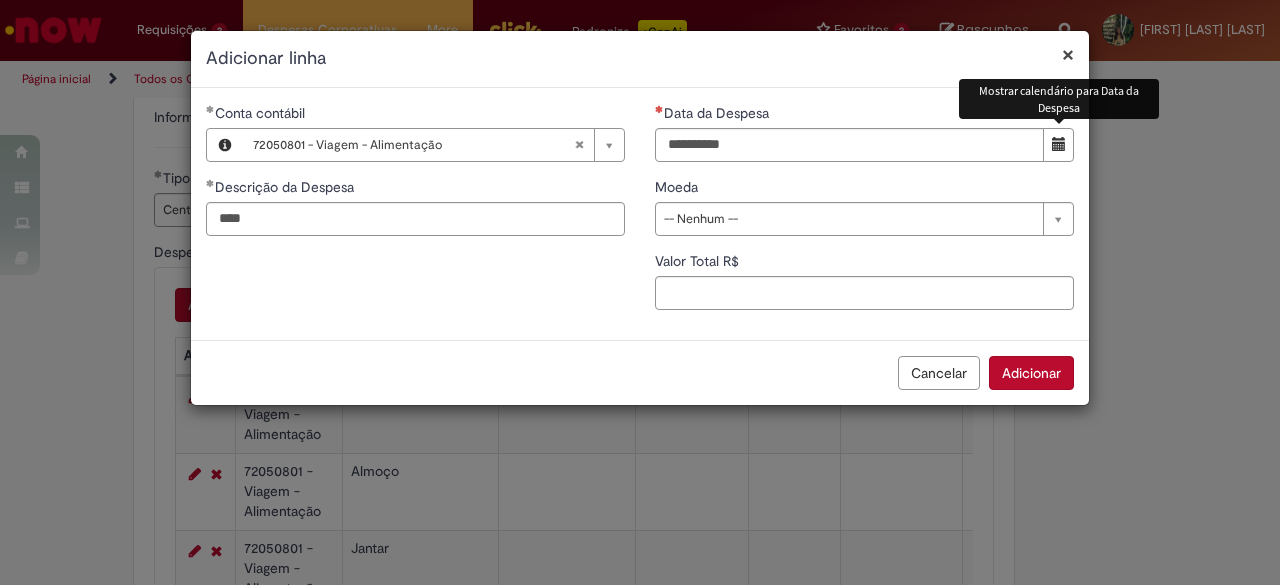 click on "**********" at bounding box center [864, 214] 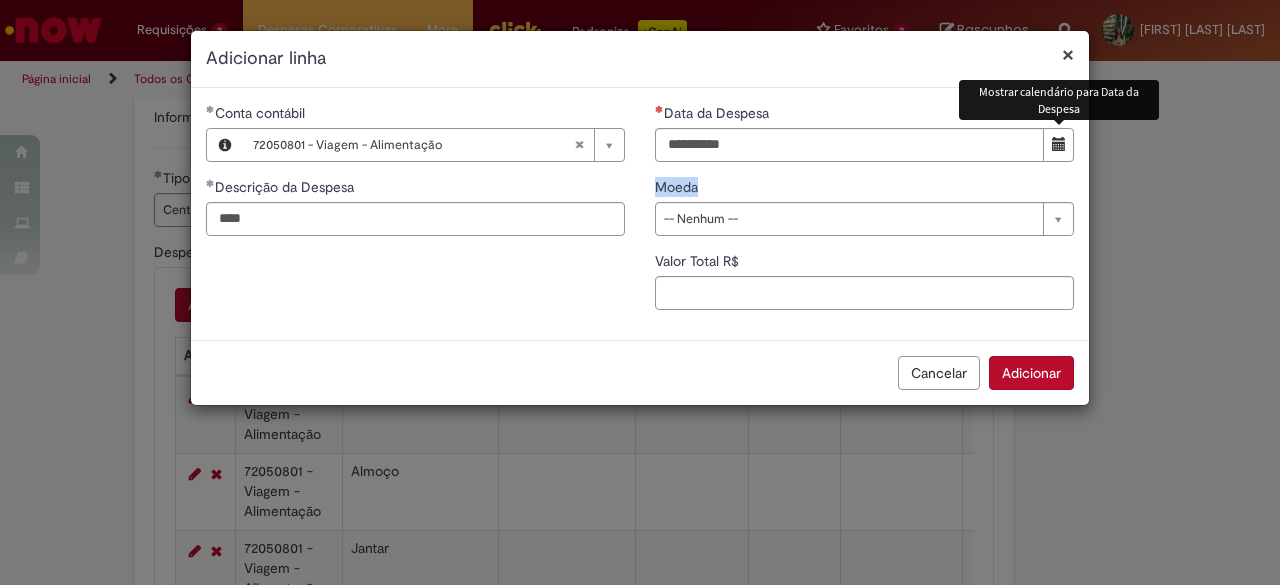 click at bounding box center [1059, 144] 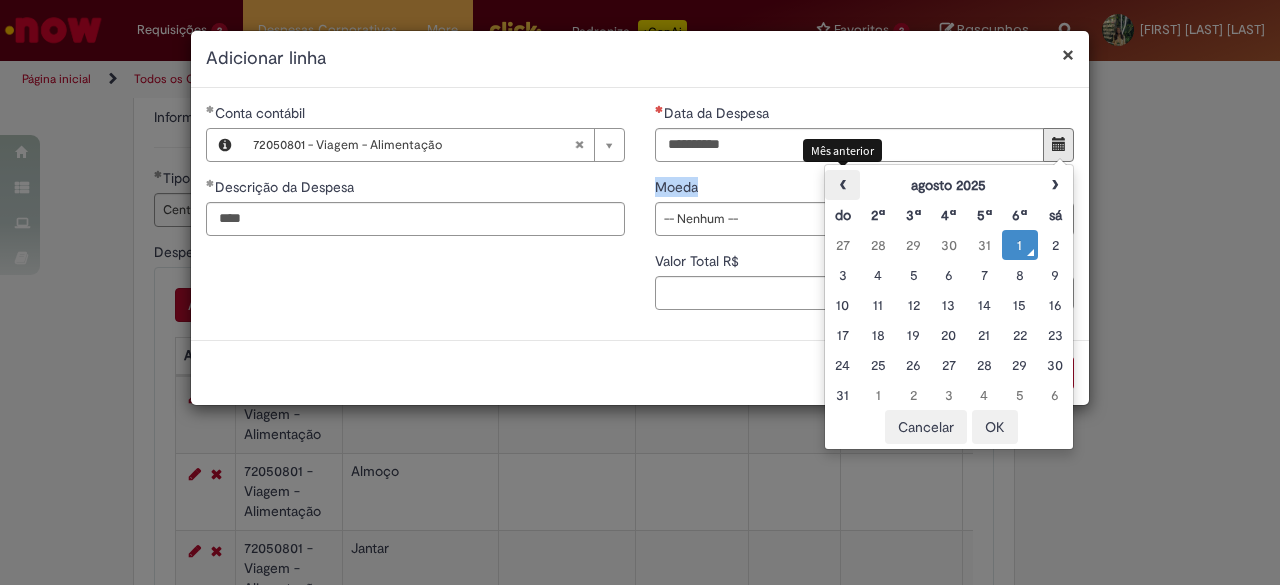click on "‹" at bounding box center [842, 185] 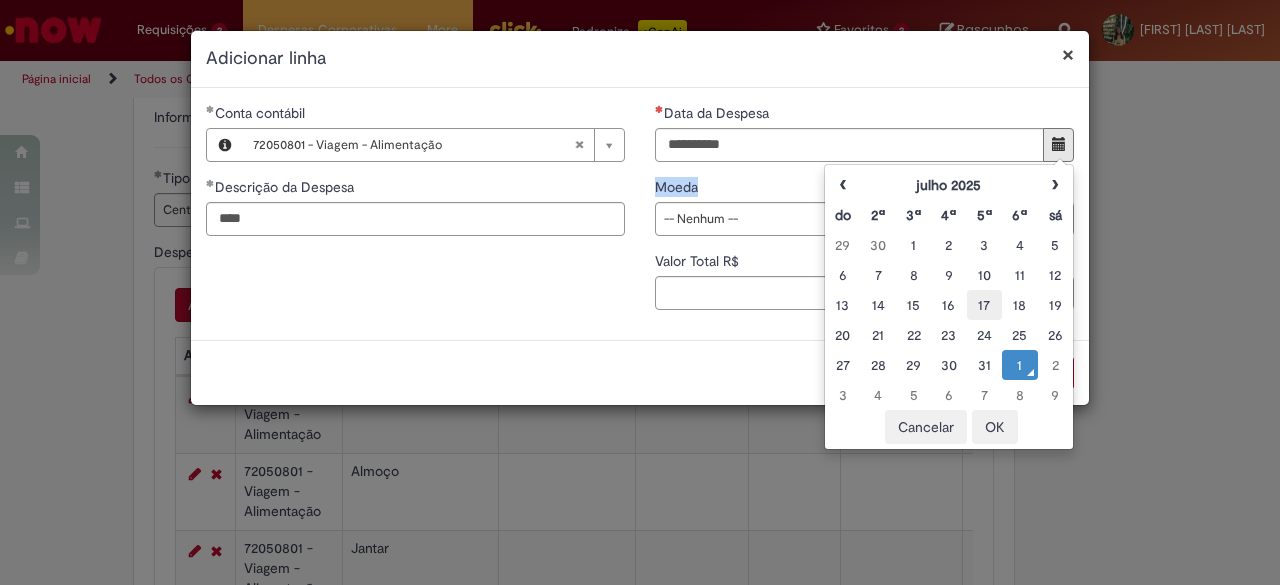 click on "17" at bounding box center (984, 305) 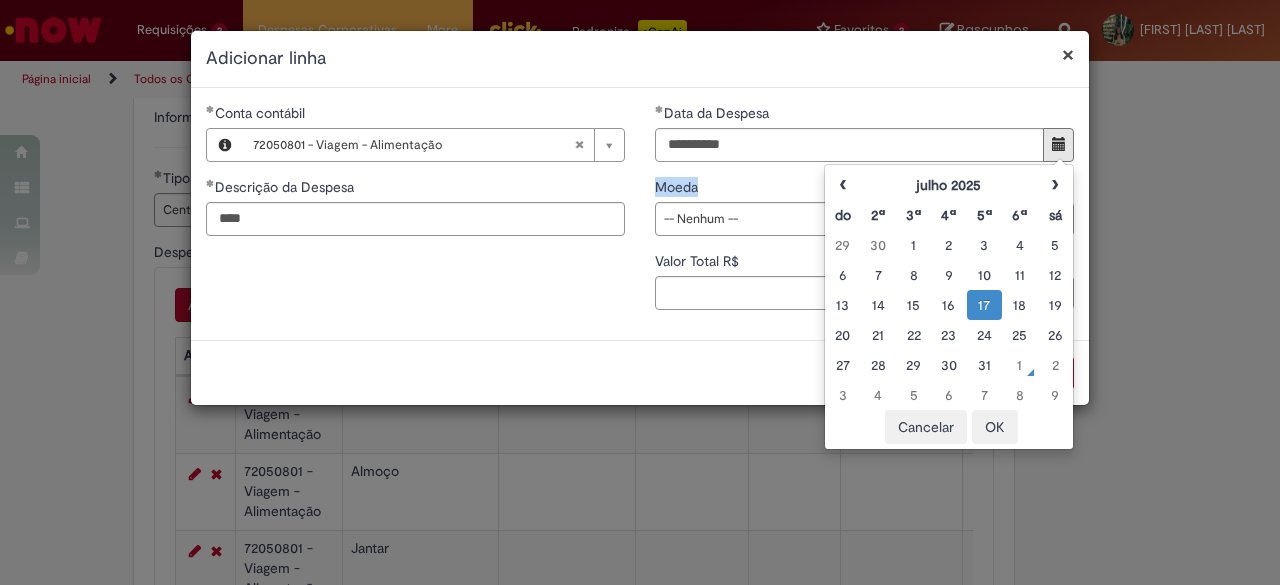 type on "**********" 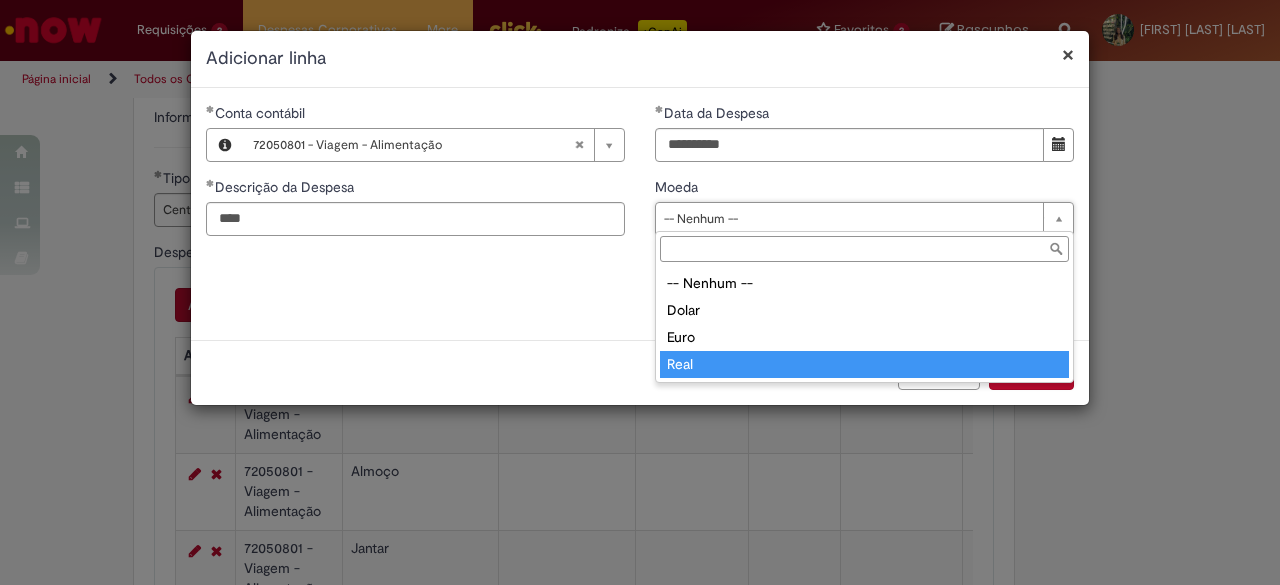 drag, startPoint x: 703, startPoint y: 365, endPoint x: 703, endPoint y: 317, distance: 48 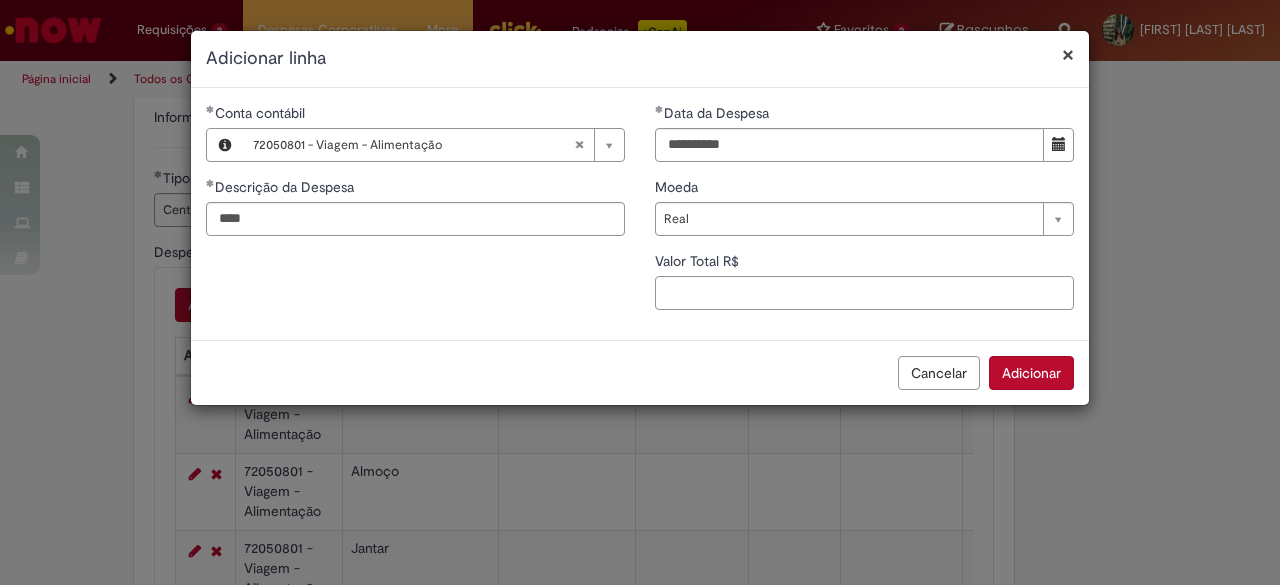 click on "Valor Total R$" at bounding box center (864, 293) 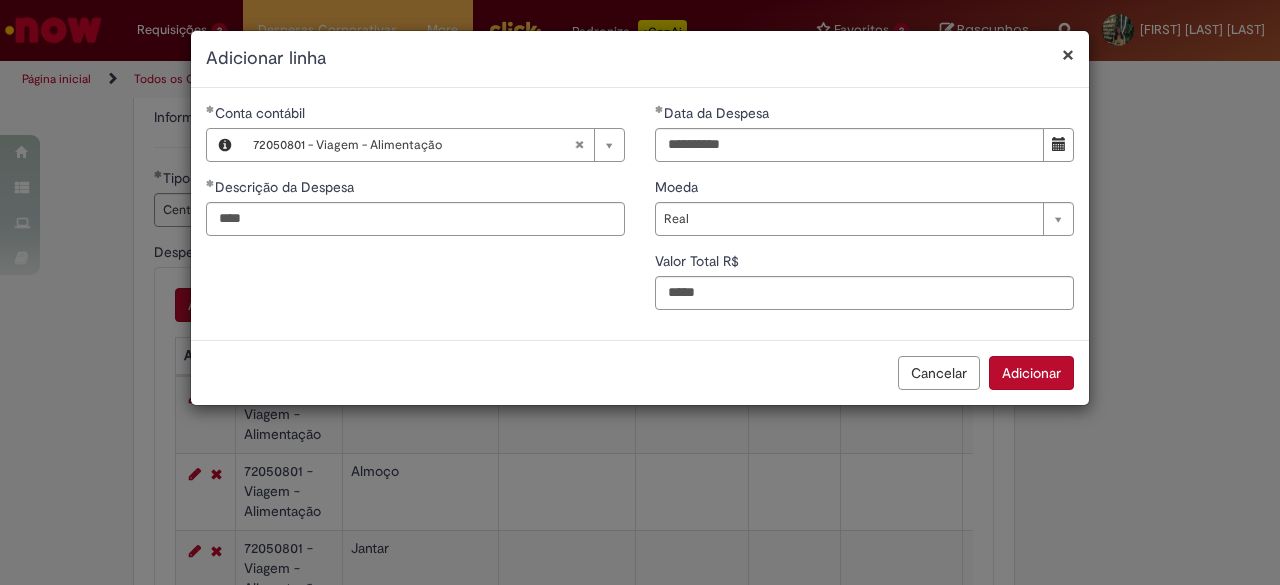 type on "*****" 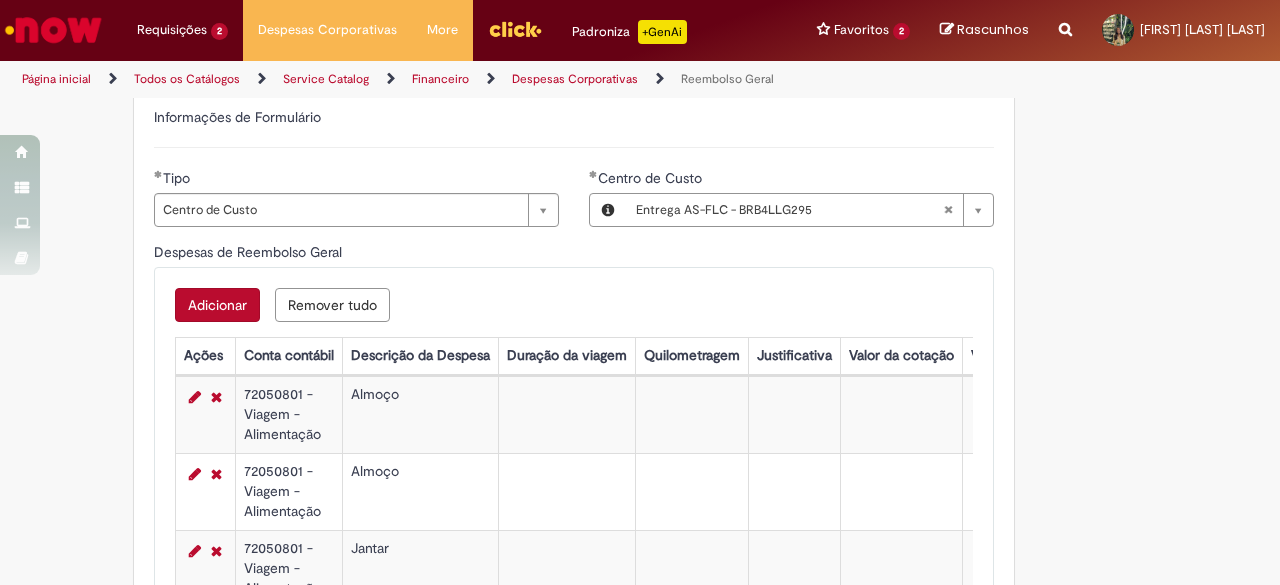 click on "Adicionar" at bounding box center (217, 305) 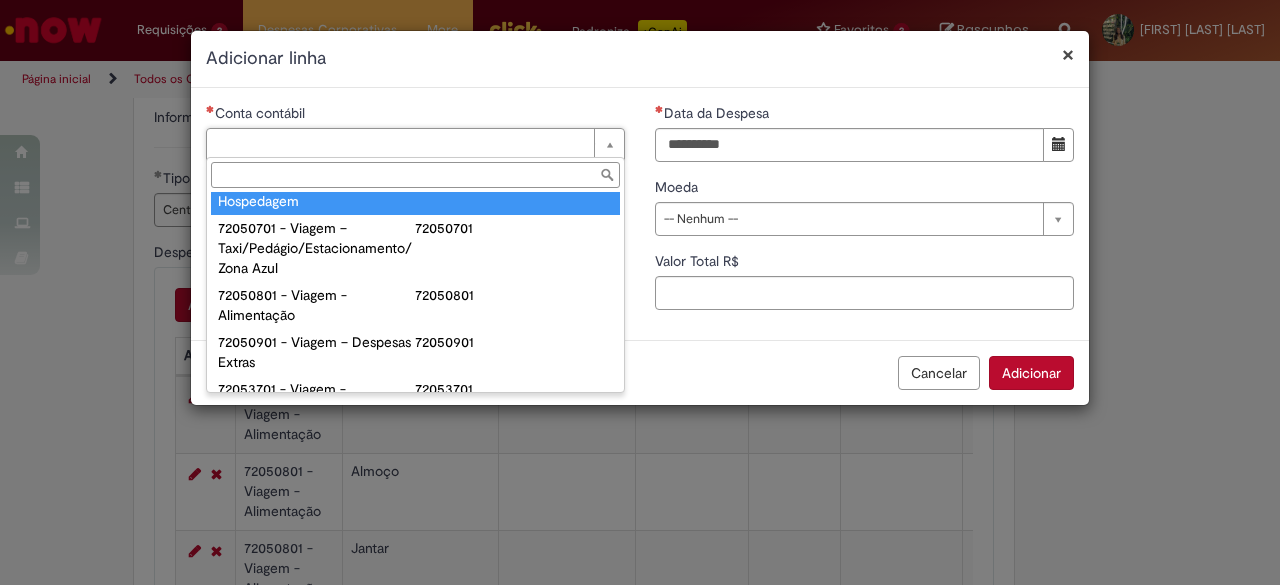scroll, scrollTop: 1200, scrollLeft: 0, axis: vertical 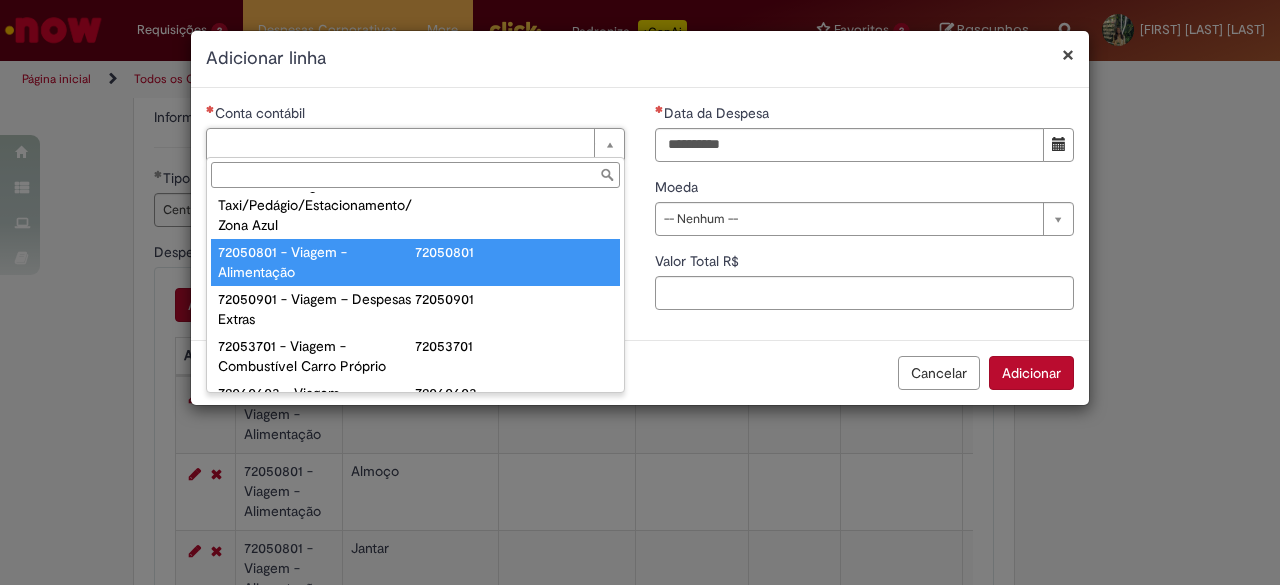 type on "**********" 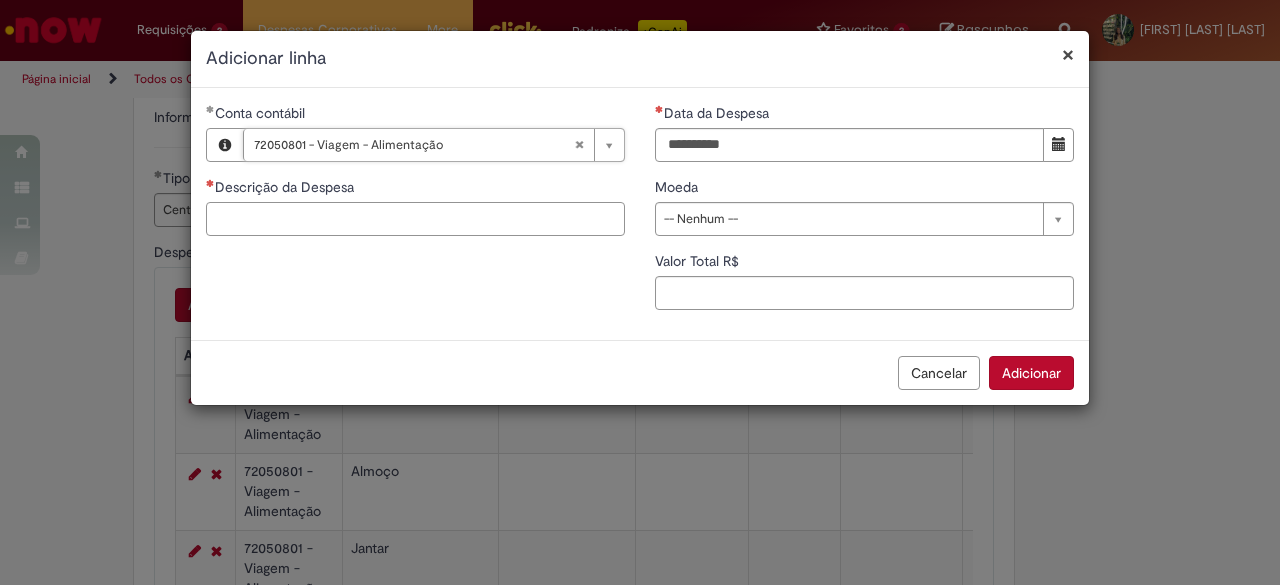 click on "Descrição da Despesa" at bounding box center (415, 219) 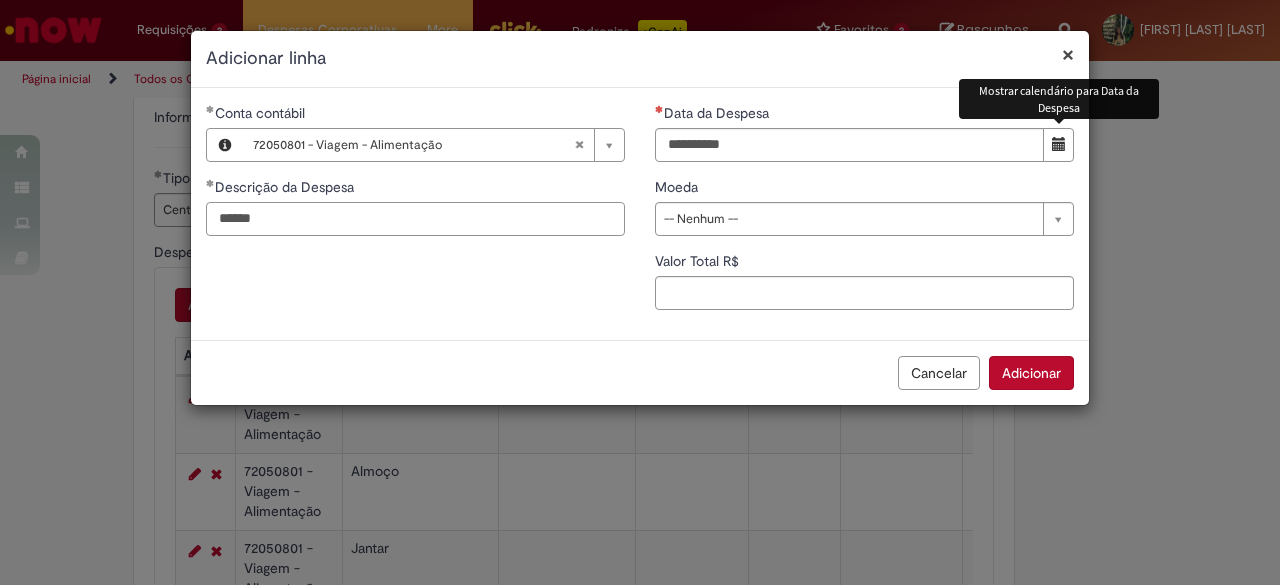 type on "******" 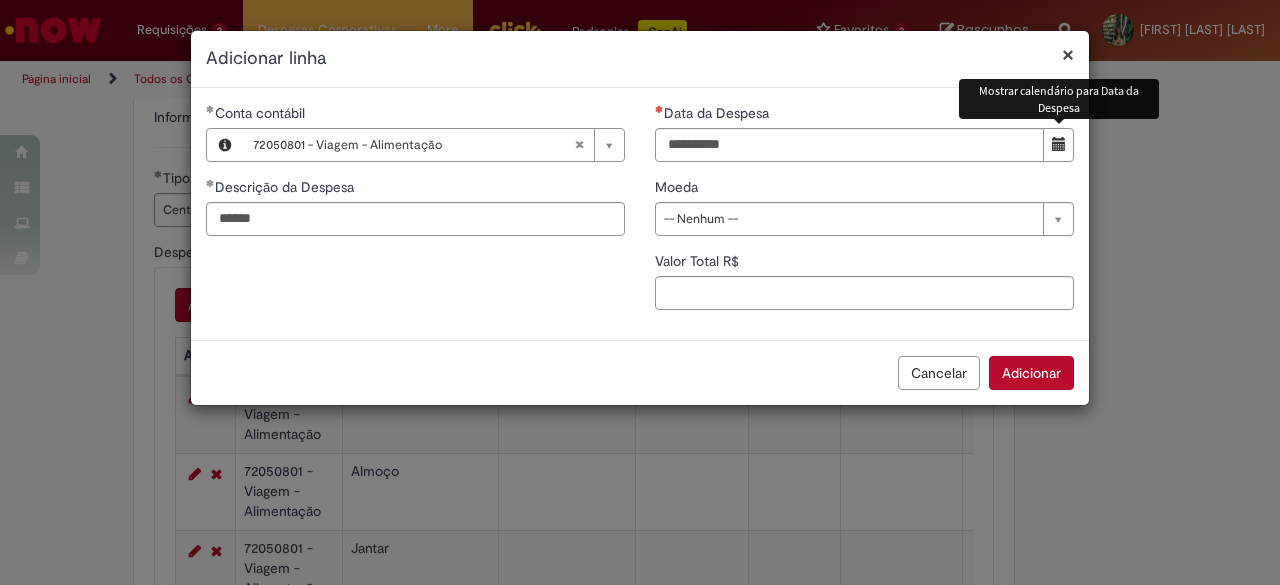 click at bounding box center (1059, 144) 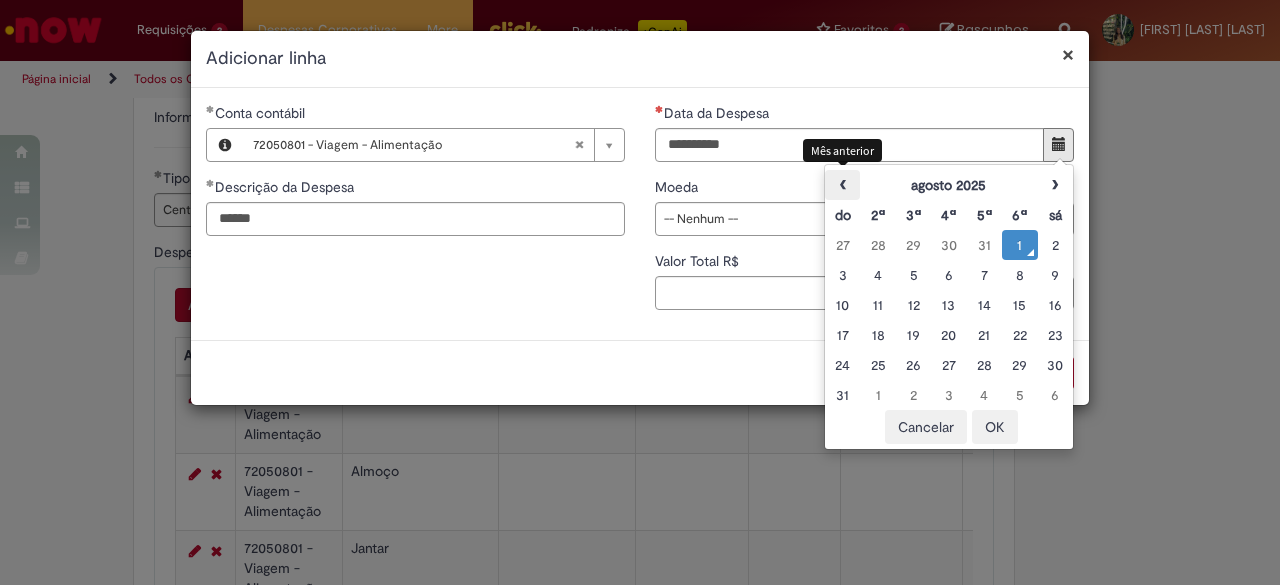 click on "‹" at bounding box center [842, 185] 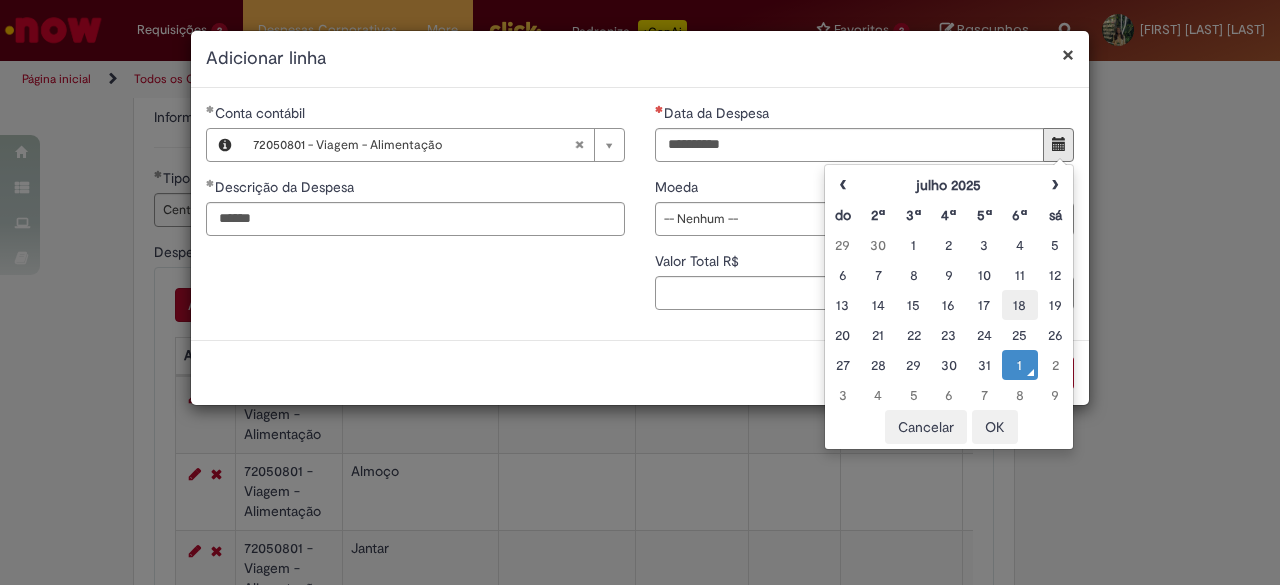 click on "18" at bounding box center (1019, 305) 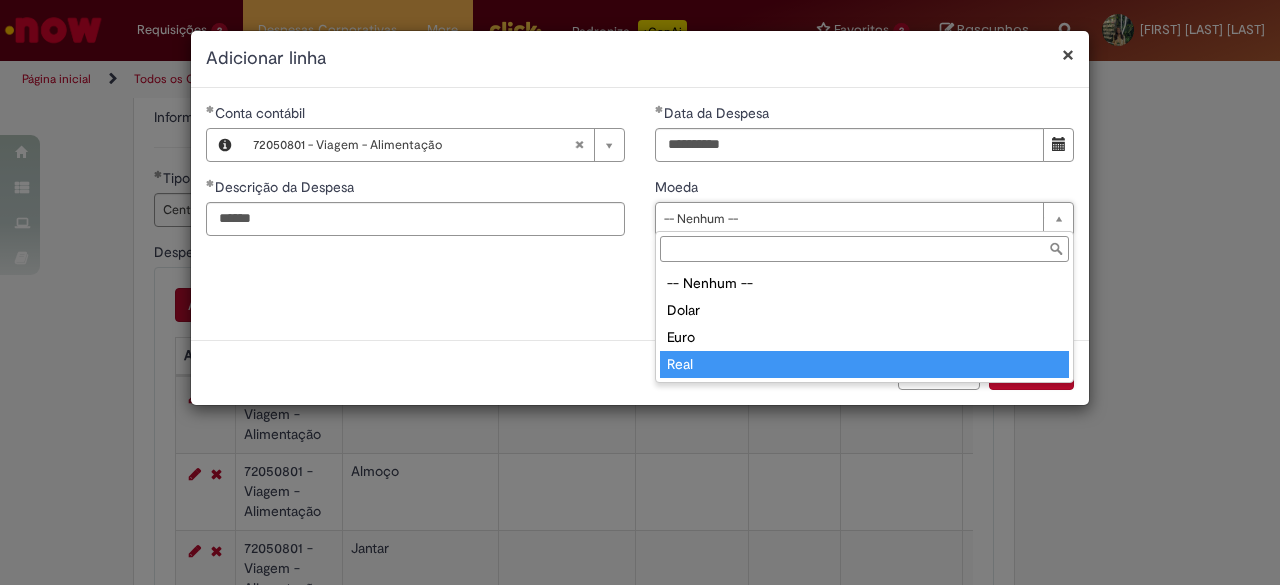 drag, startPoint x: 699, startPoint y: 373, endPoint x: 706, endPoint y: 338, distance: 35.69314 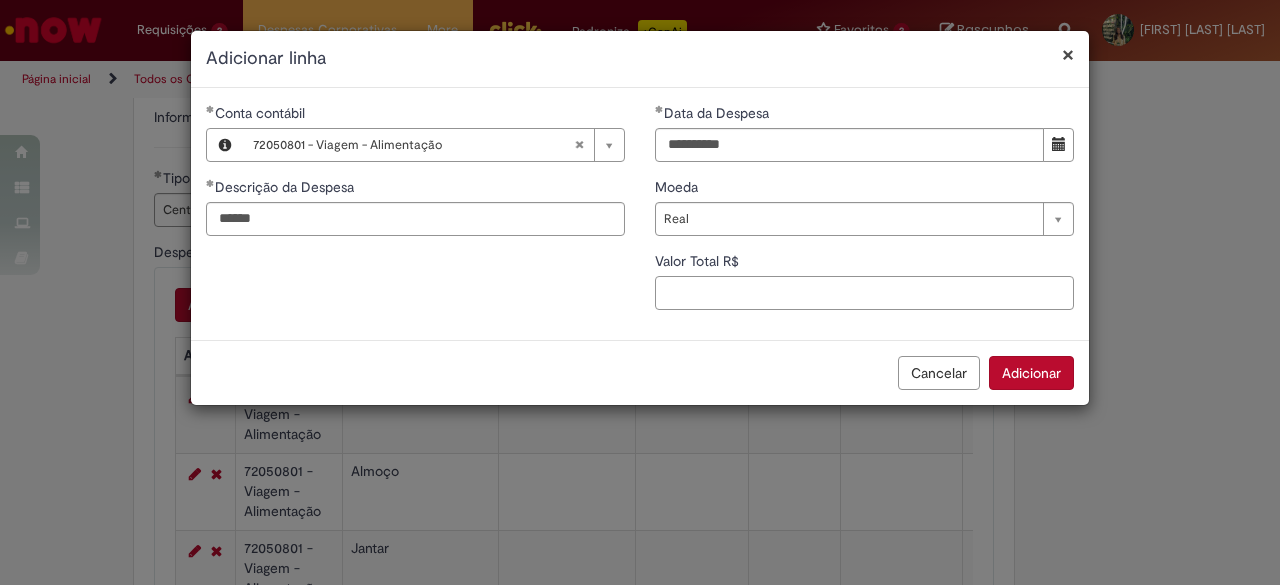 click on "Valor Total R$" at bounding box center [864, 293] 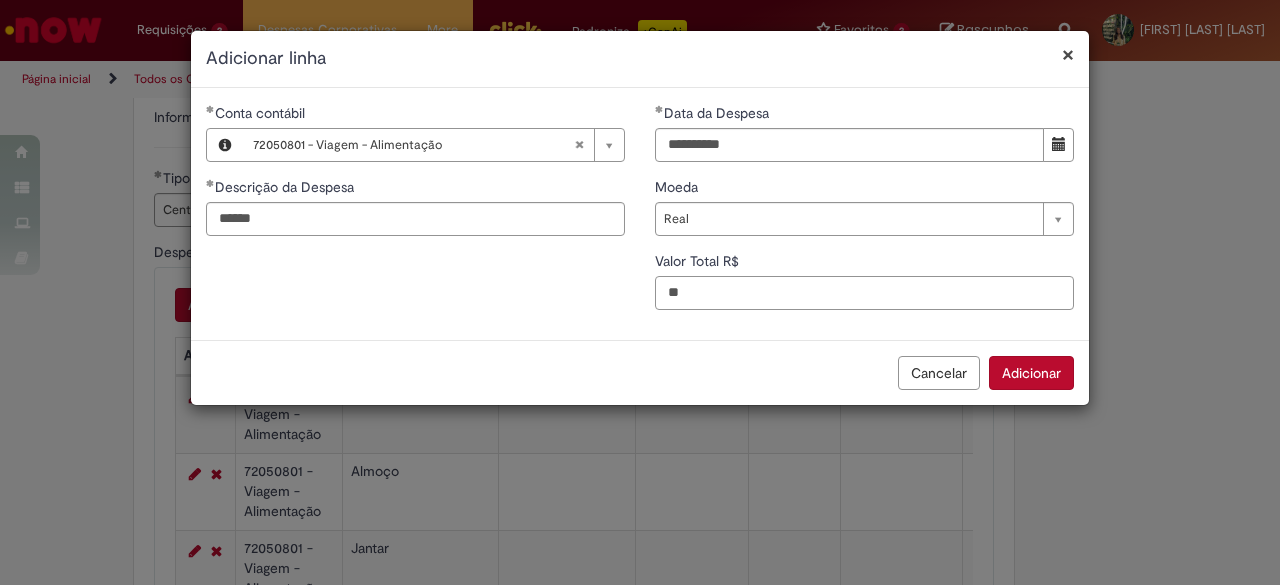 type on "**" 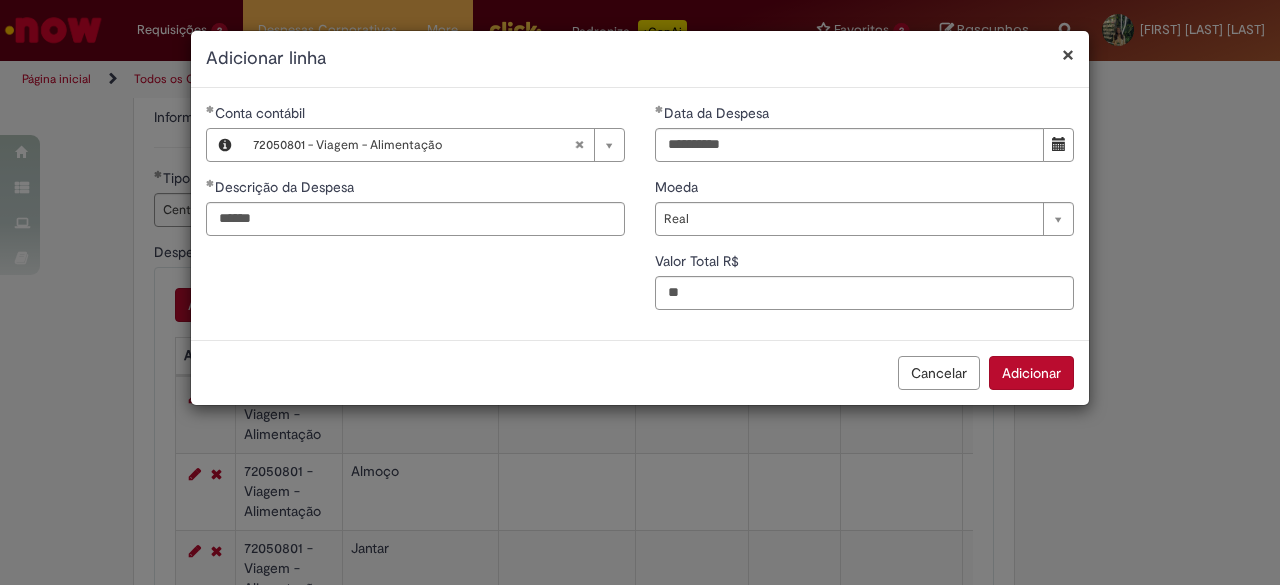 click on "Cancelar   Adicionar" at bounding box center (640, 372) 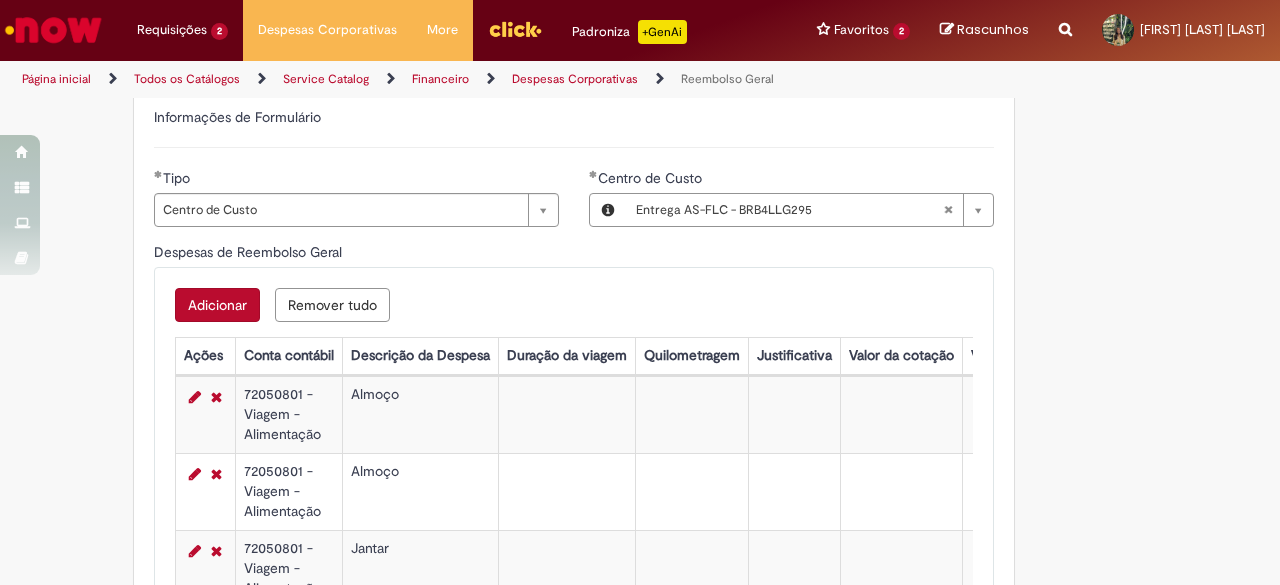 click on "Adicionar" at bounding box center [217, 305] 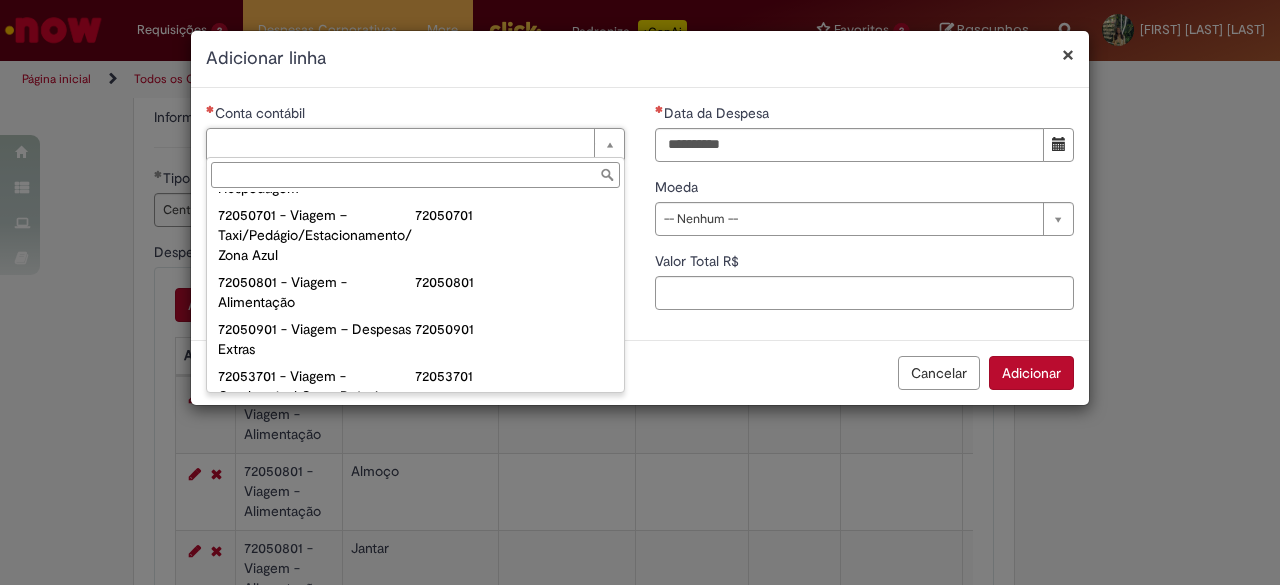 scroll, scrollTop: 1200, scrollLeft: 0, axis: vertical 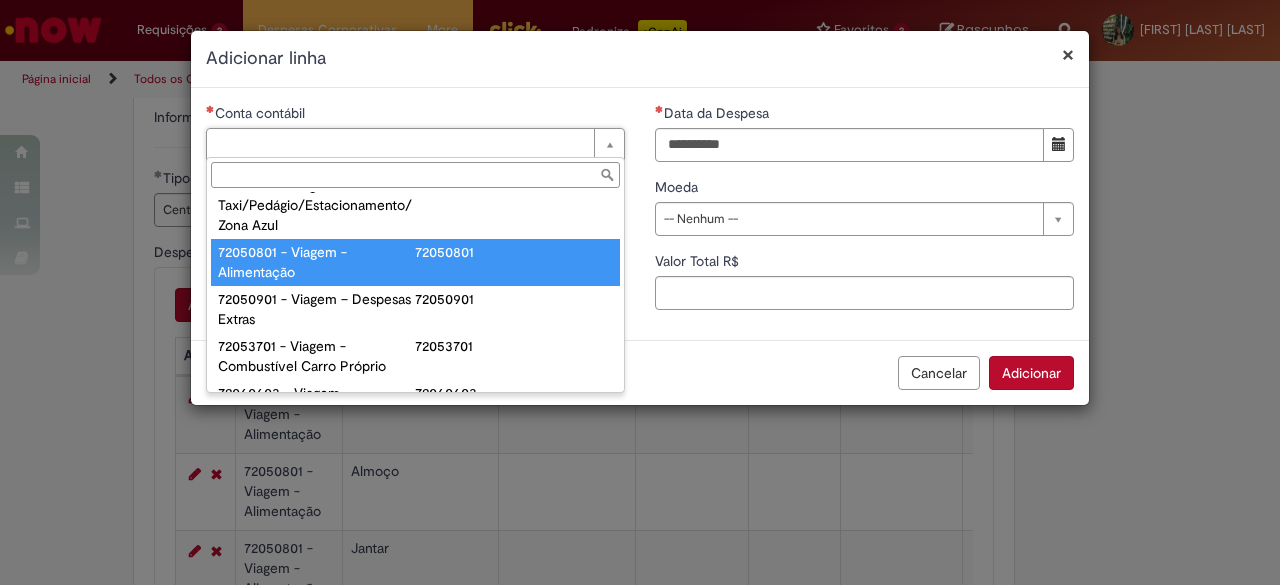 type on "**********" 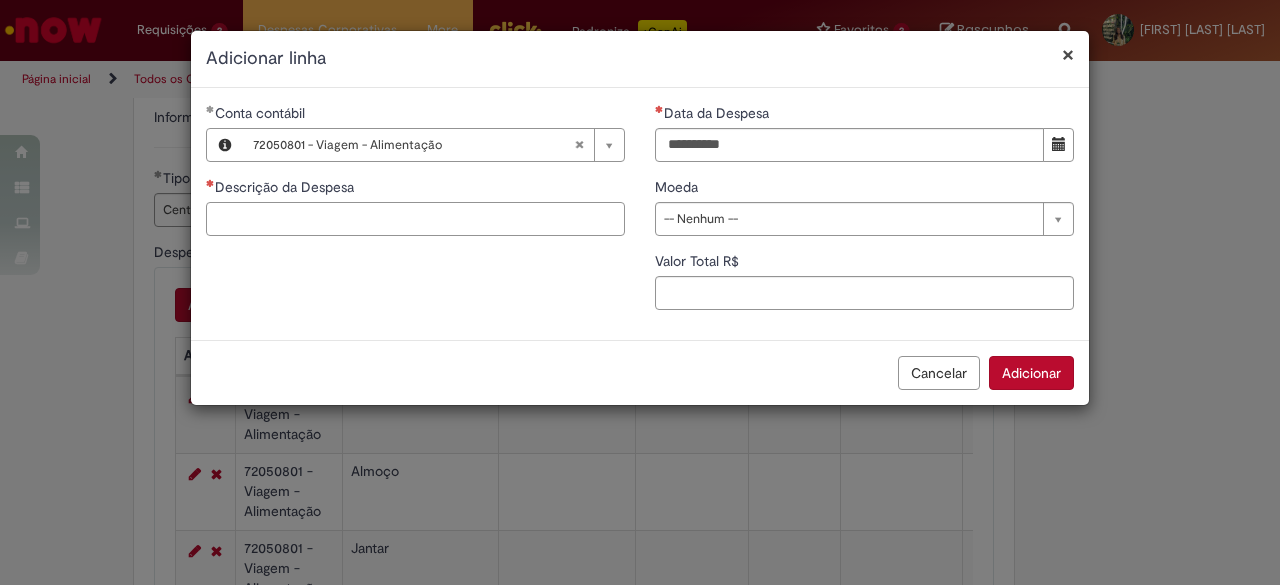click on "Descrição da Despesa" at bounding box center [415, 219] 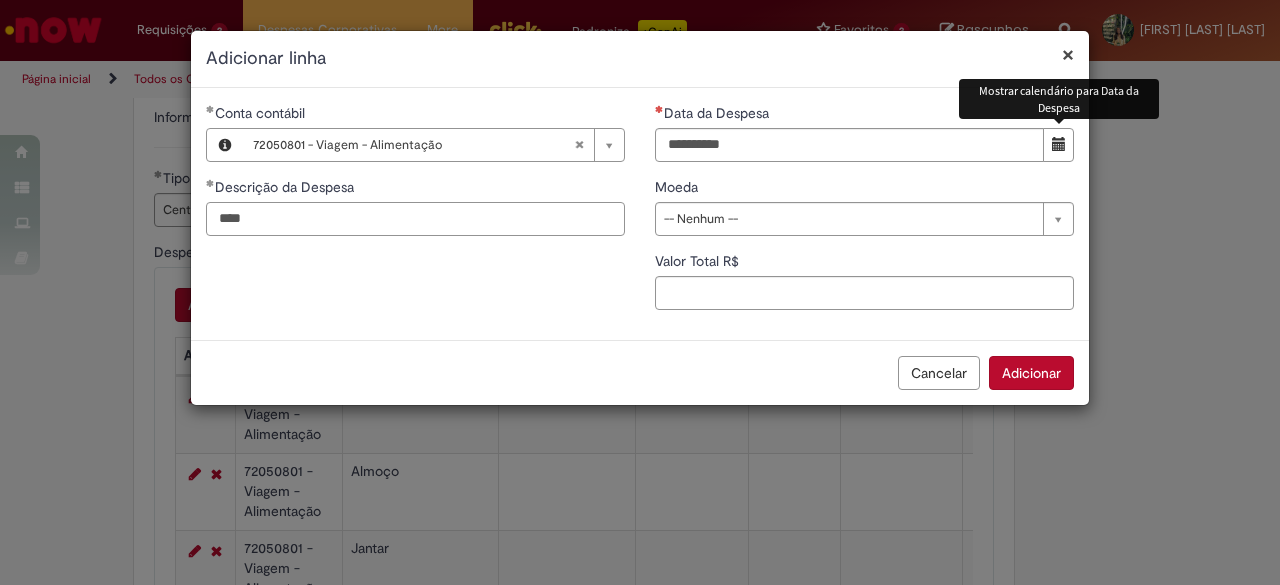 type on "****" 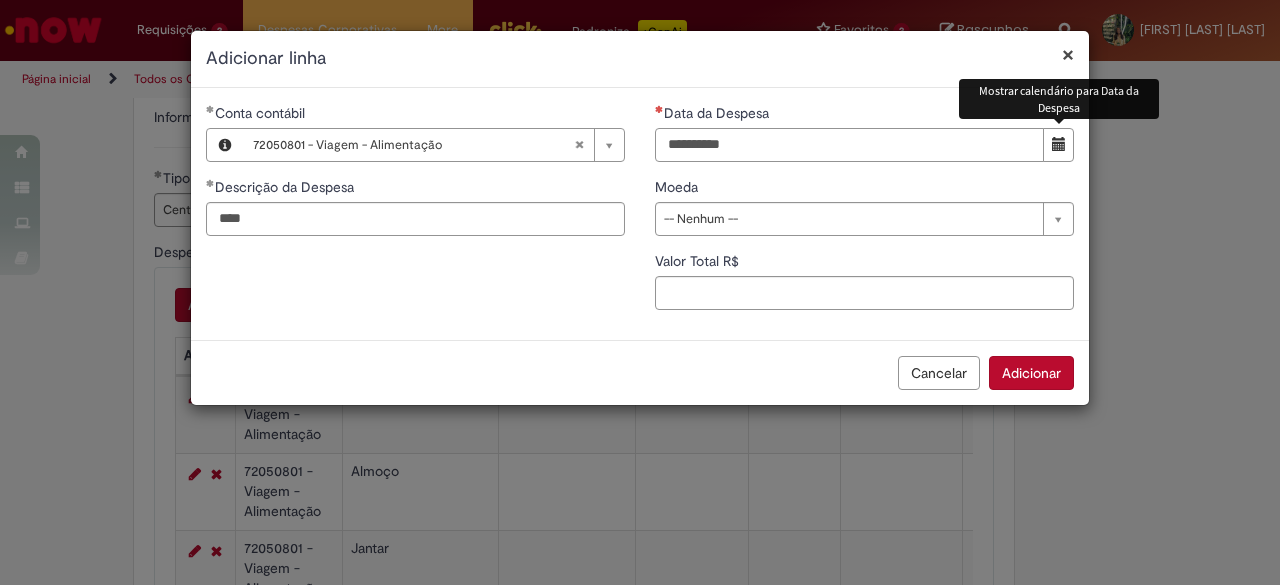 click on "Data da Despesa" at bounding box center [849, 145] 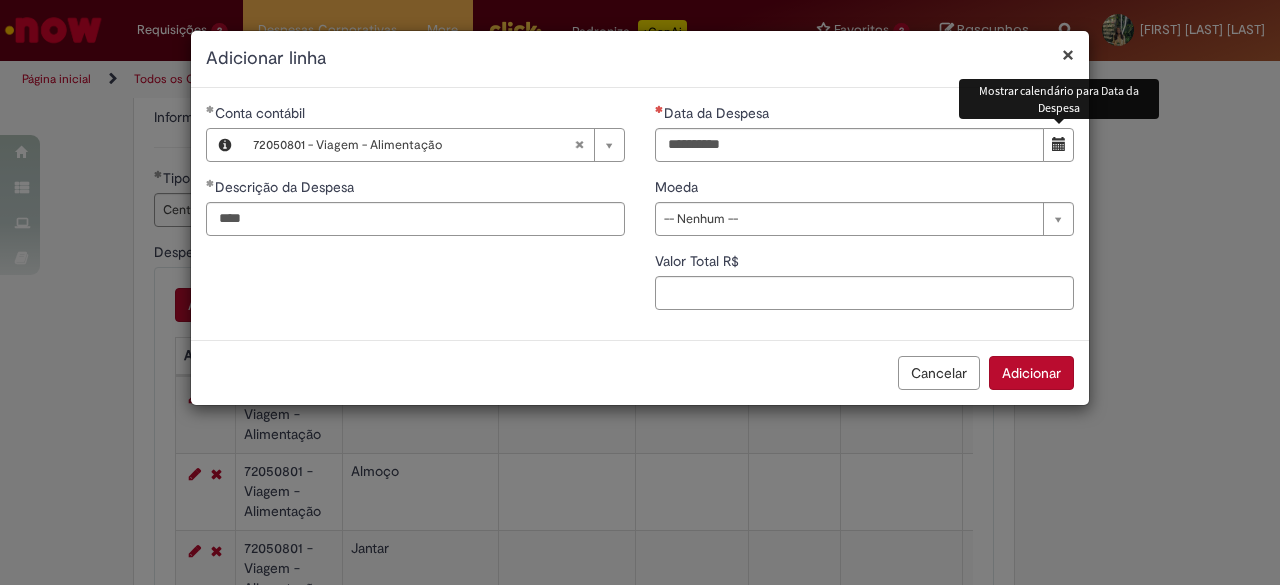 click at bounding box center [1059, 144] 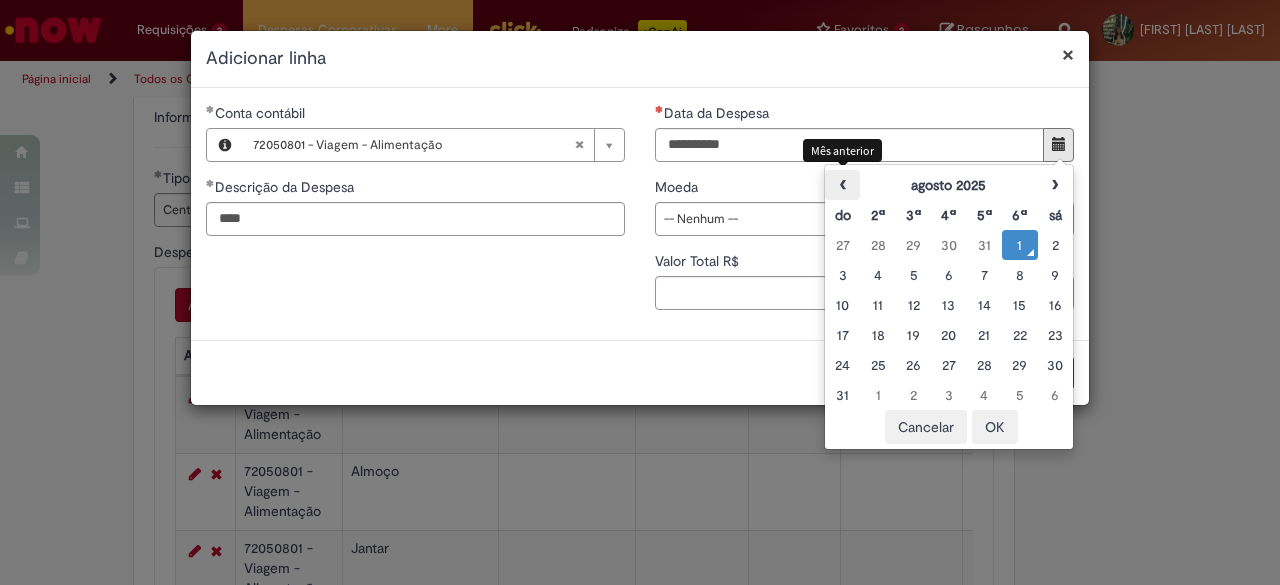 click on "‹" at bounding box center (842, 185) 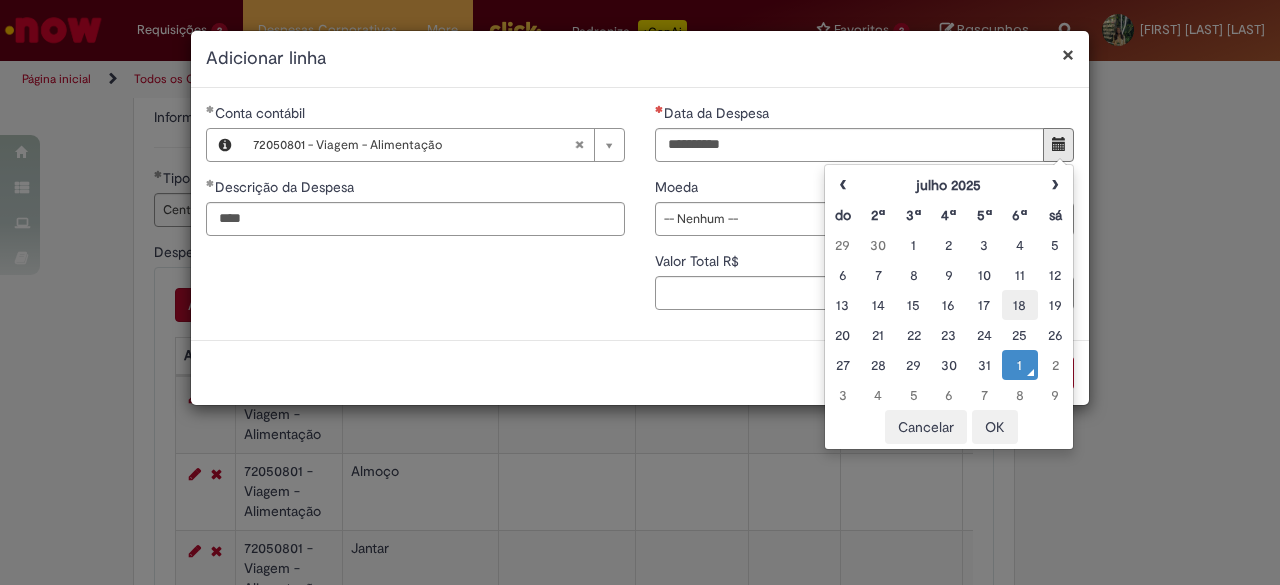 click on "18" at bounding box center (1019, 305) 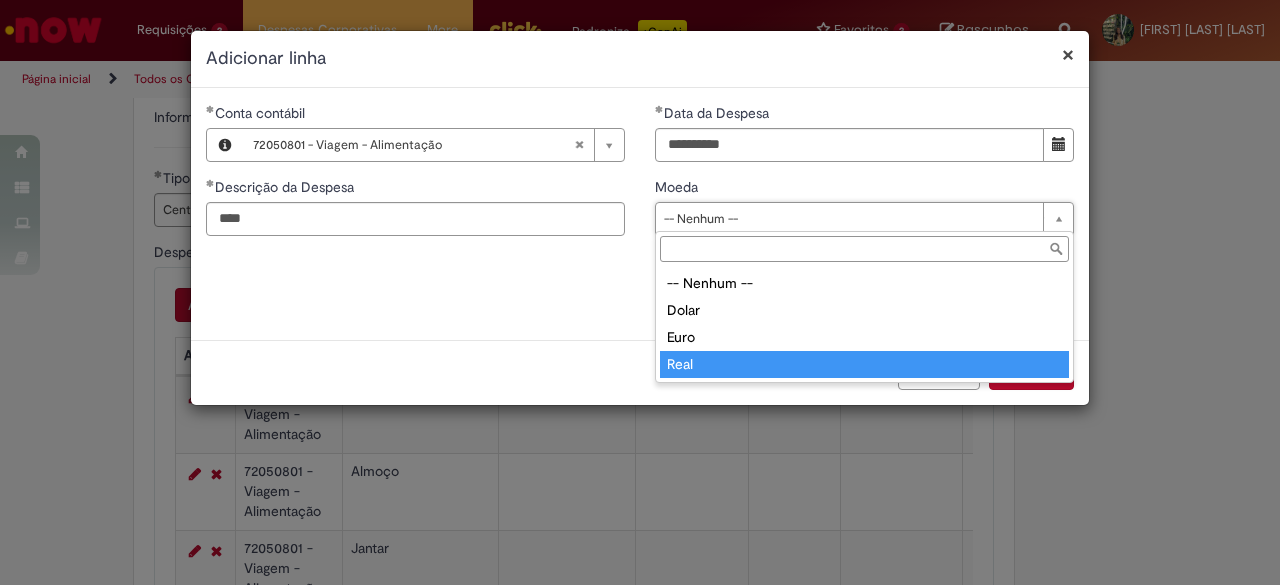 drag, startPoint x: 696, startPoint y: 363, endPoint x: 704, endPoint y: 312, distance: 51.62364 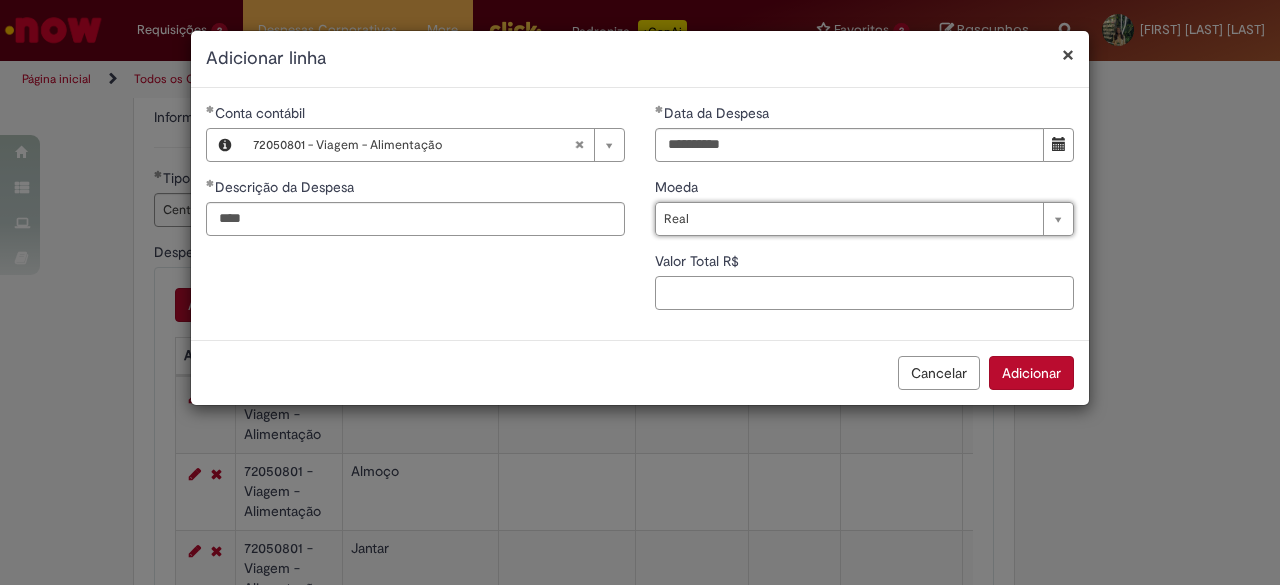 click on "Valor Total R$" at bounding box center [864, 293] 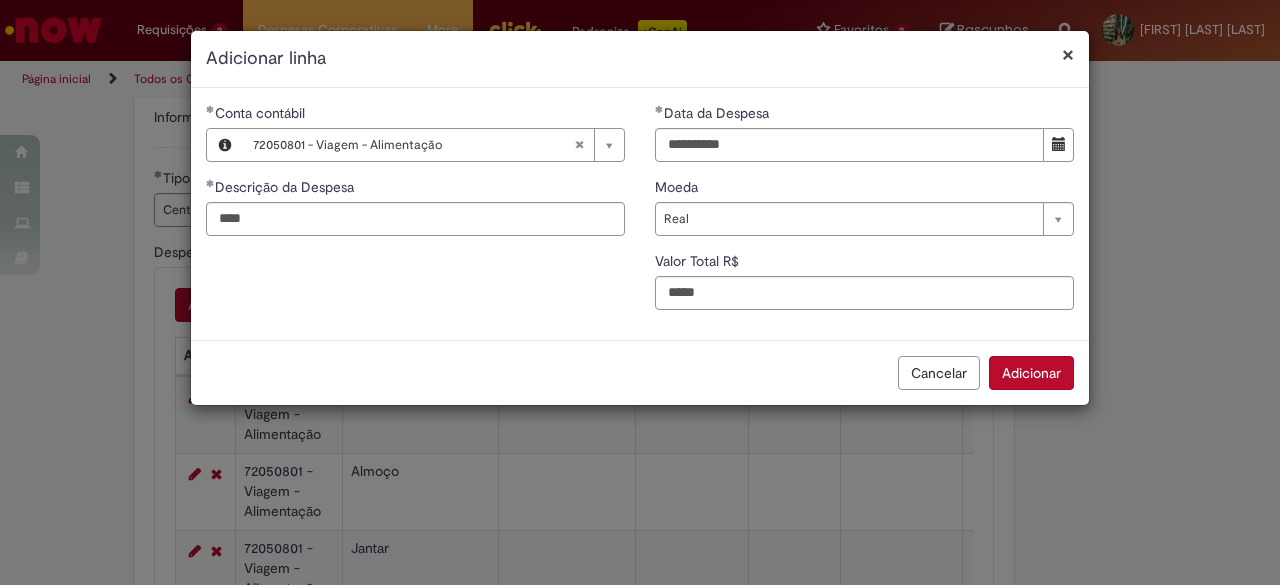 type on "*****" 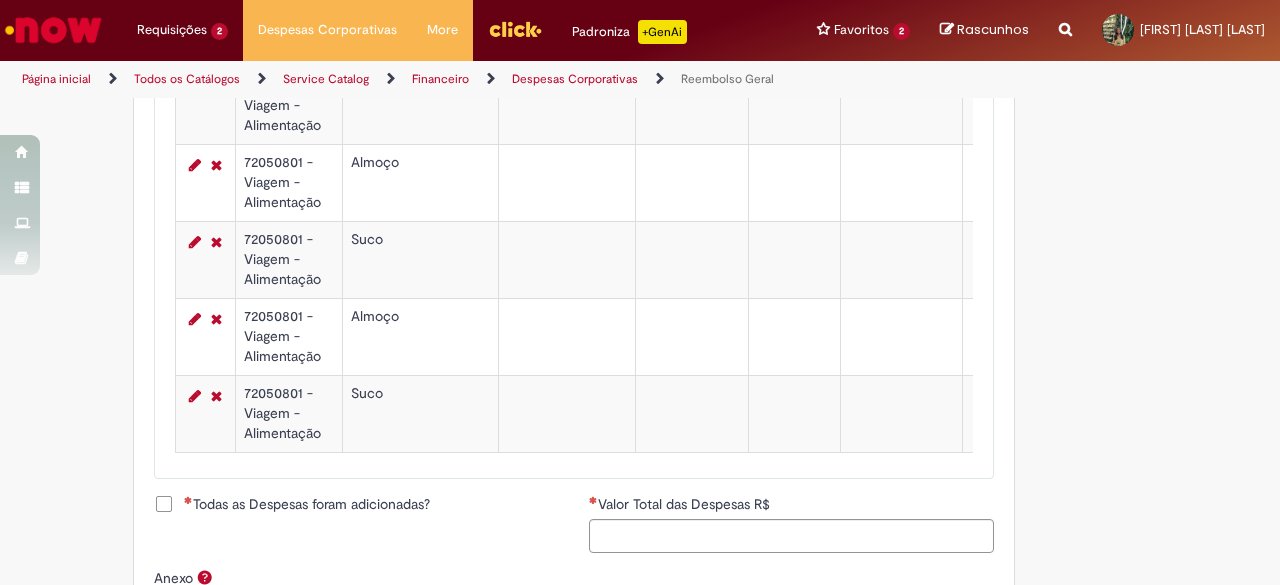 scroll, scrollTop: 1710, scrollLeft: 0, axis: vertical 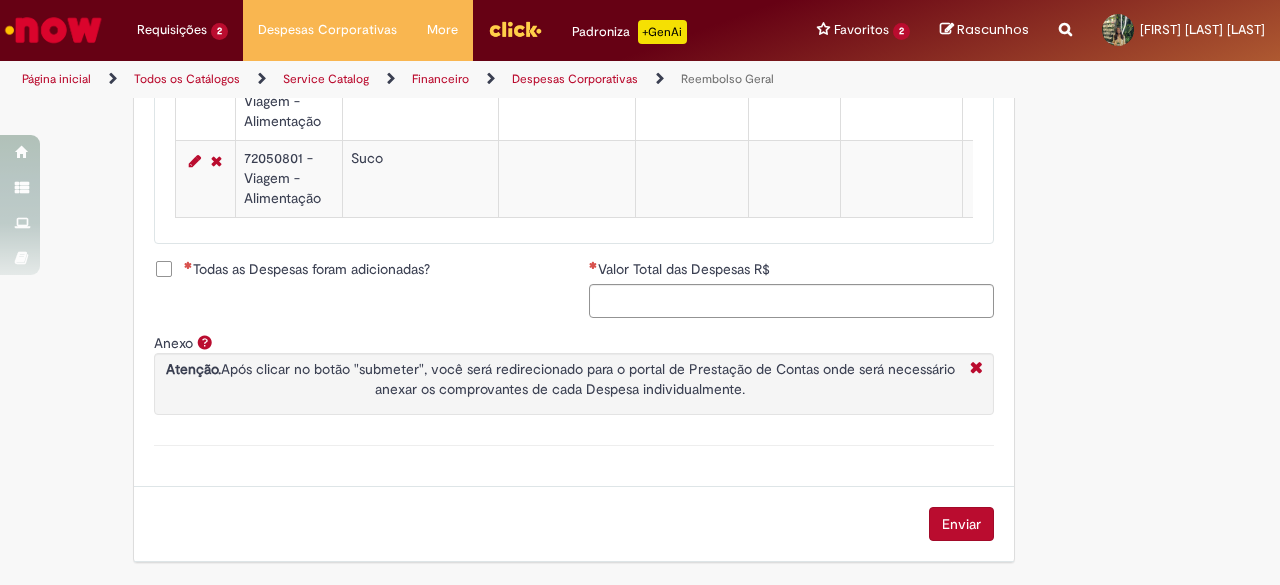 click on "Todas as Despesas foram adicionadas?" at bounding box center (307, 269) 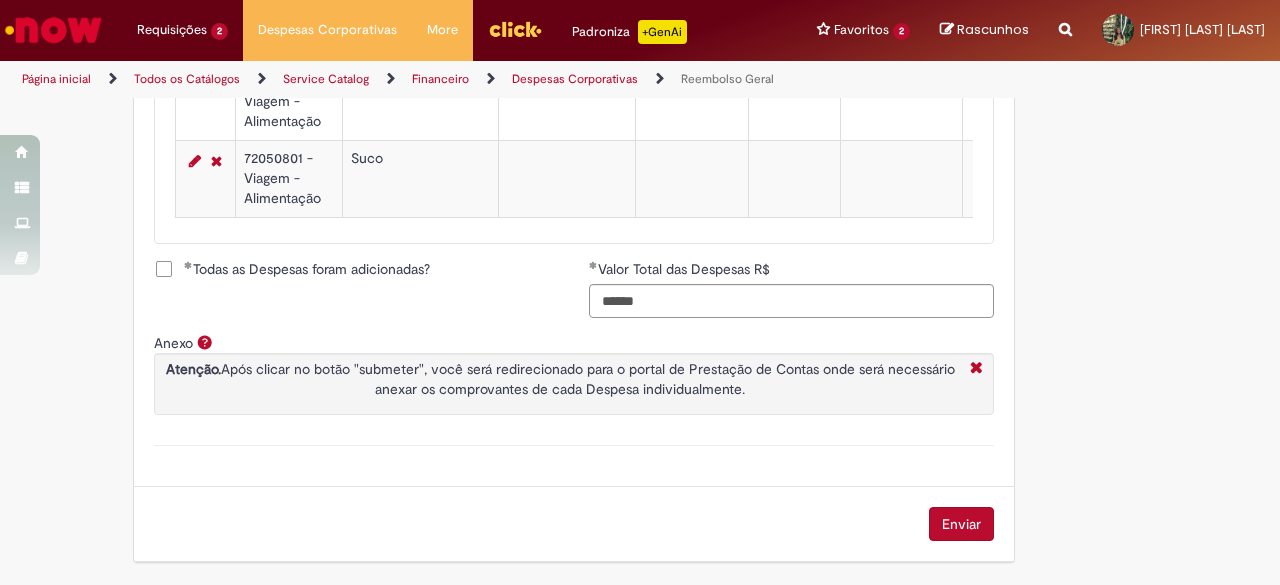 click on "Enviar" at bounding box center [961, 524] 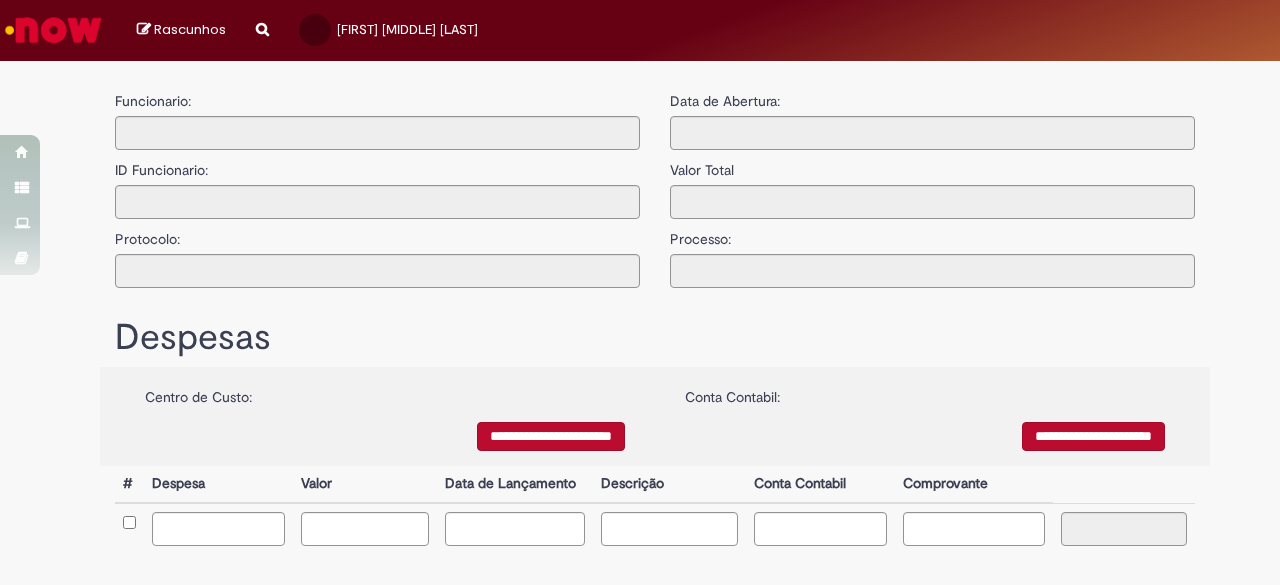 type on "**********" 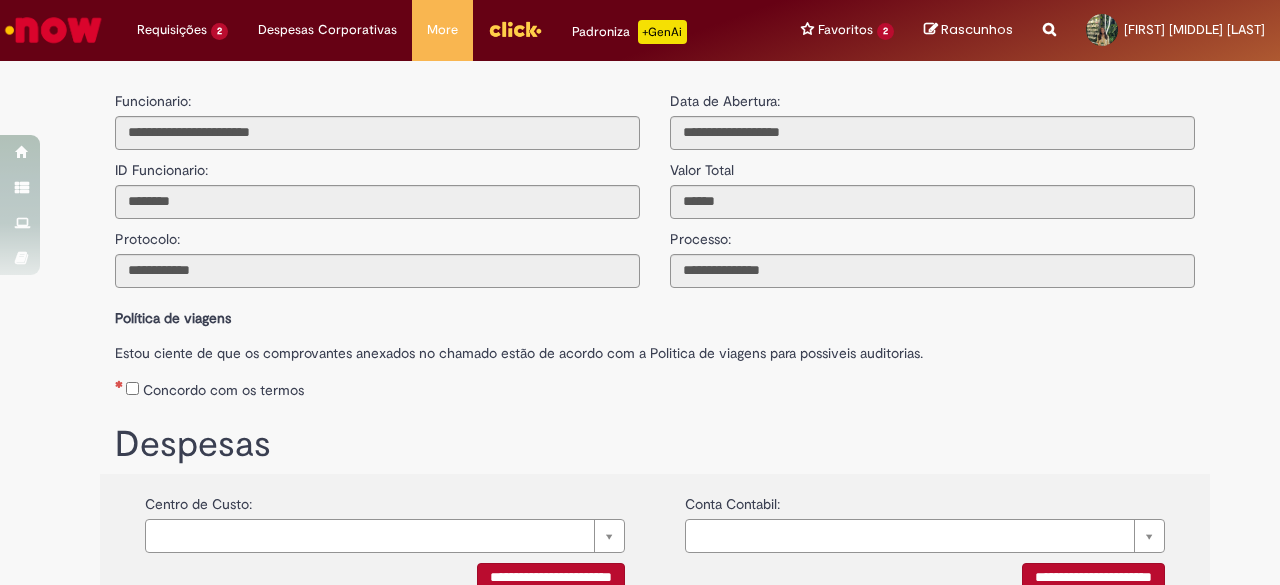 scroll, scrollTop: 0, scrollLeft: 0, axis: both 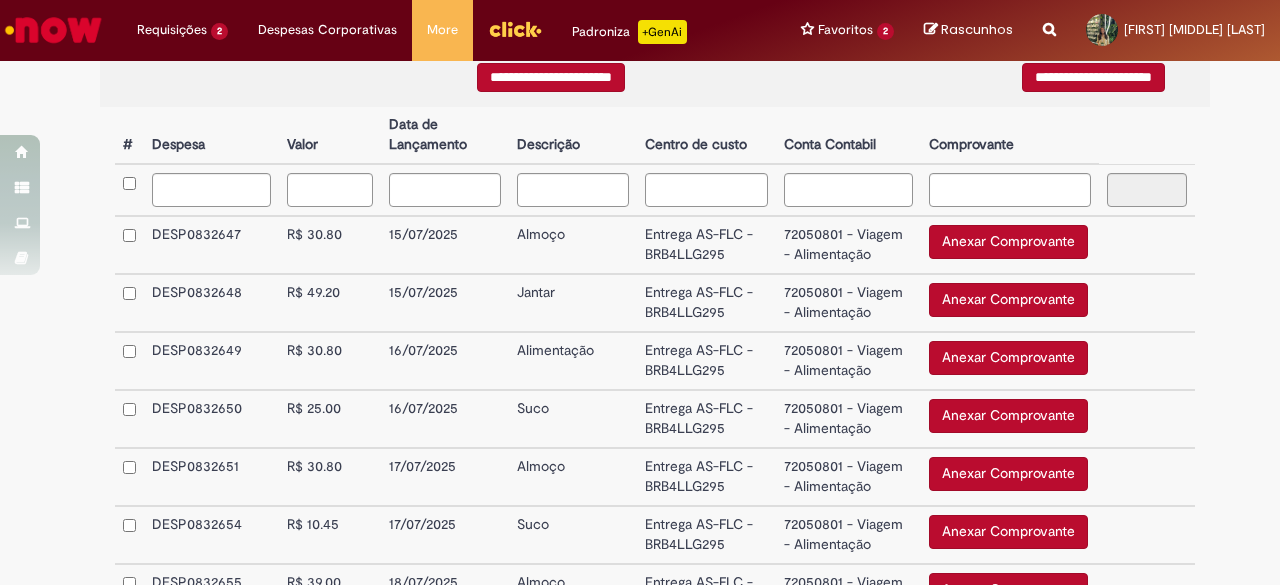click on "Anexar Comprovante" at bounding box center (1008, 242) 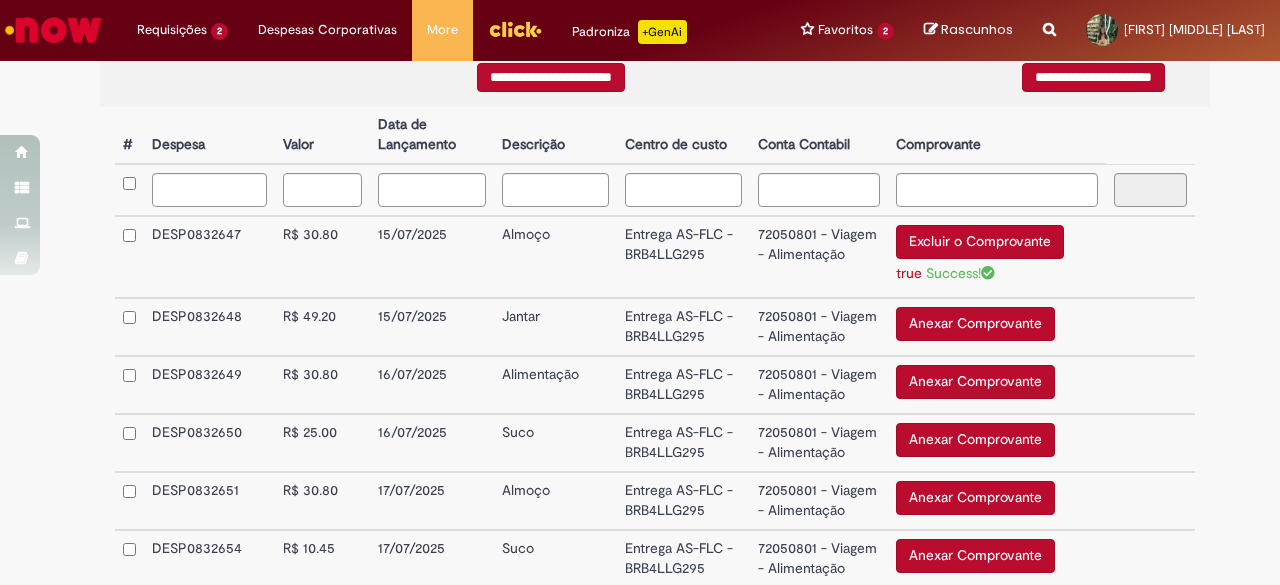 scroll, scrollTop: 600, scrollLeft: 0, axis: vertical 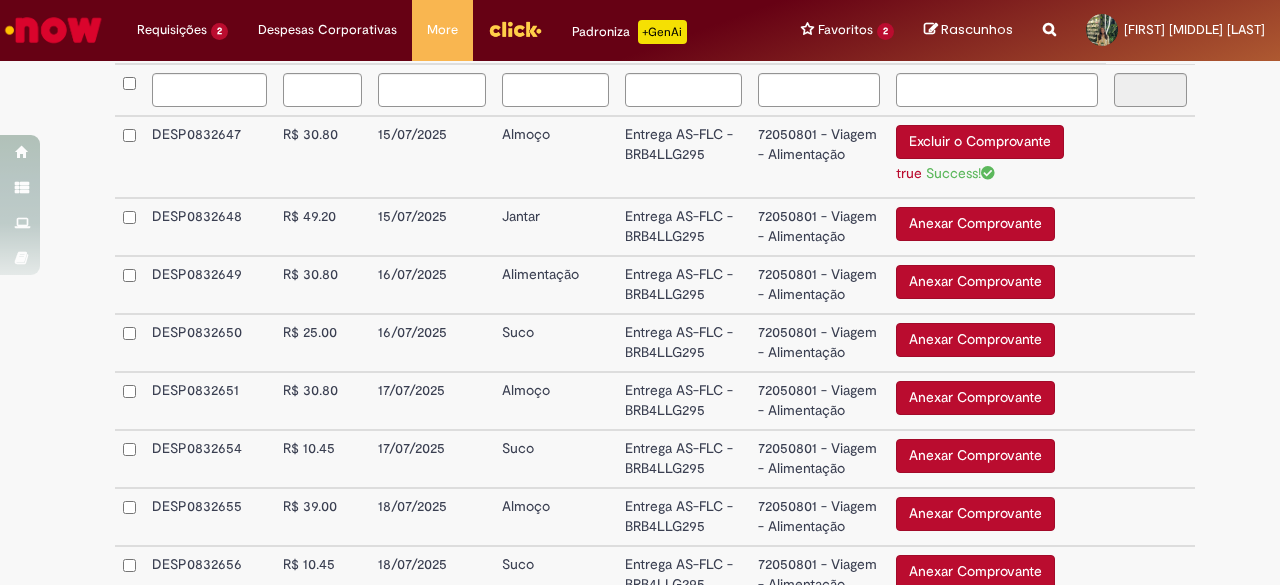 click on "Anexar Comprovante" at bounding box center (975, 224) 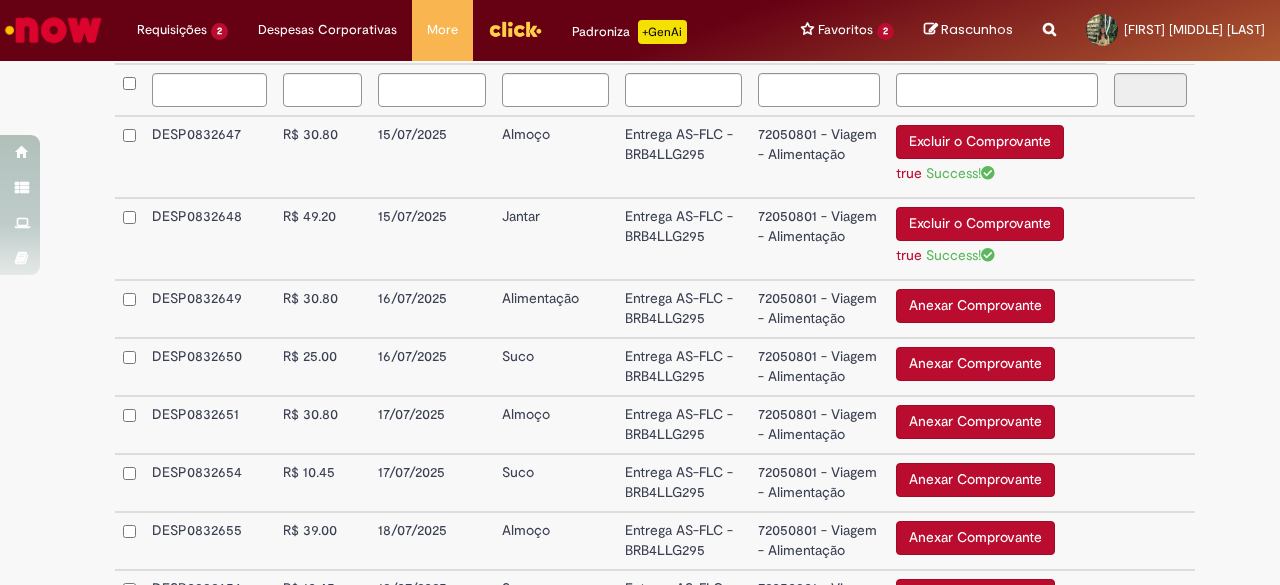 click on "Anexar Comprovante" at bounding box center (975, 306) 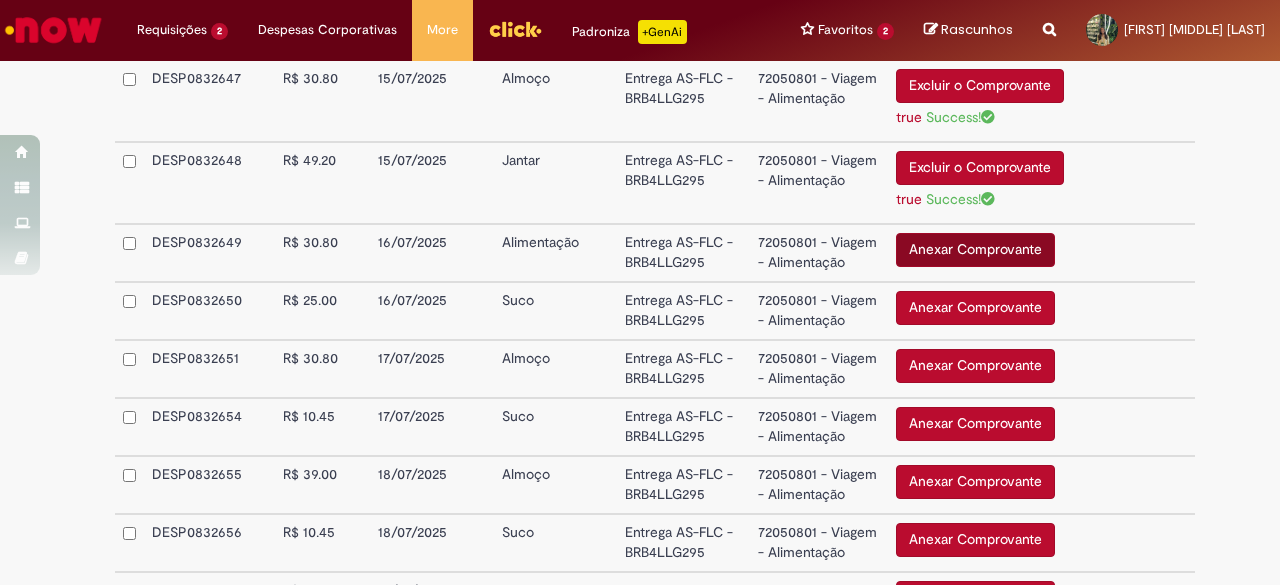 scroll, scrollTop: 700, scrollLeft: 0, axis: vertical 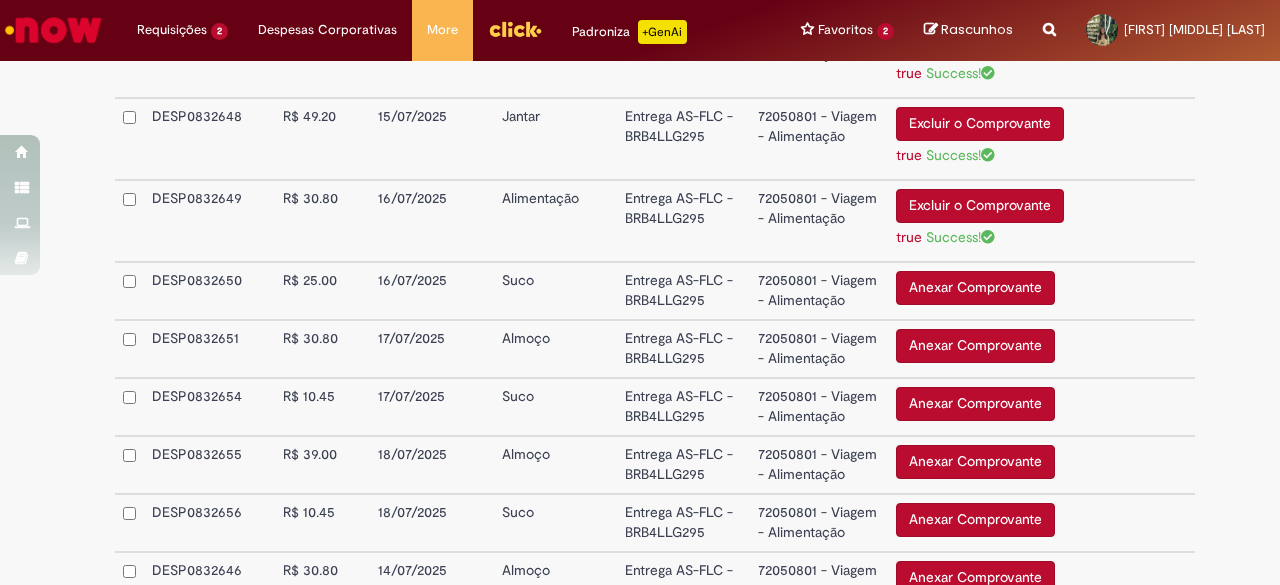 click on "Anexar Comprovante" at bounding box center (975, 288) 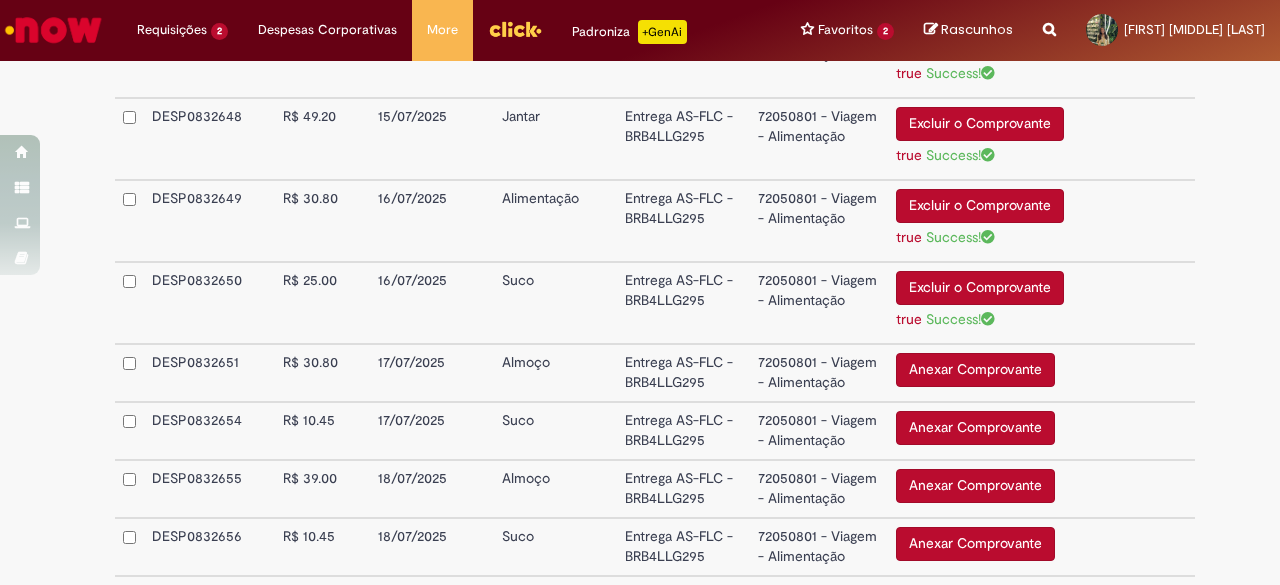 click on "Anexar Comprovante" at bounding box center (975, 370) 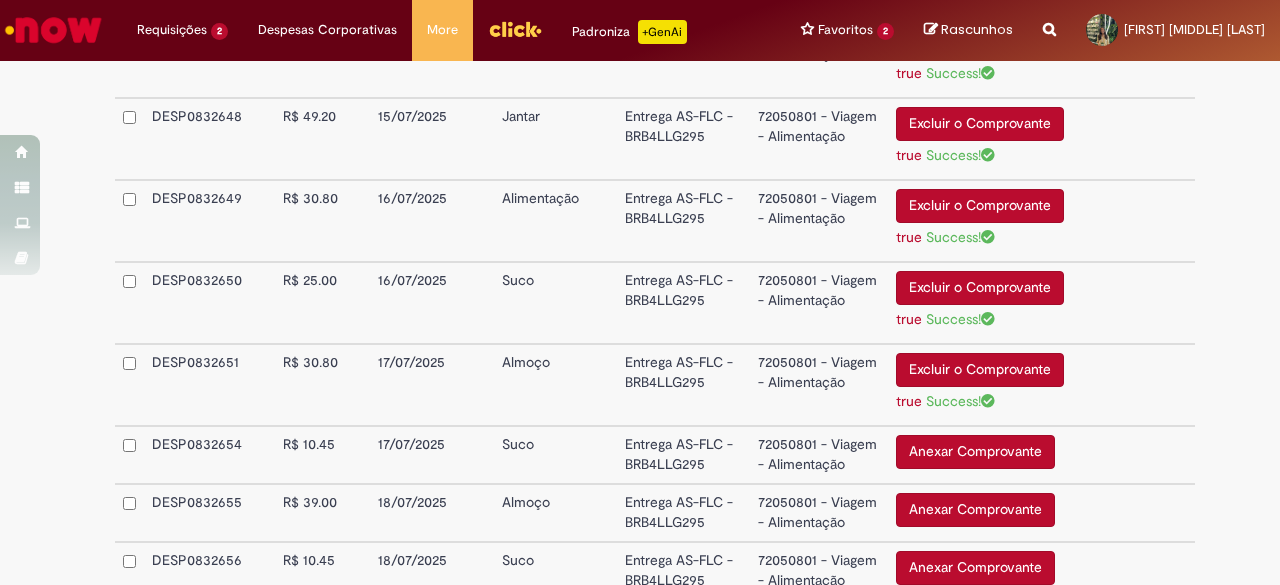 click on "Anexar Comprovante" at bounding box center [975, 452] 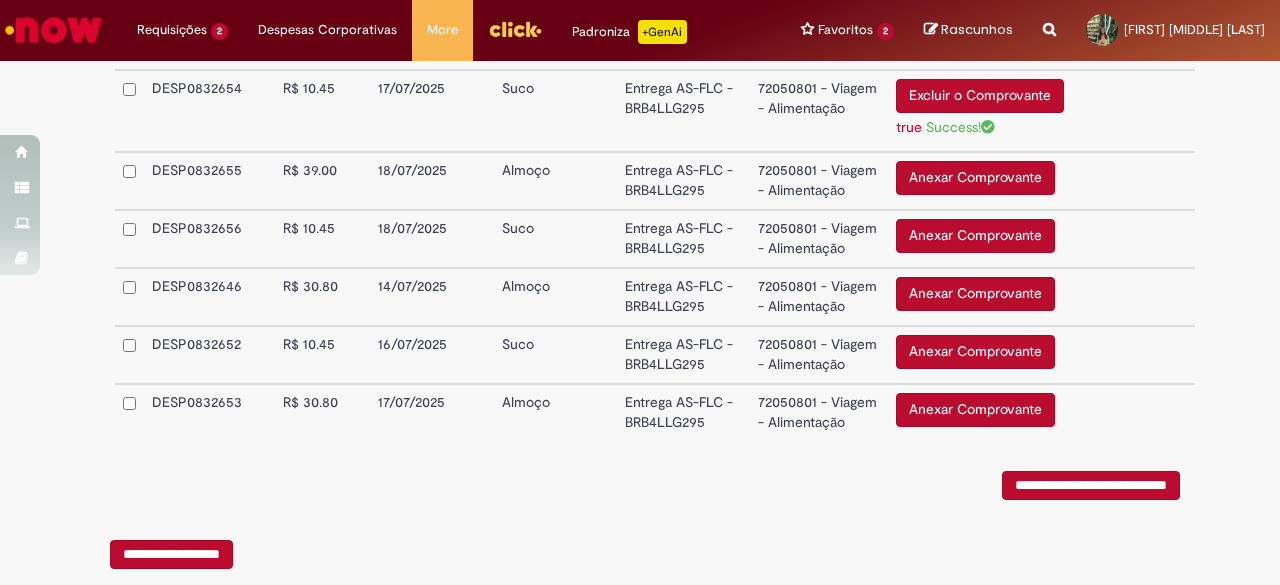 scroll, scrollTop: 1100, scrollLeft: 0, axis: vertical 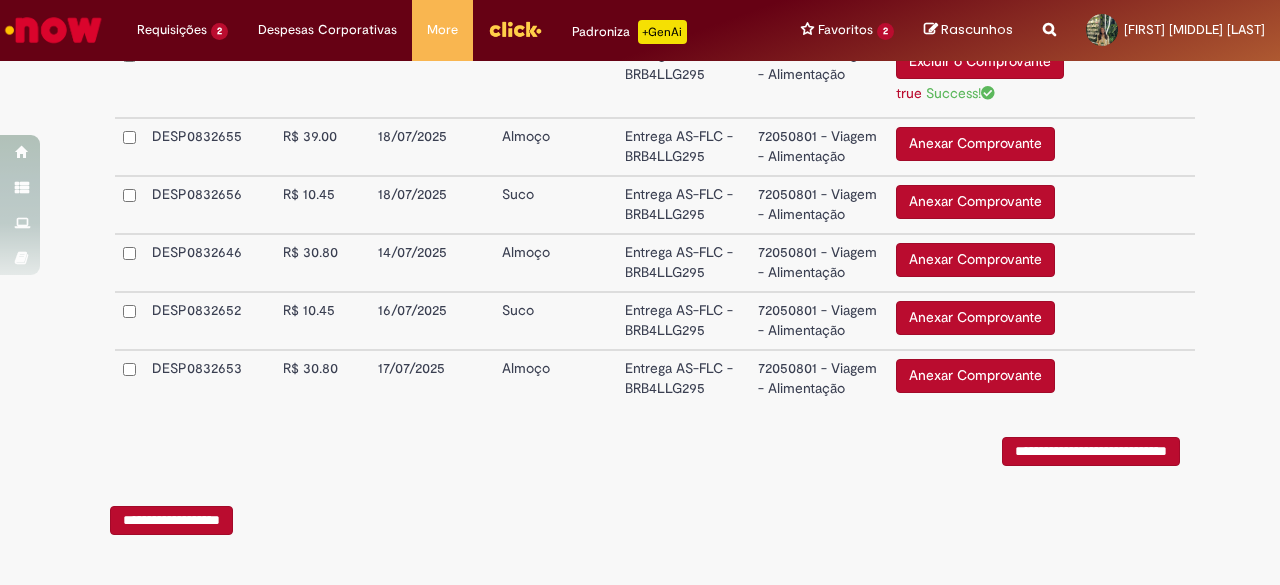 click on "Anexar Comprovante" at bounding box center (975, 144) 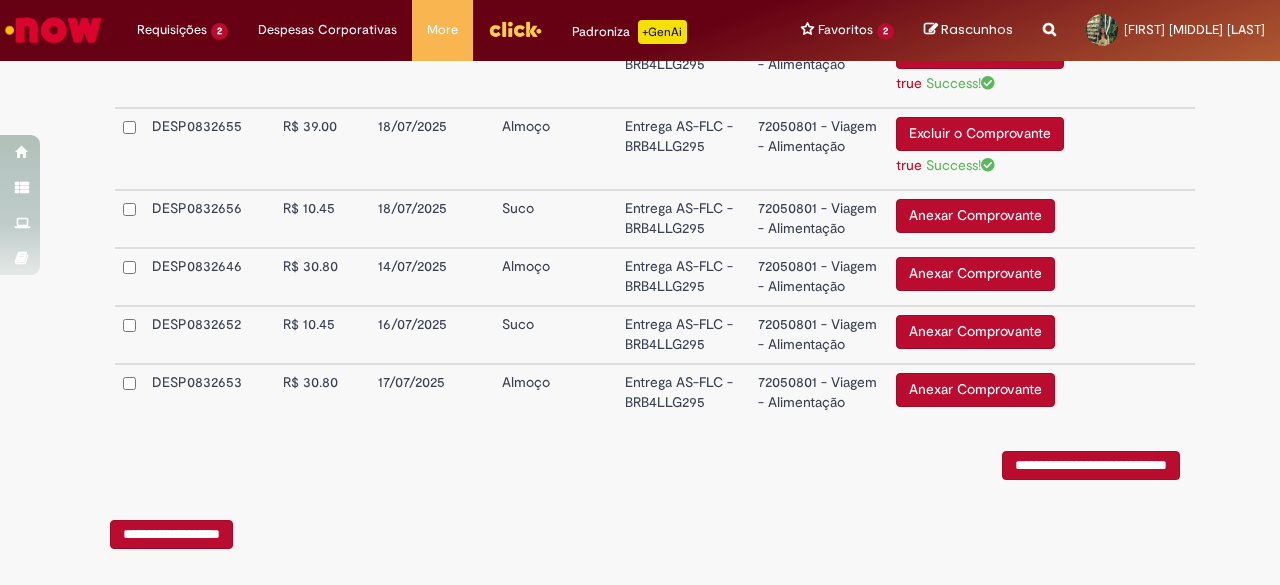 click on "Anexar Comprovante" at bounding box center [975, 216] 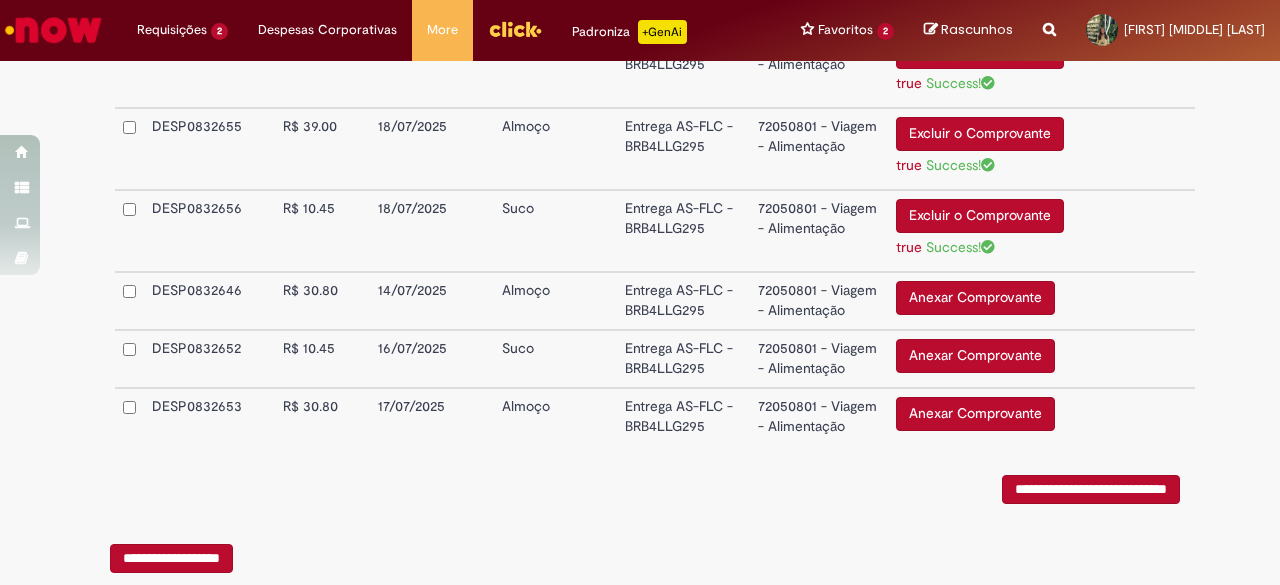 click on "Anexar Comprovante" at bounding box center (975, 298) 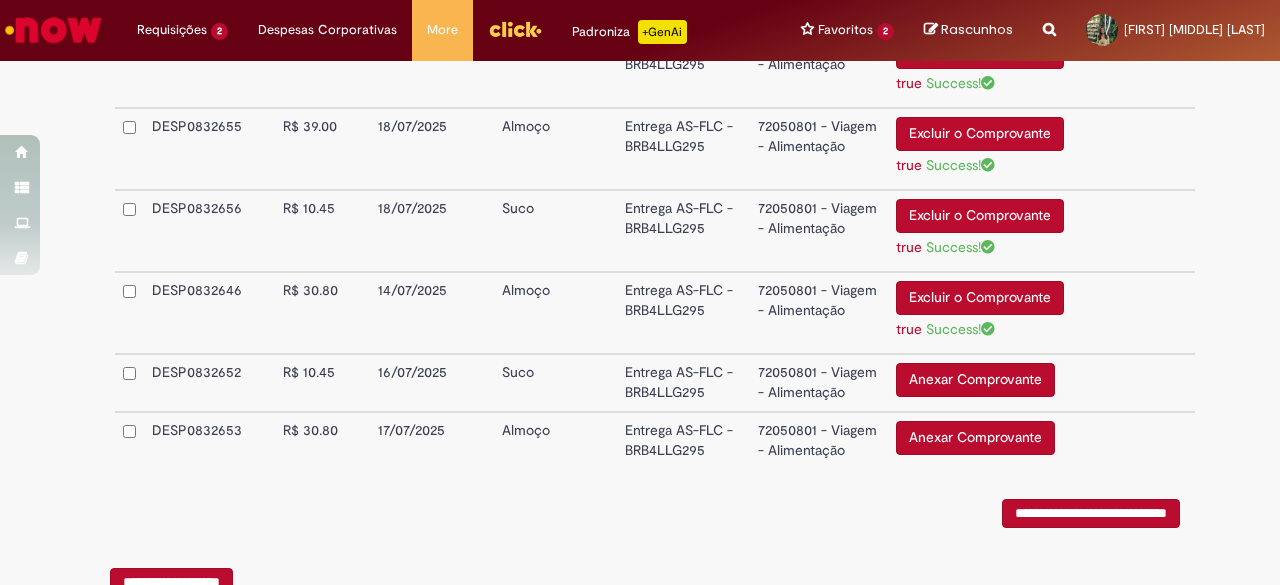 click on "Anexar Comprovante" at bounding box center [975, 380] 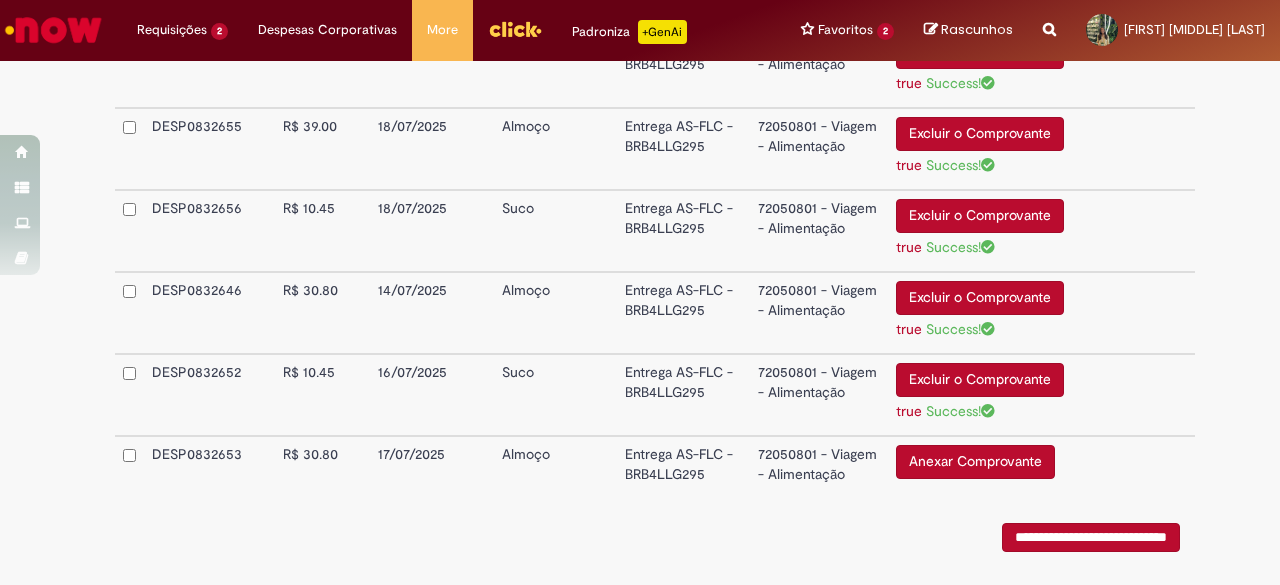 click on "Anexar Comprovante" at bounding box center (975, 462) 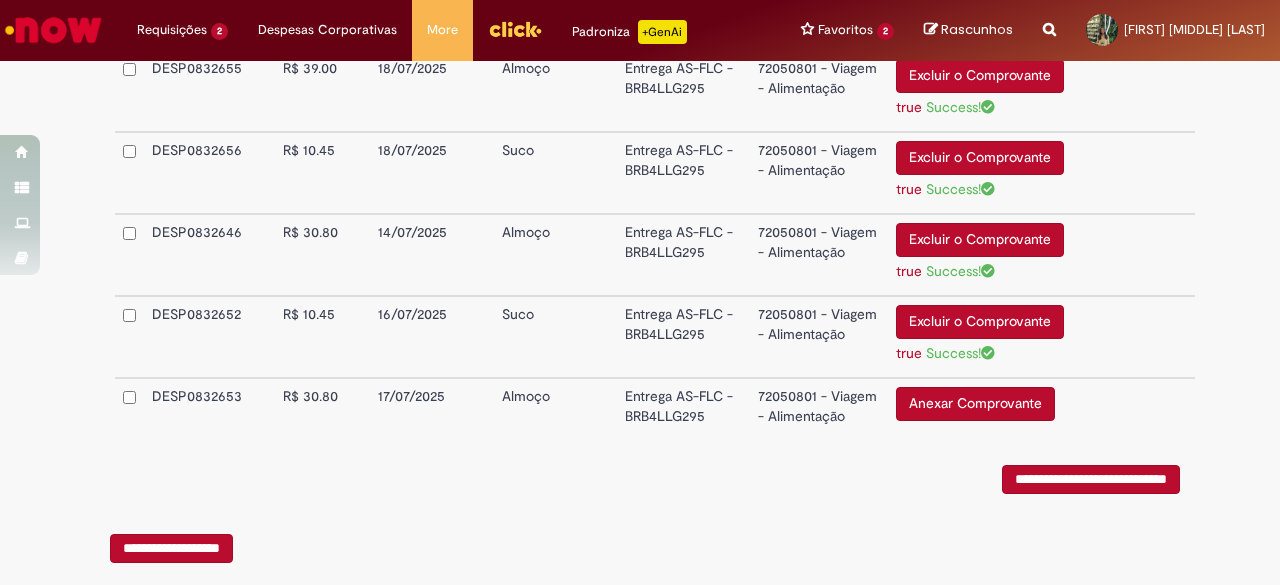 scroll, scrollTop: 1200, scrollLeft: 0, axis: vertical 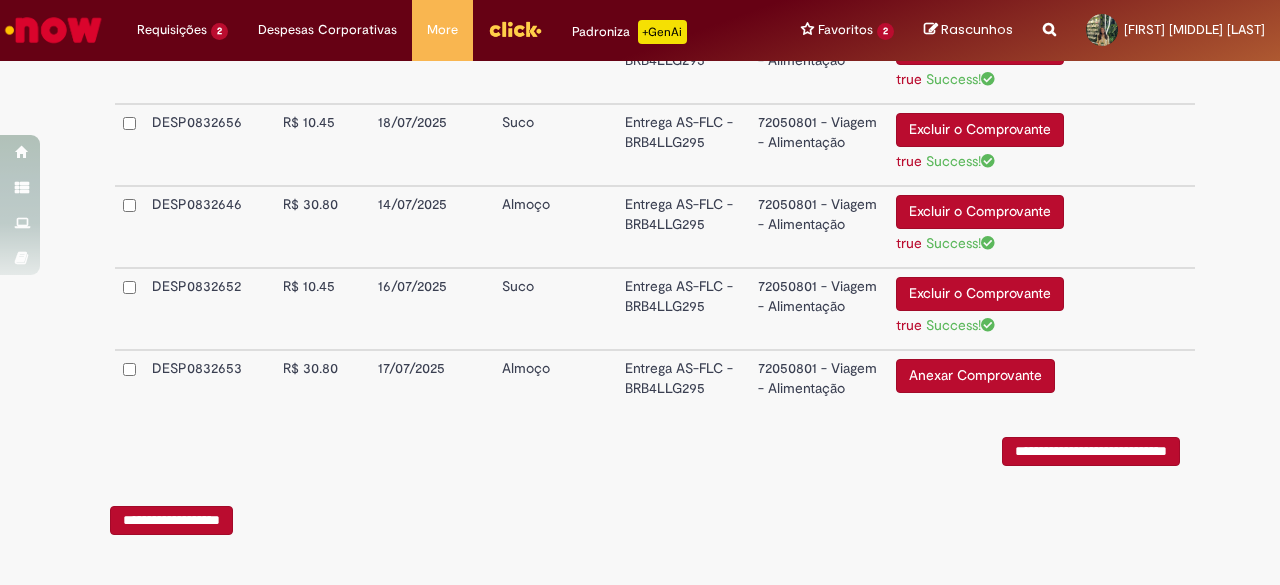click on "Anexar Comprovante" at bounding box center (975, 376) 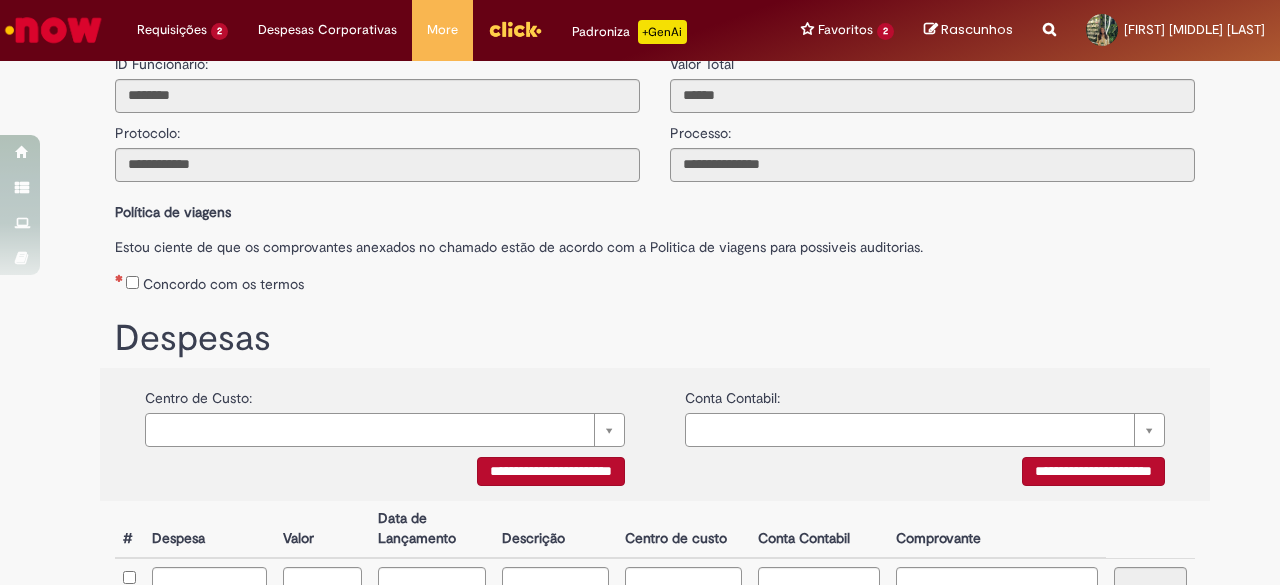 scroll, scrollTop: 0, scrollLeft: 0, axis: both 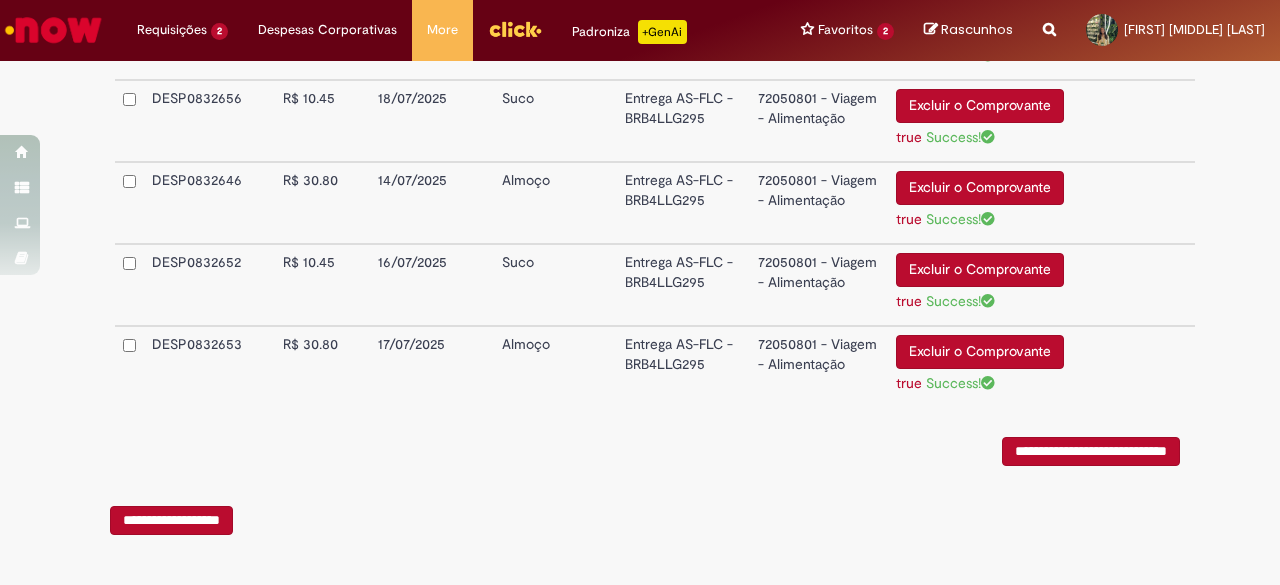 click on "**********" at bounding box center [1091, 451] 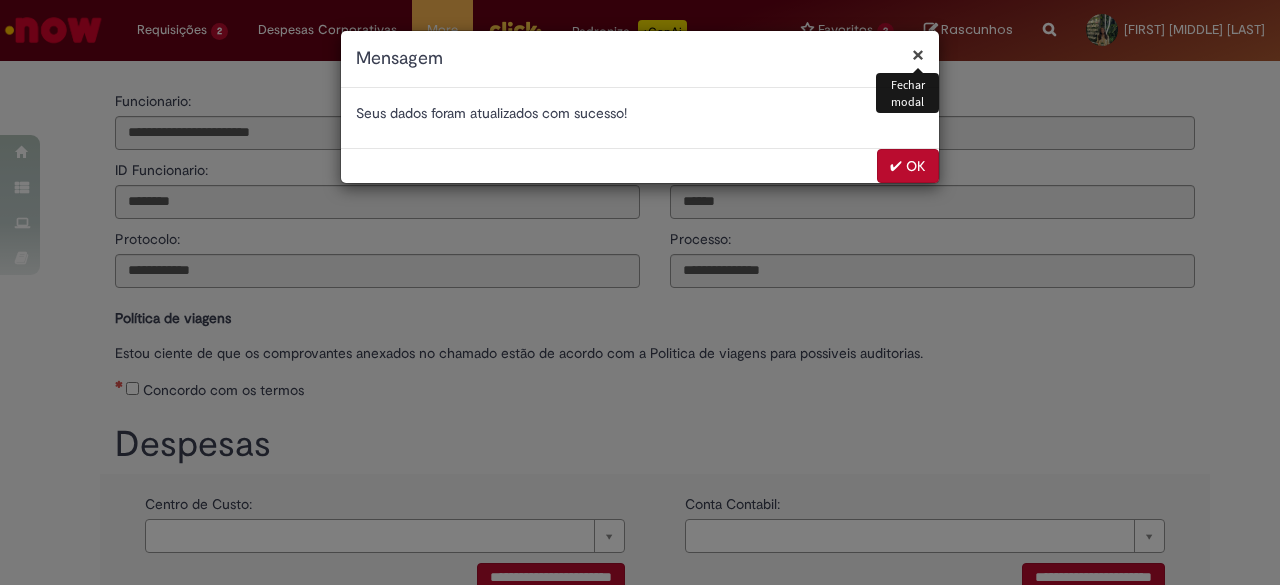 click on "✔ OK" at bounding box center [908, 166] 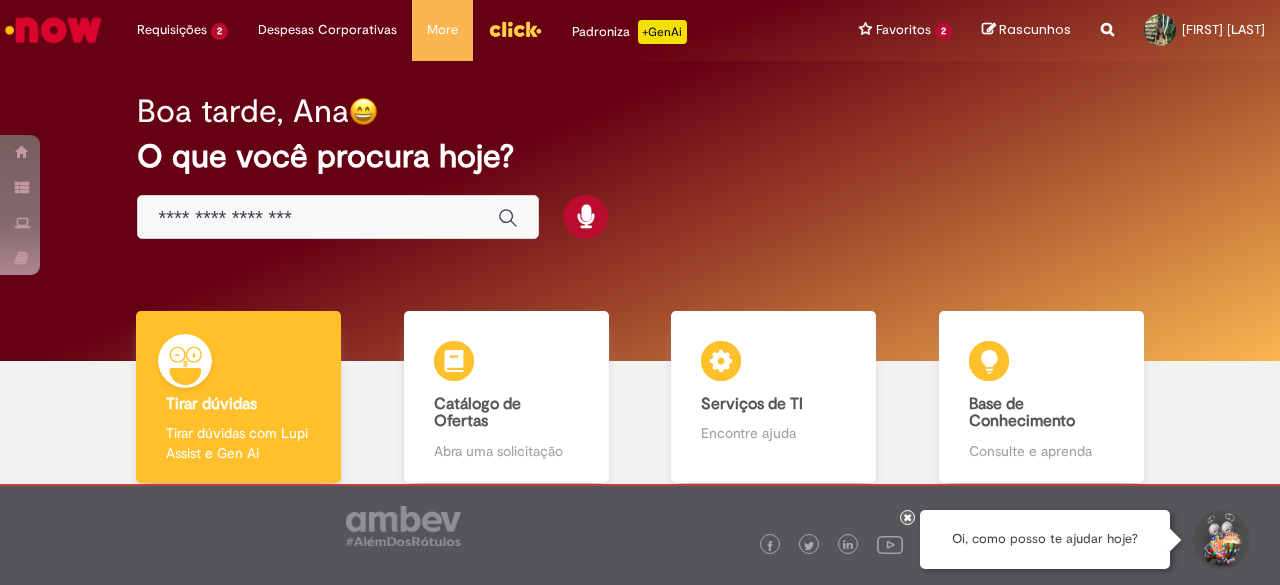 scroll, scrollTop: 0, scrollLeft: 0, axis: both 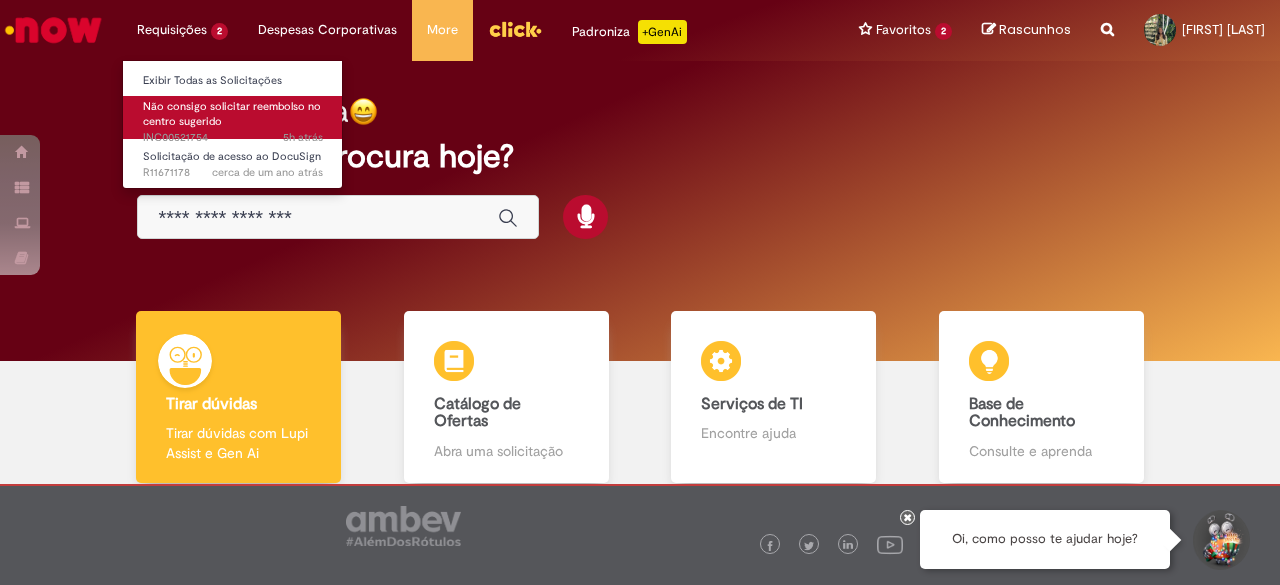 click on "Não consigo solicitar reembolso no centro sugerido" at bounding box center [232, 114] 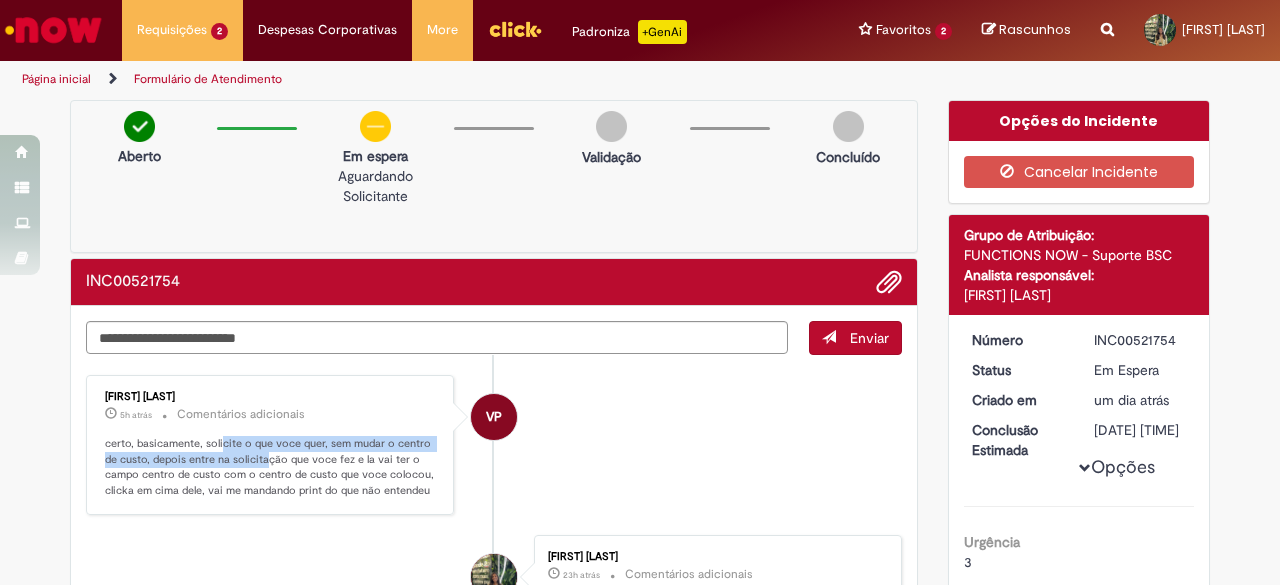 drag, startPoint x: 212, startPoint y: 439, endPoint x: 276, endPoint y: 460, distance: 67.357254 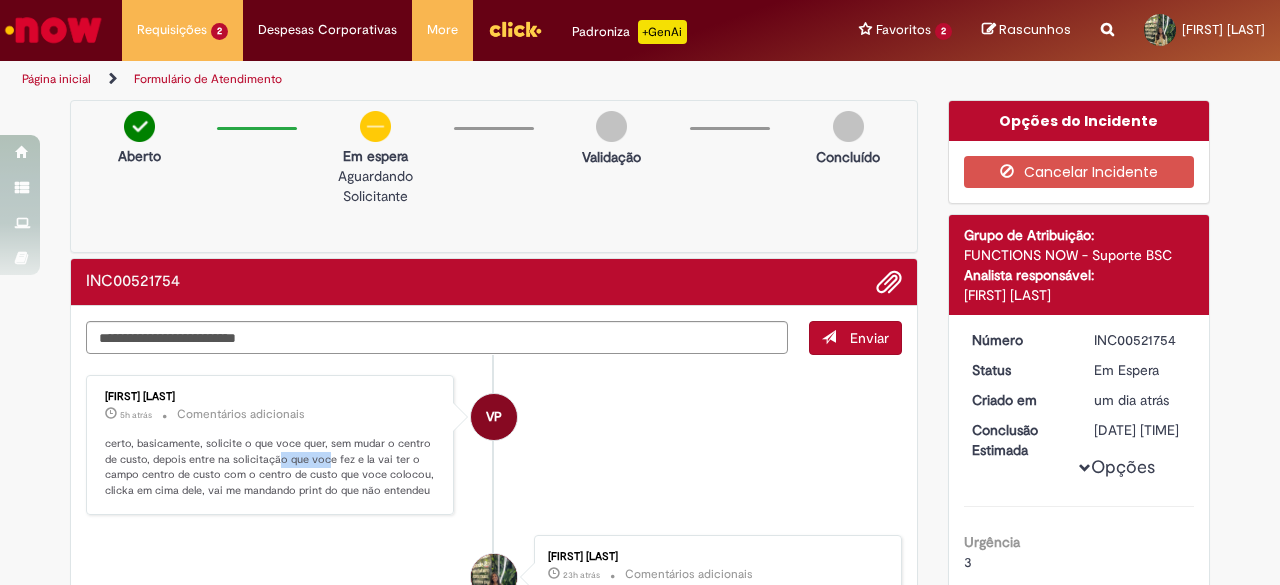 drag, startPoint x: 276, startPoint y: 460, endPoint x: 322, endPoint y: 457, distance: 46.09772 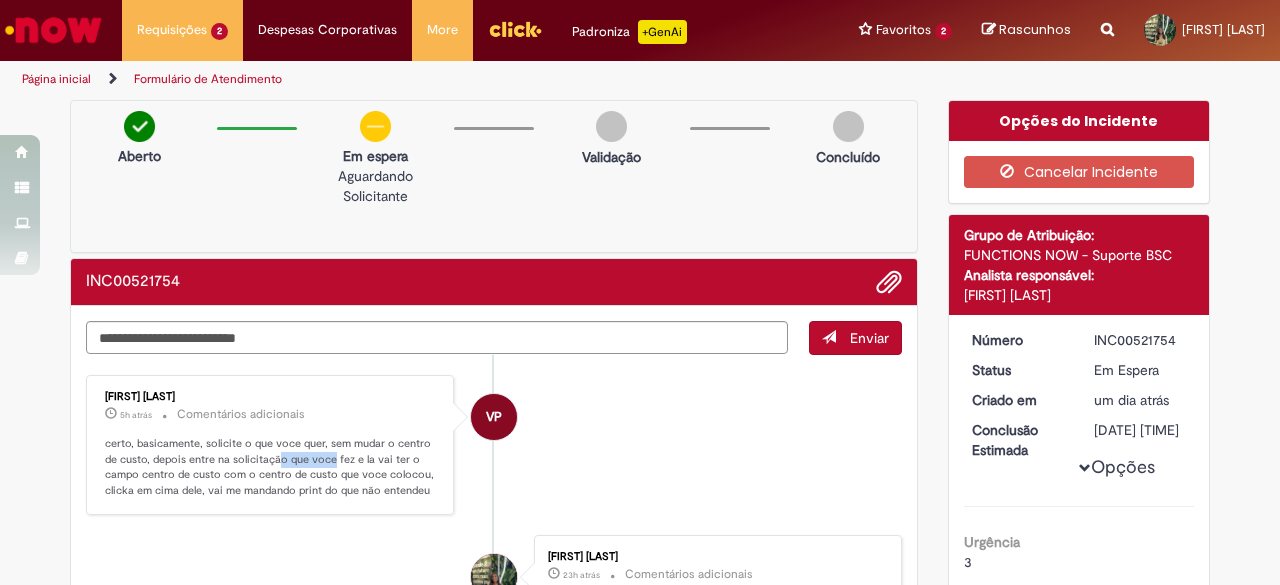 click on "certo, basicamente, solicite o que voce quer, sem mudar o centro de custo, depois entre na solicitação que voce fez e la vai ter o campo centro de custo com o centro de custo que voce colocou, clicka em cima dele, vai me mandando print do que não entendeu" at bounding box center [271, 467] 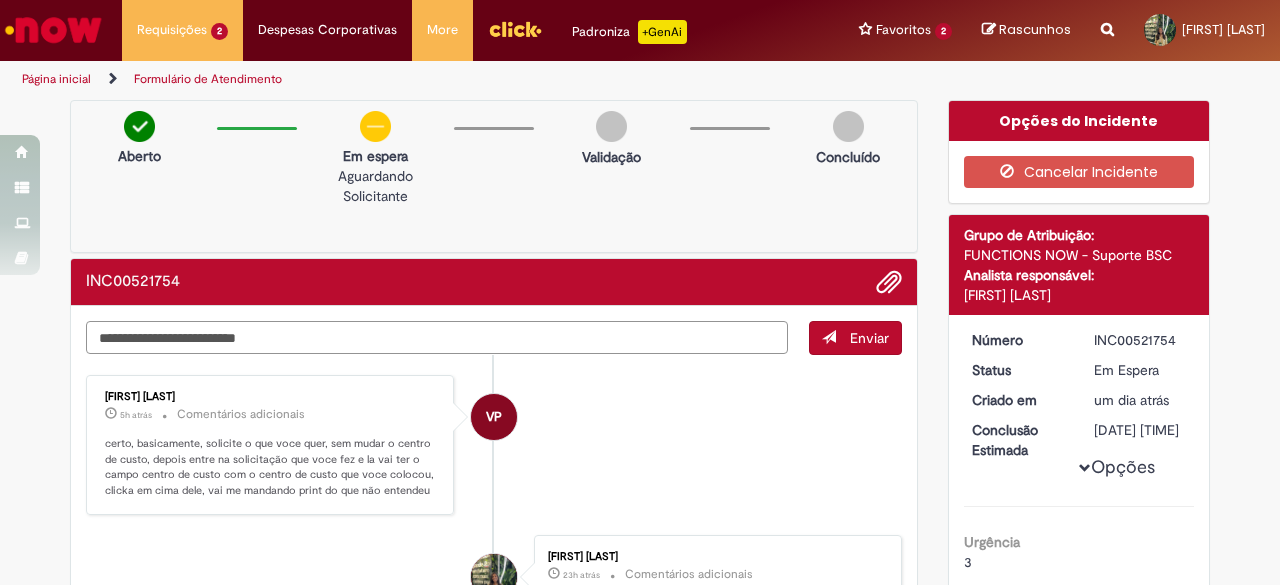 click at bounding box center (437, 337) 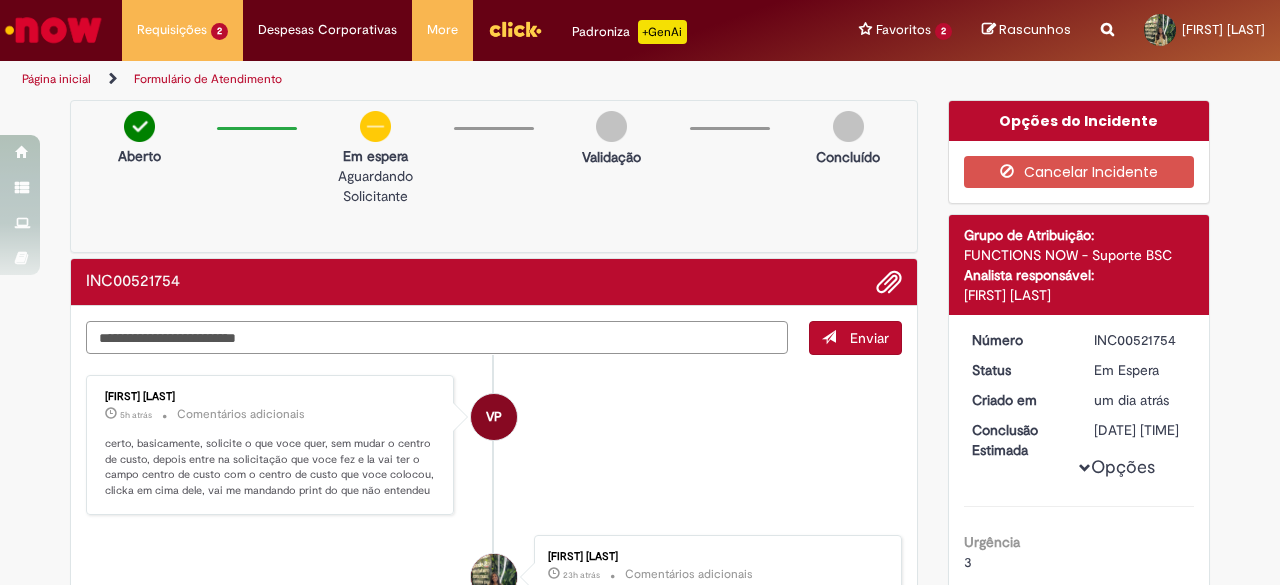 click at bounding box center (437, 337) 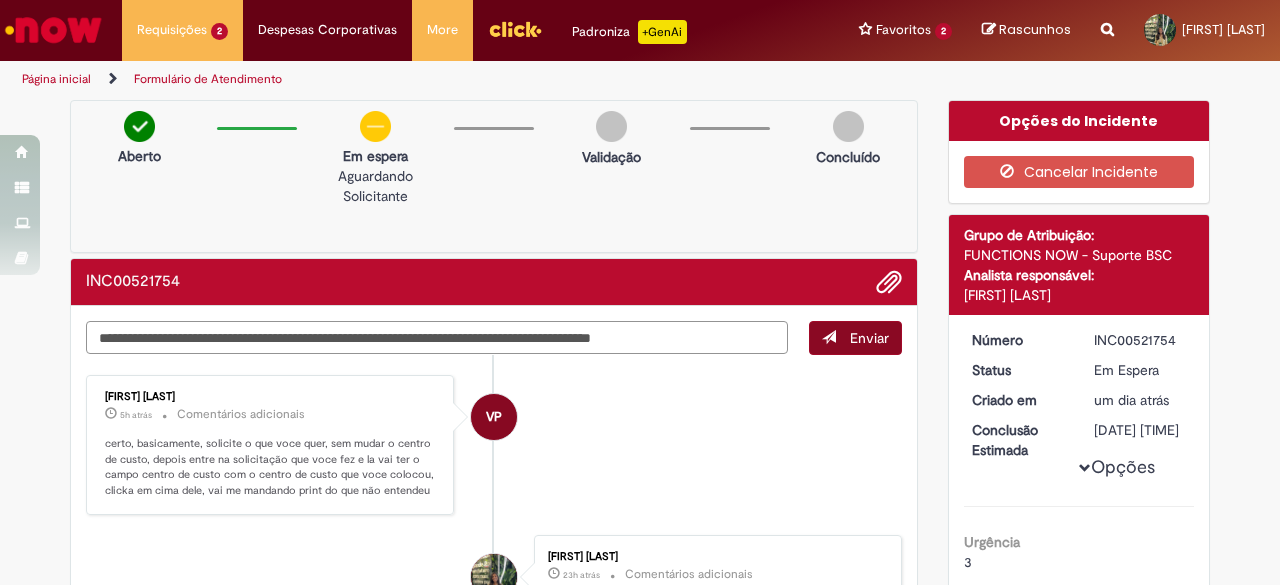 type on "**********" 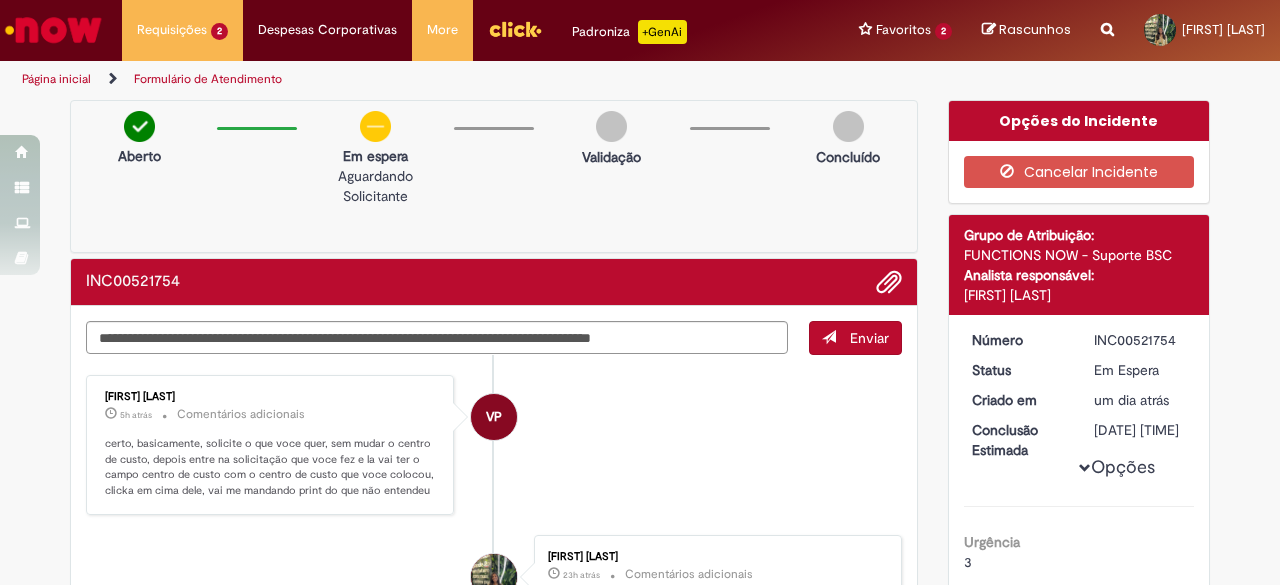 click on "Enviar" at bounding box center (855, 338) 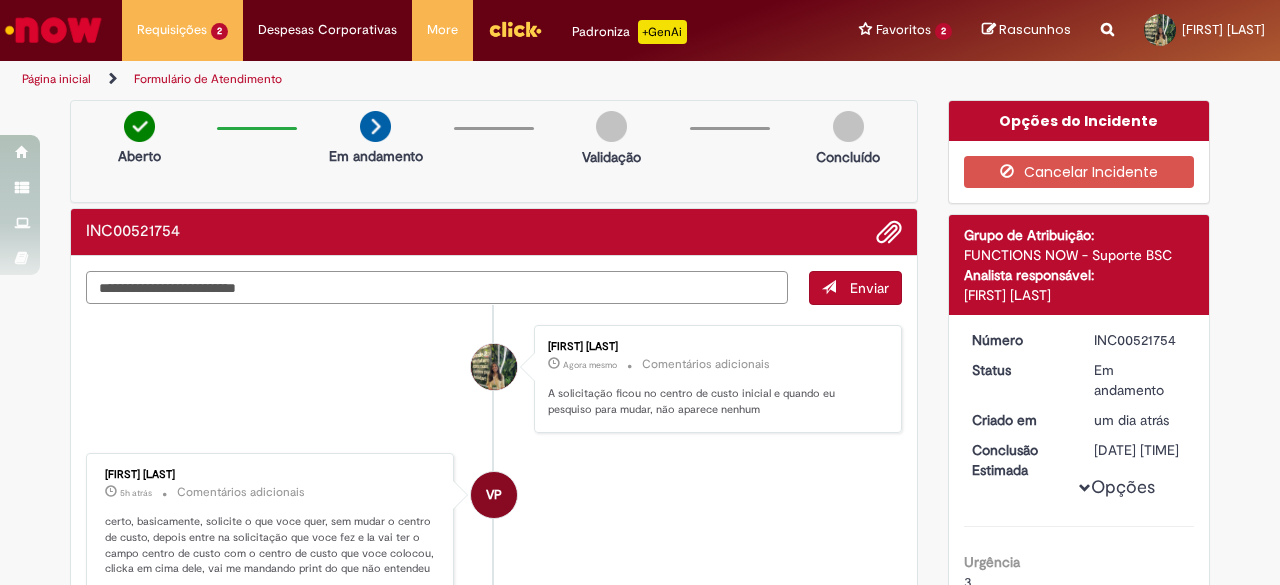 click at bounding box center [437, 287] 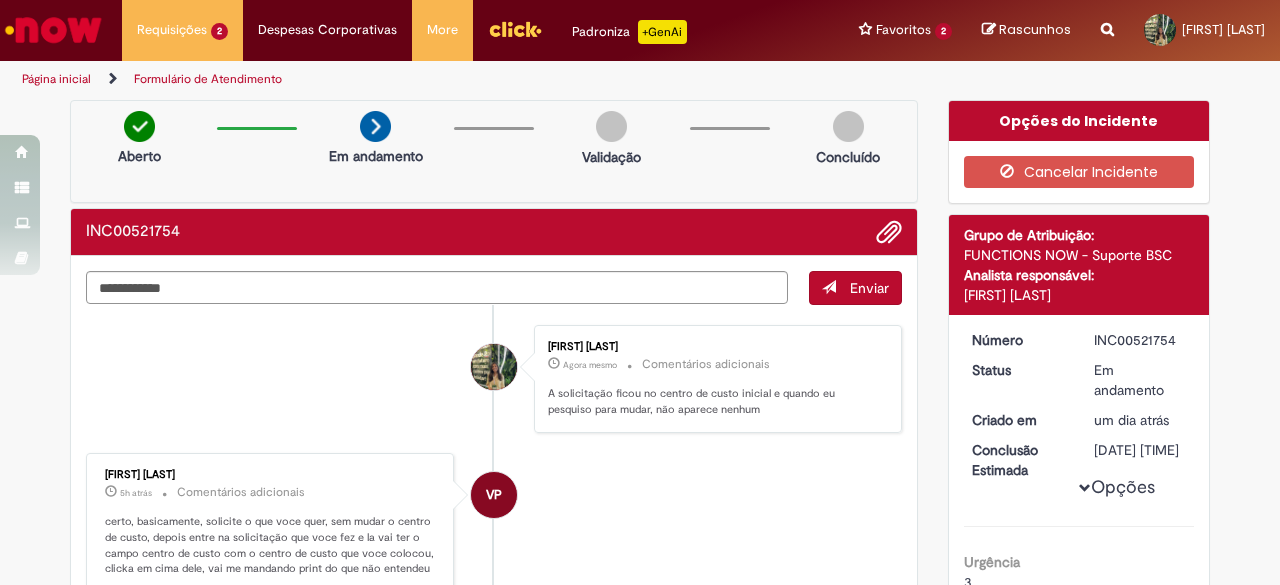 click at bounding box center (93, 288) 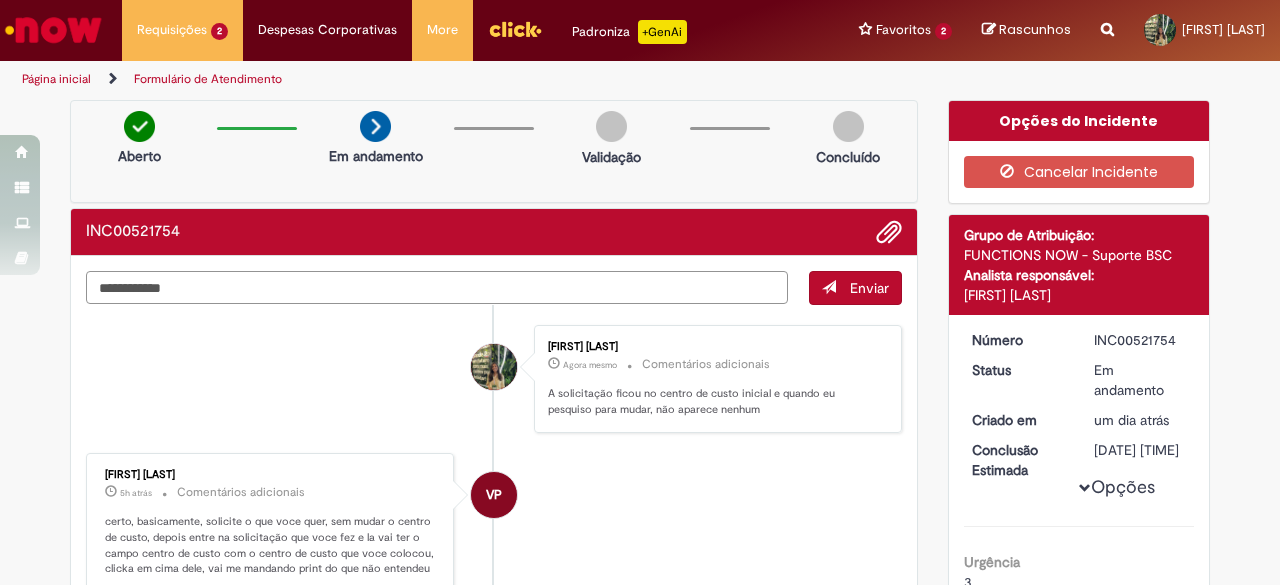 click on "**********" at bounding box center (437, 287) 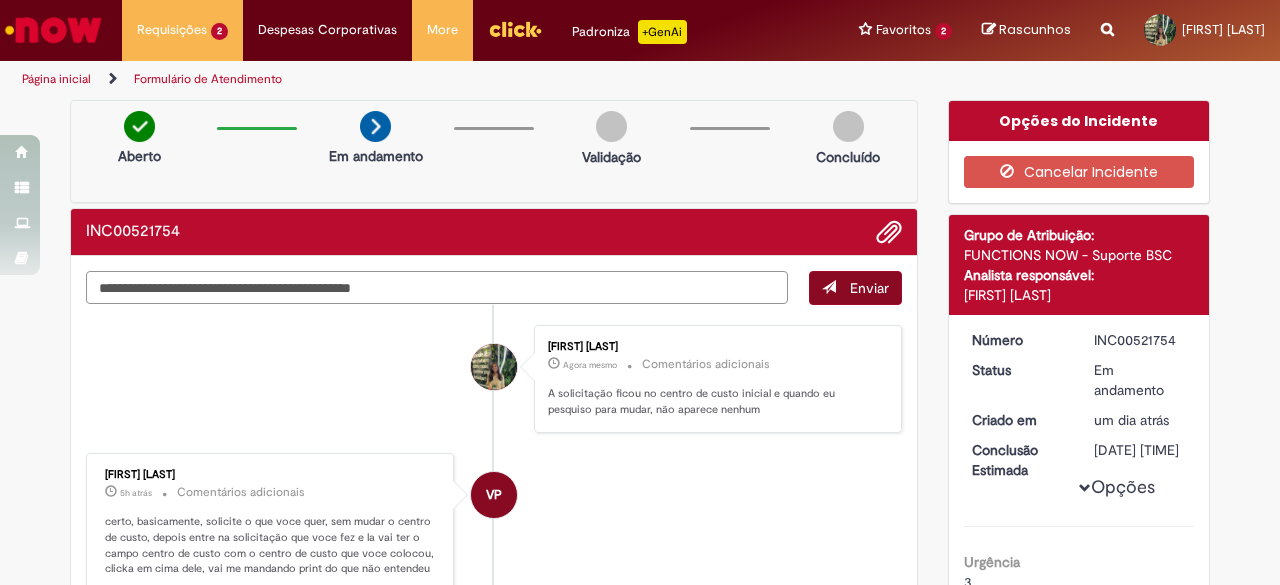 type on "**********" 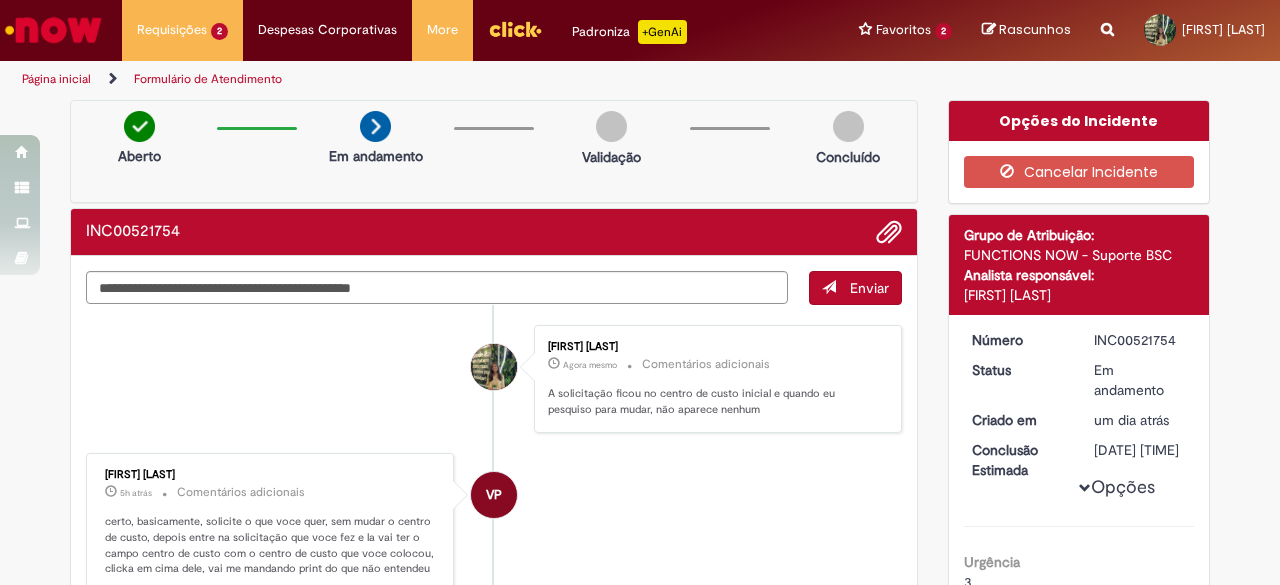 click on "Enviar" at bounding box center [869, 288] 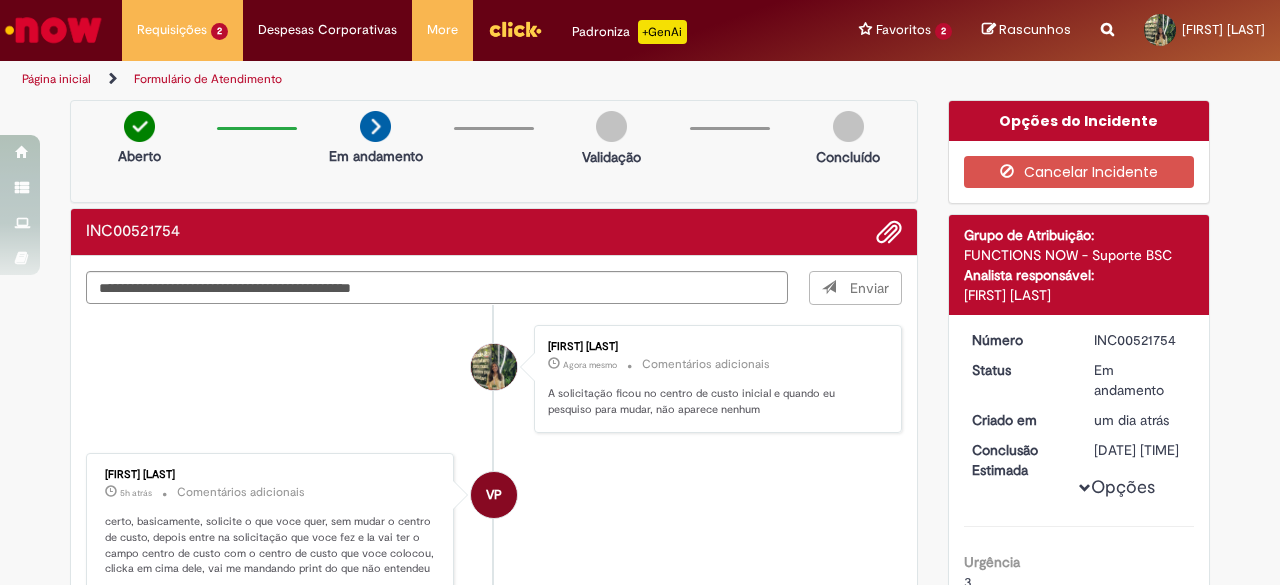 type 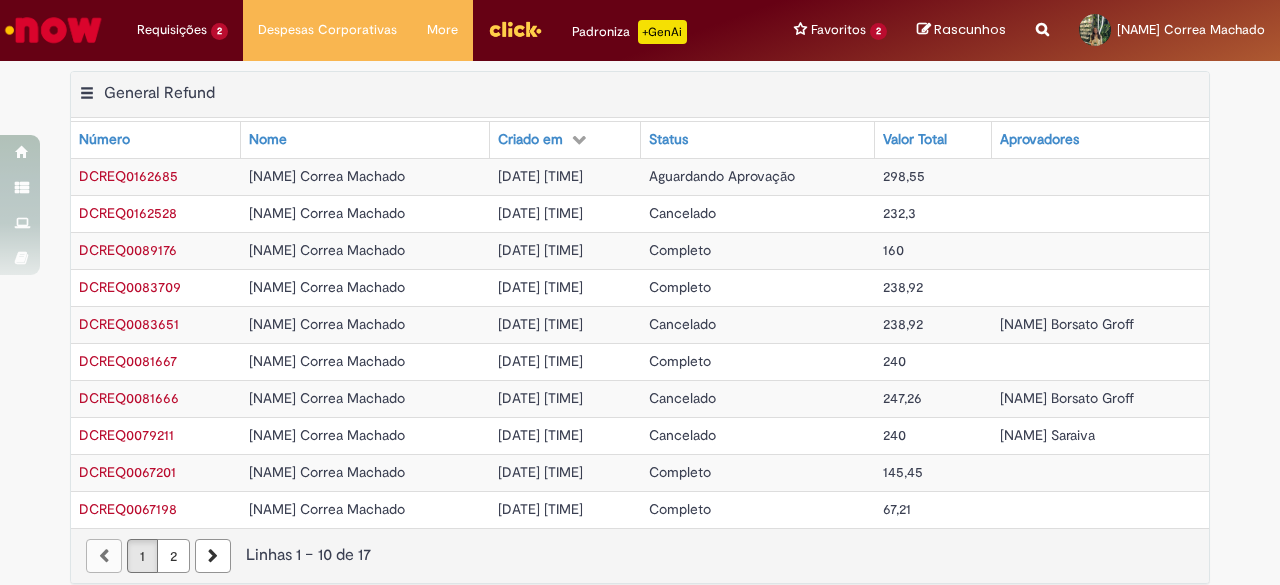 scroll, scrollTop: 0, scrollLeft: 0, axis: both 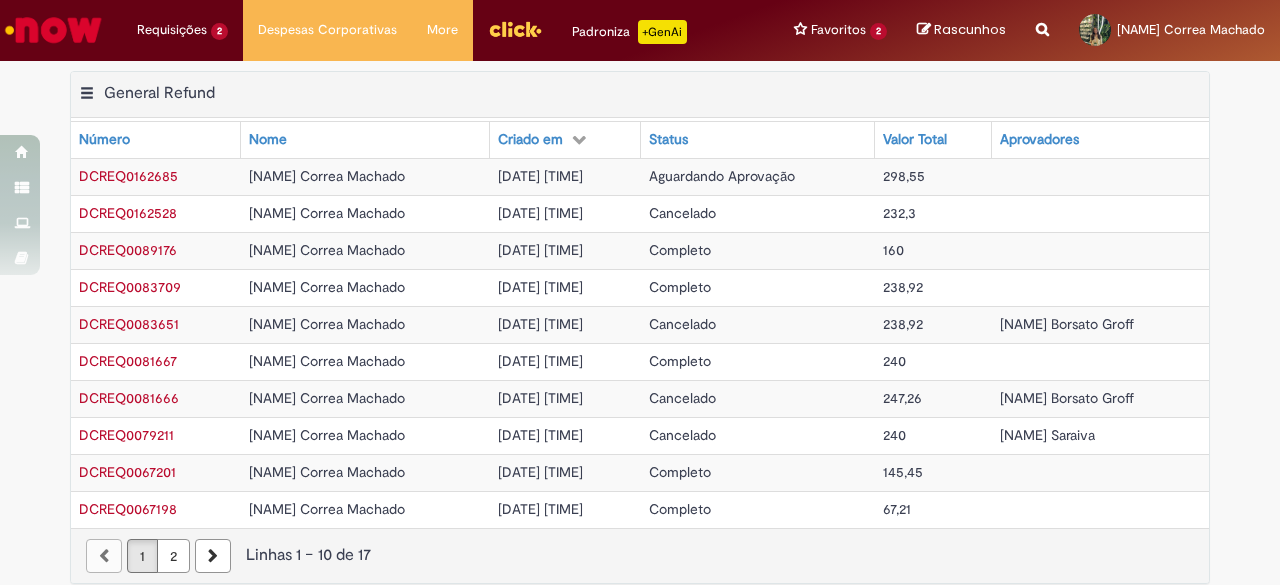 click on "[NAME] Correa Machado" at bounding box center [327, 176] 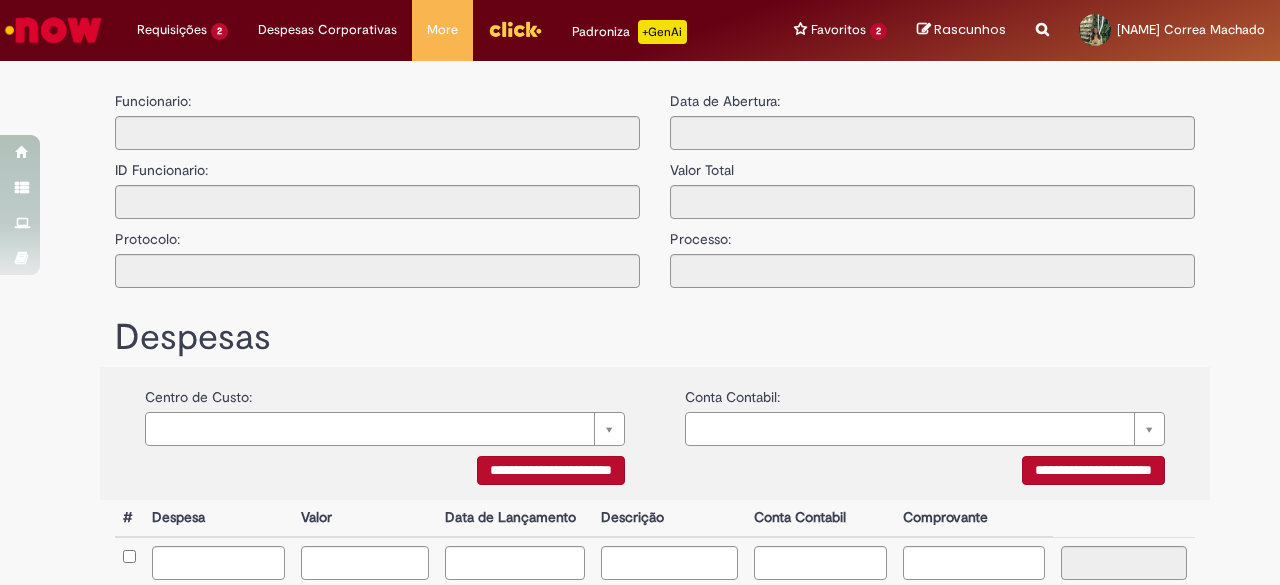 type on "**********" 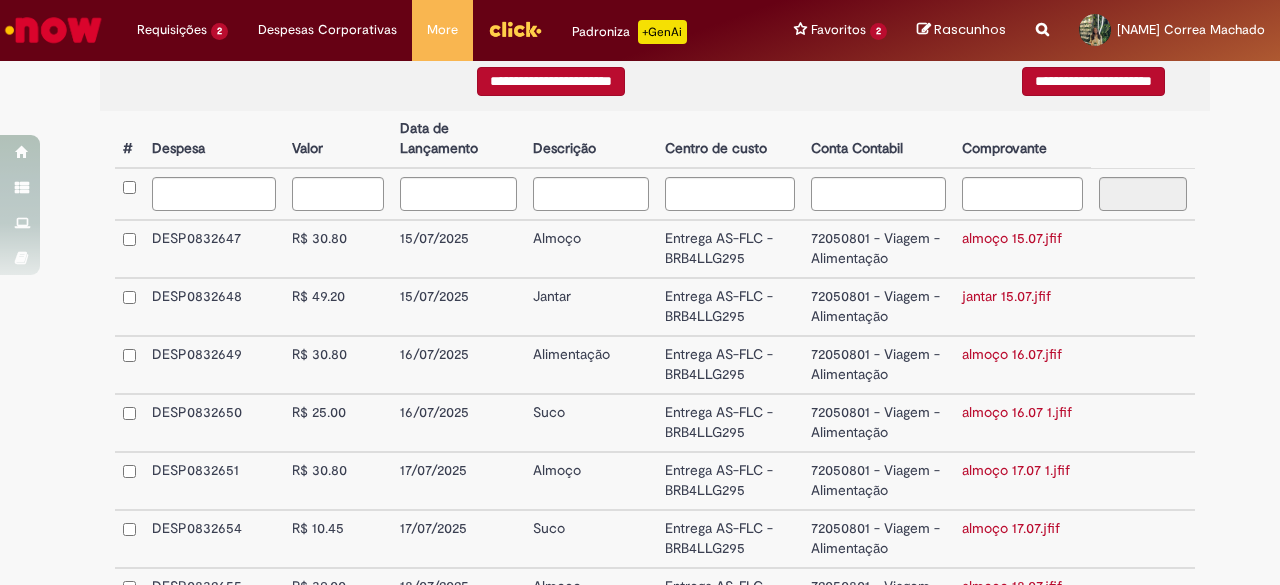 scroll, scrollTop: 500, scrollLeft: 0, axis: vertical 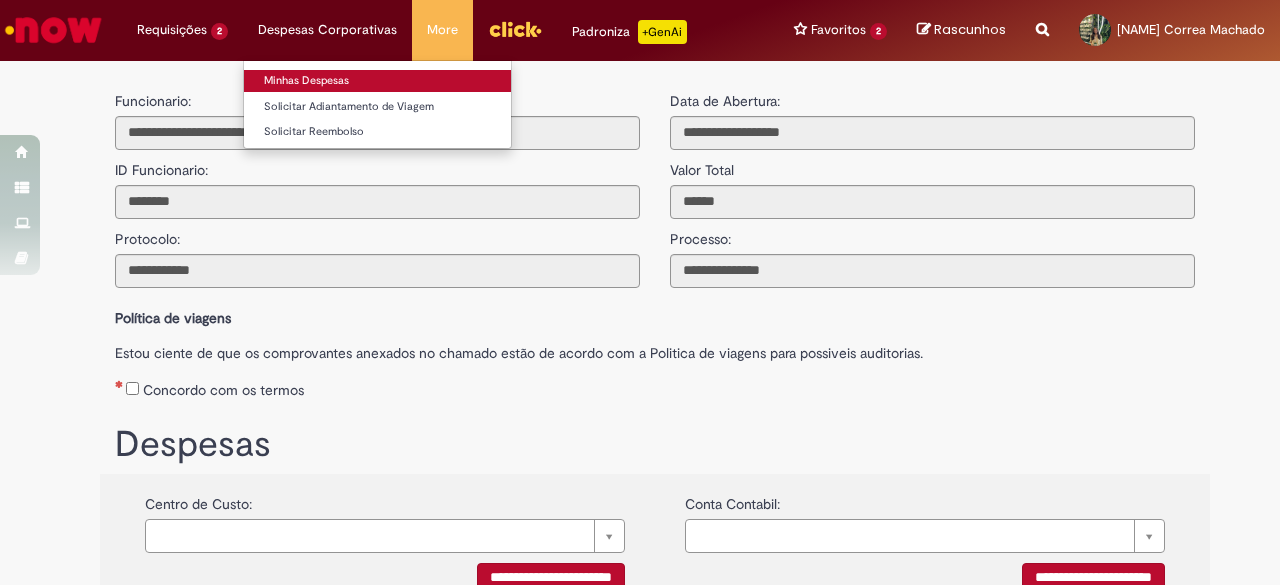 click on "Minhas Despesas" at bounding box center [377, 81] 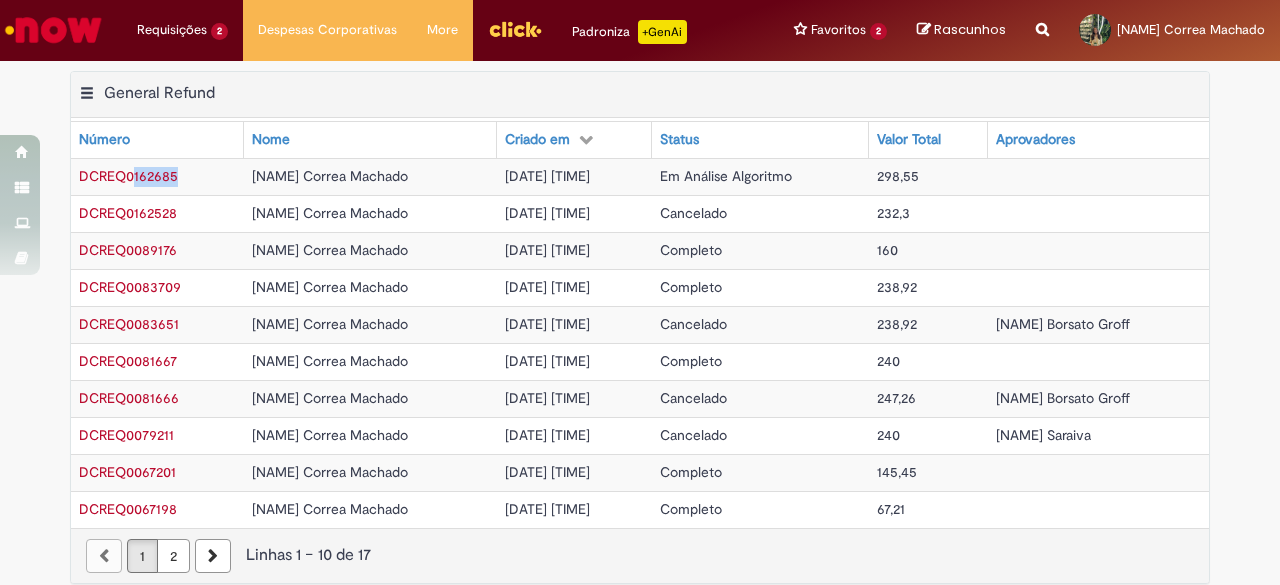 drag, startPoint x: 180, startPoint y: 177, endPoint x: 125, endPoint y: 178, distance: 55.00909 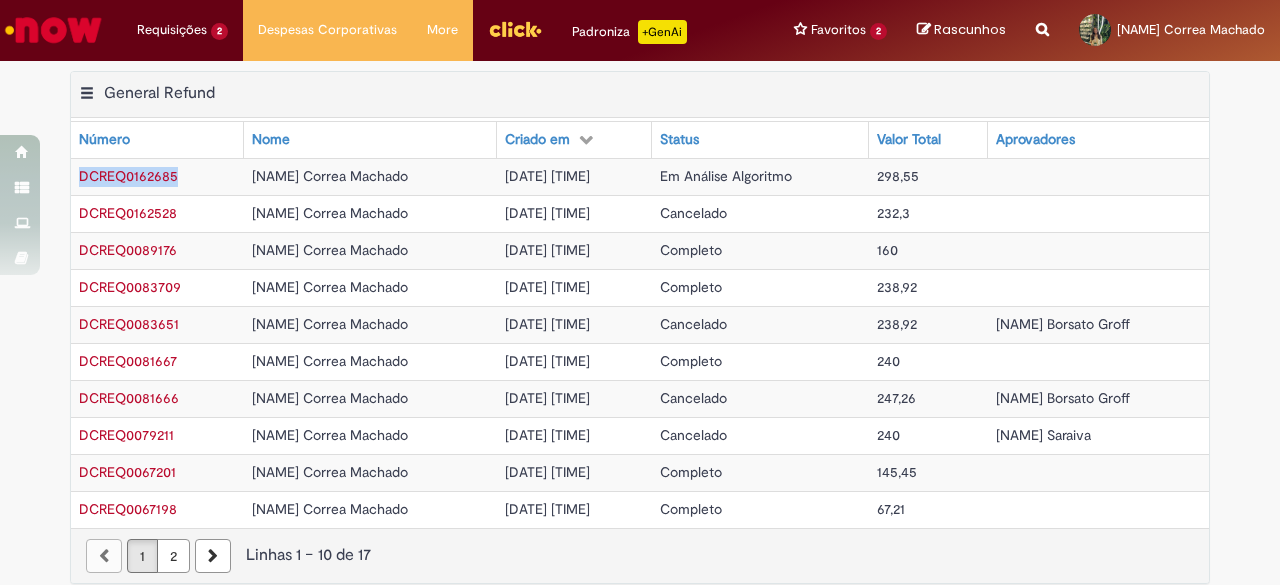 drag, startPoint x: 67, startPoint y: 173, endPoint x: 191, endPoint y: 185, distance: 124.57929 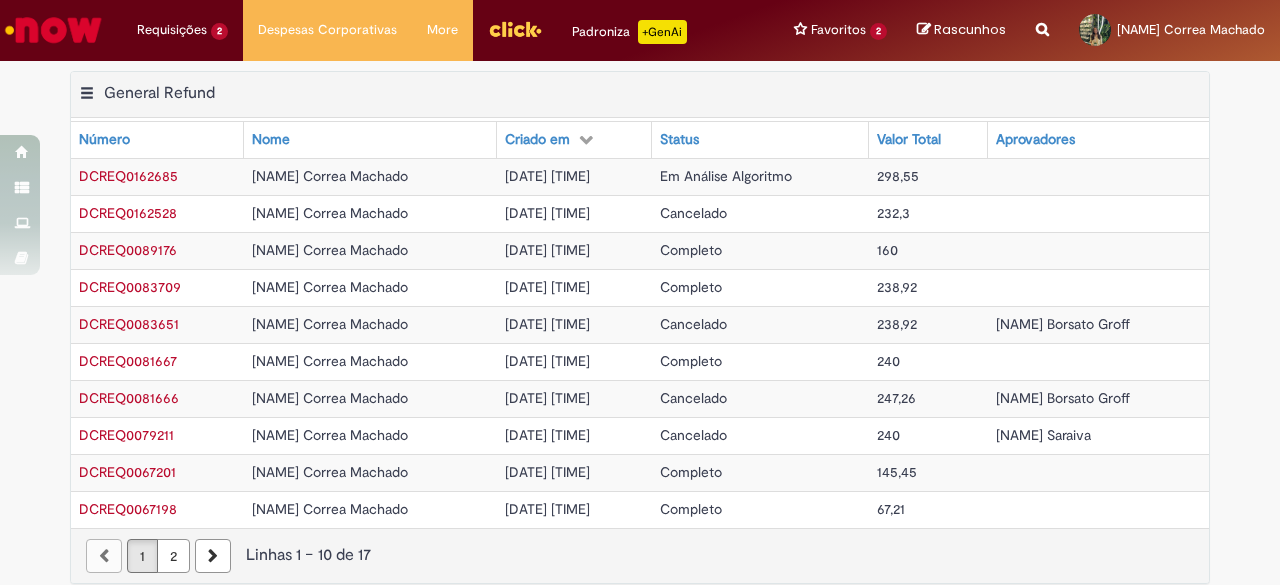 click on "[DATE] [TIME]" at bounding box center (547, 176) 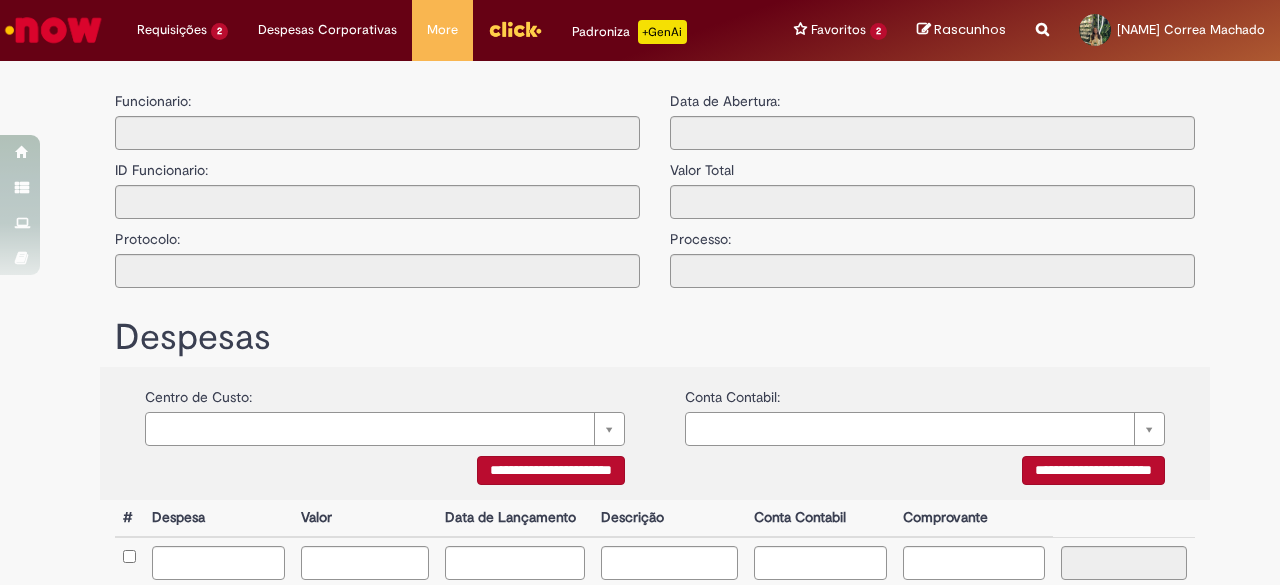 type on "**********" 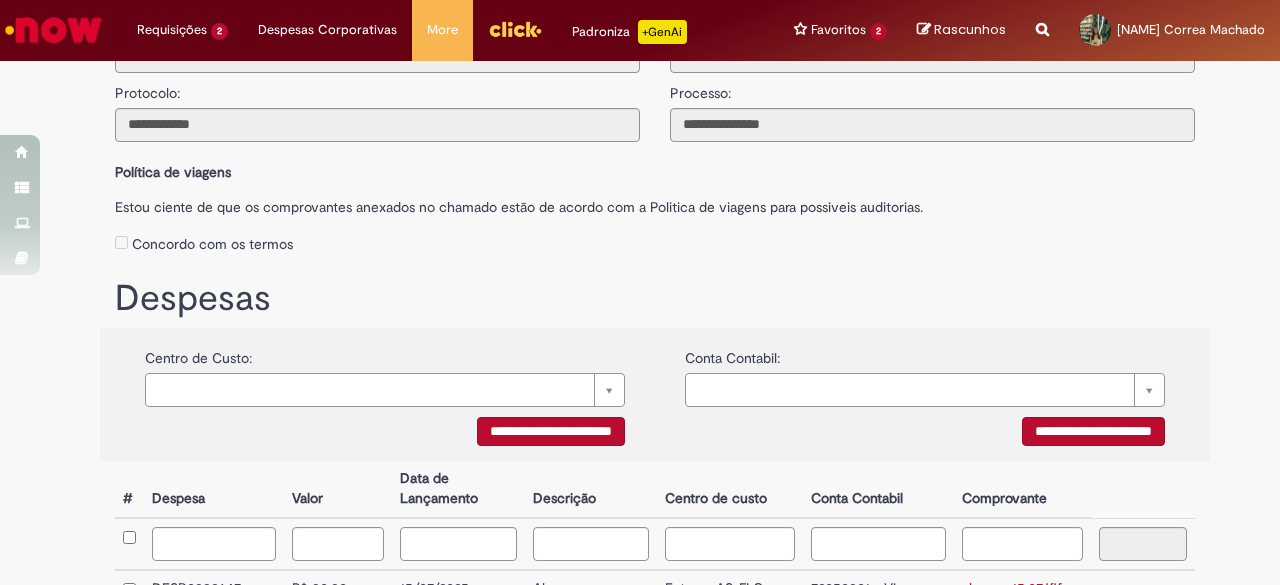 scroll, scrollTop: 100, scrollLeft: 0, axis: vertical 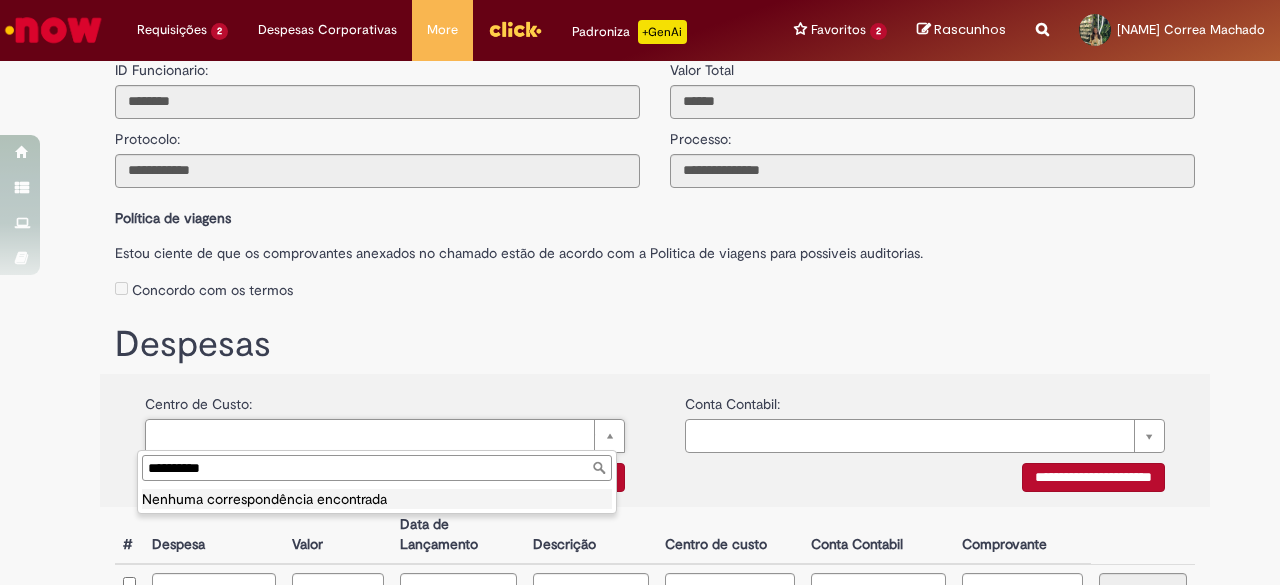 type on "**********" 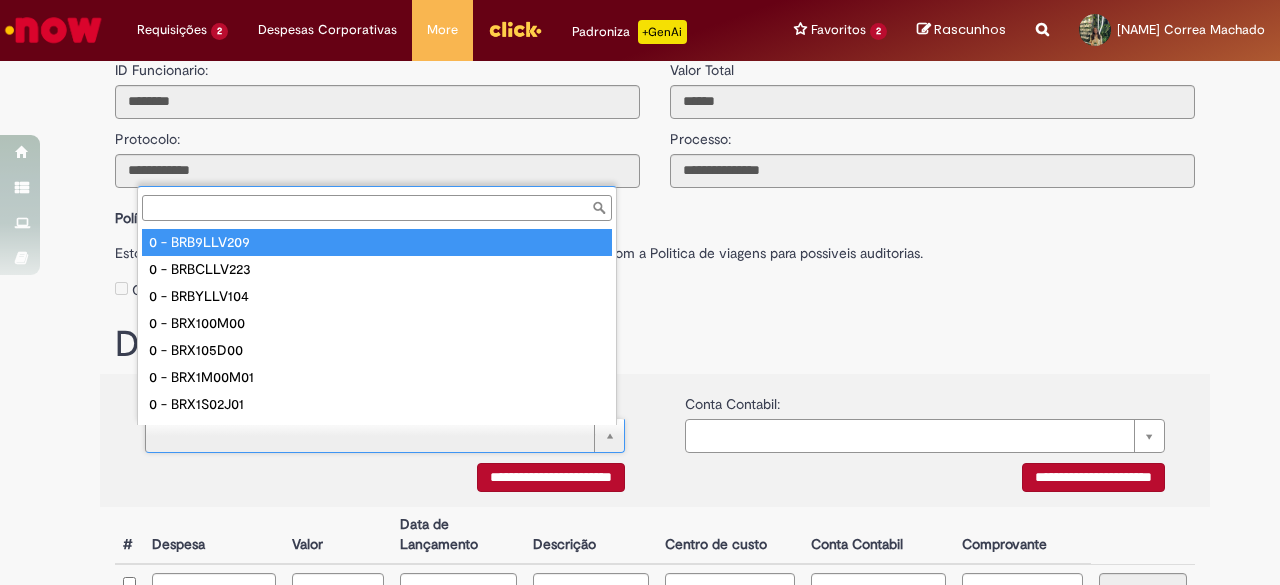 paste 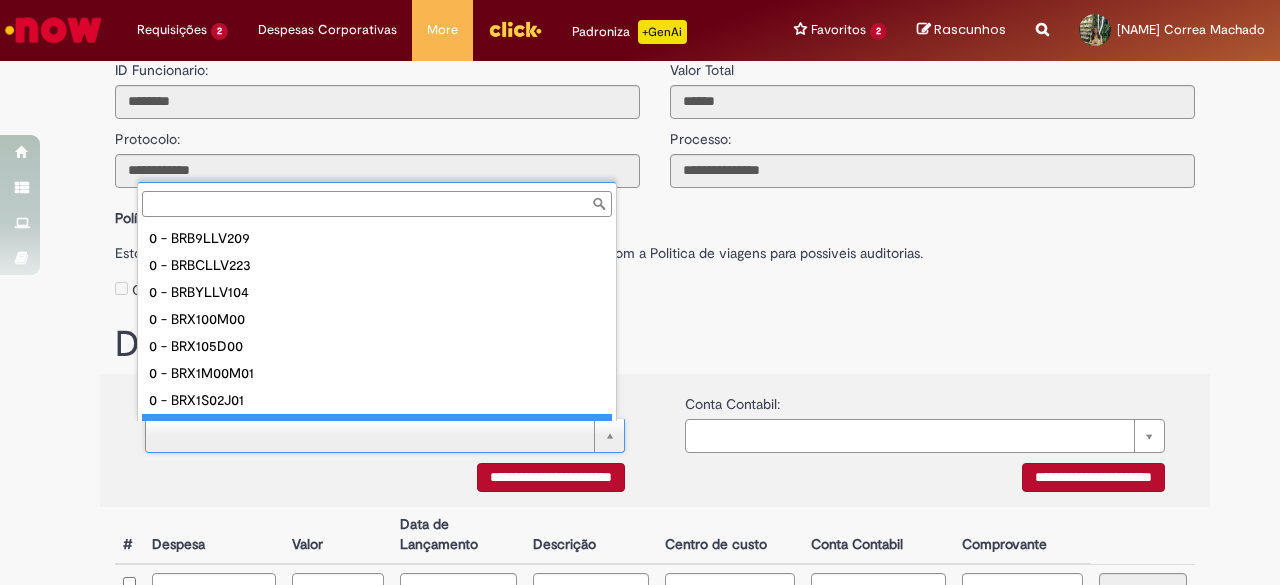 scroll, scrollTop: 16, scrollLeft: 0, axis: vertical 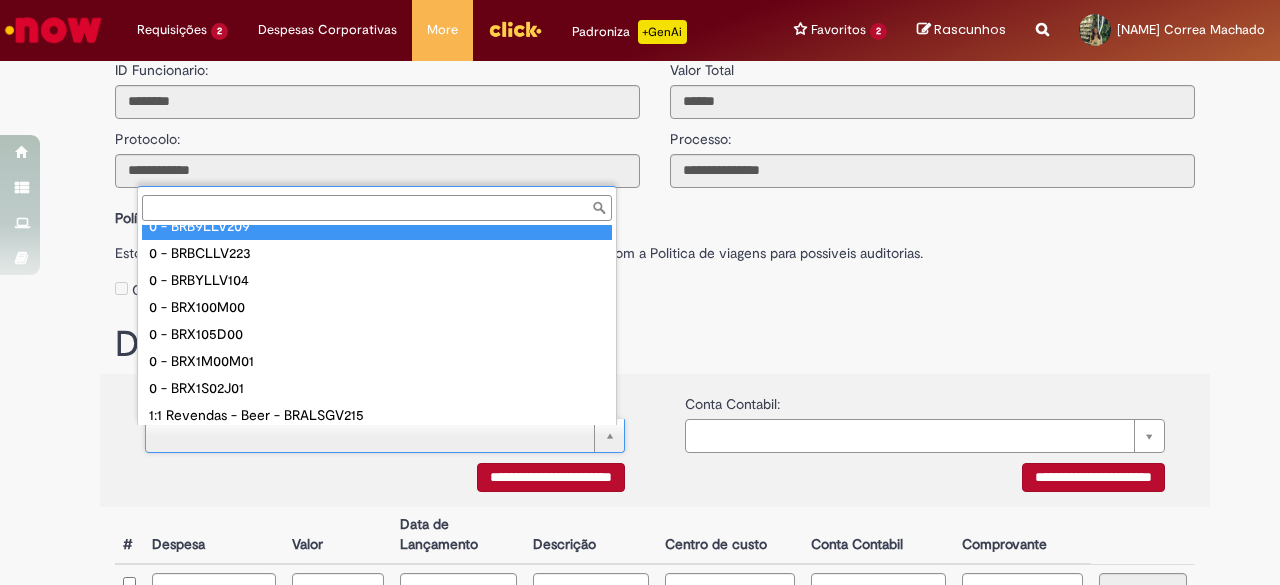paste on "**********" 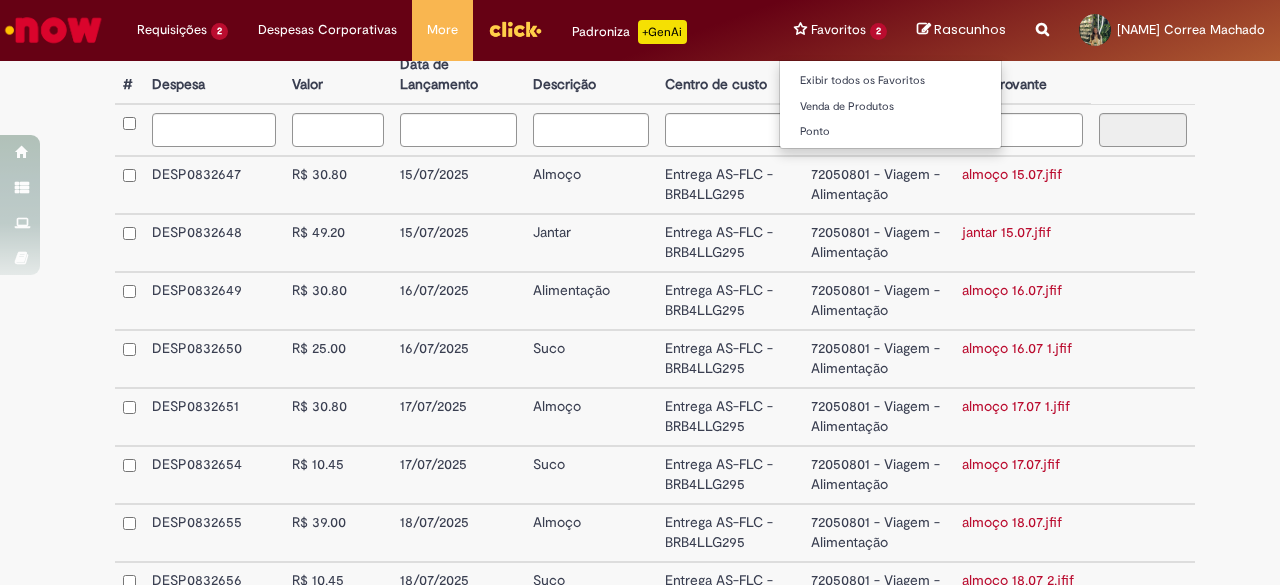 scroll, scrollTop: 200, scrollLeft: 0, axis: vertical 